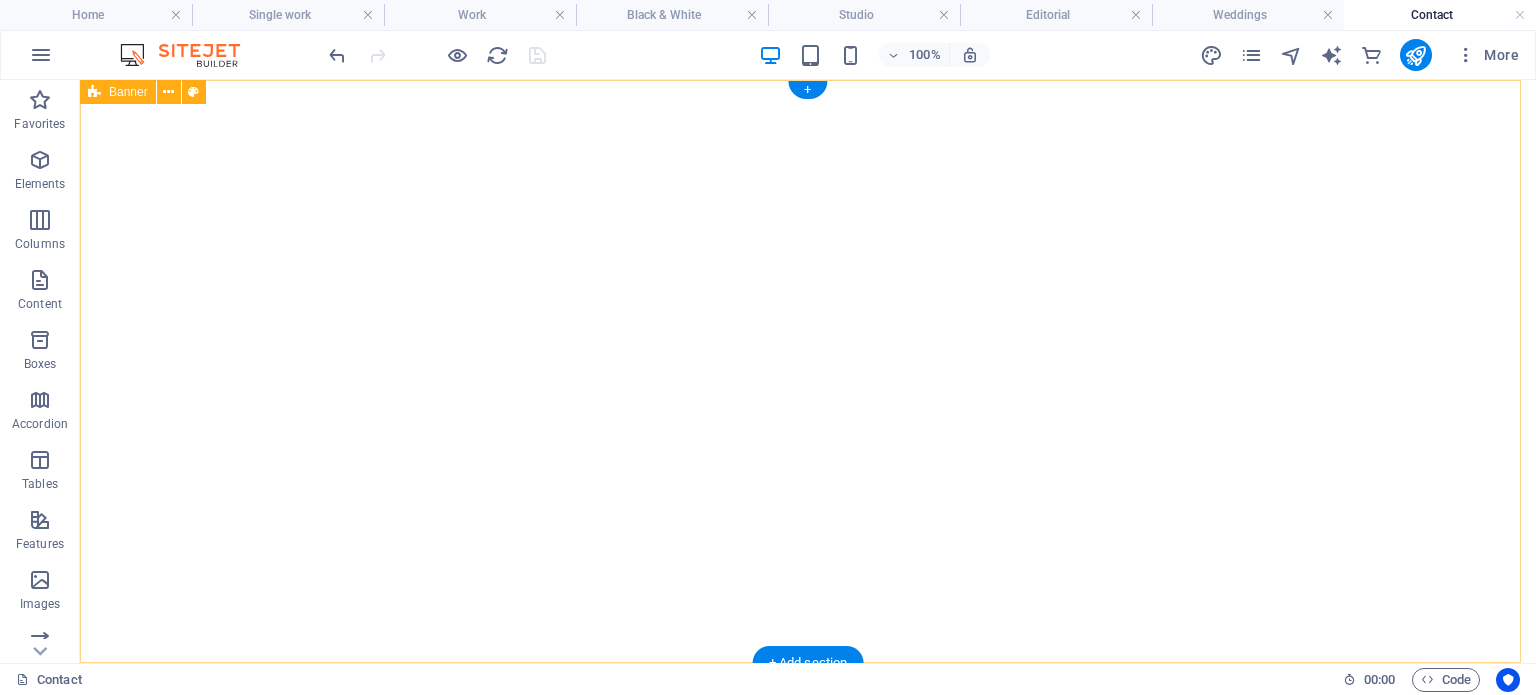 scroll, scrollTop: 0, scrollLeft: 0, axis: both 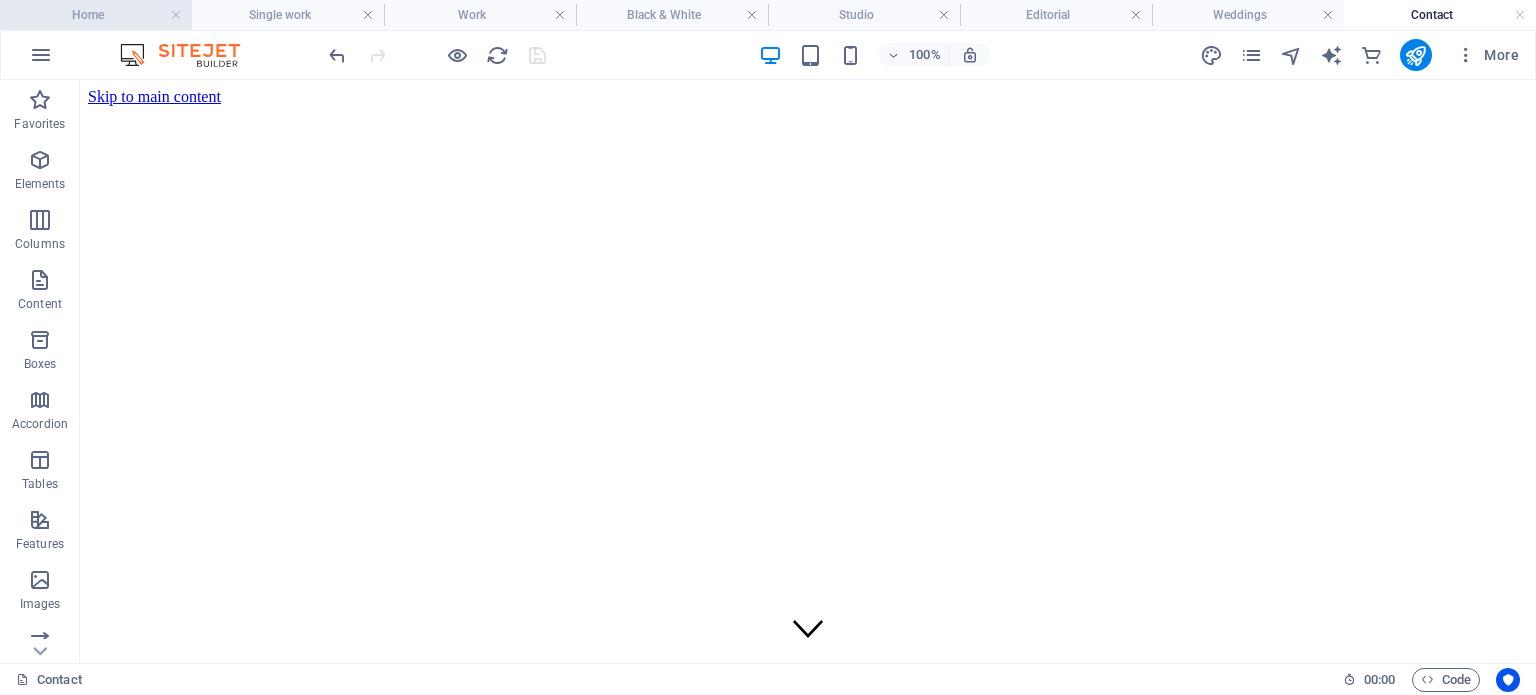 click on "Home" at bounding box center [96, 15] 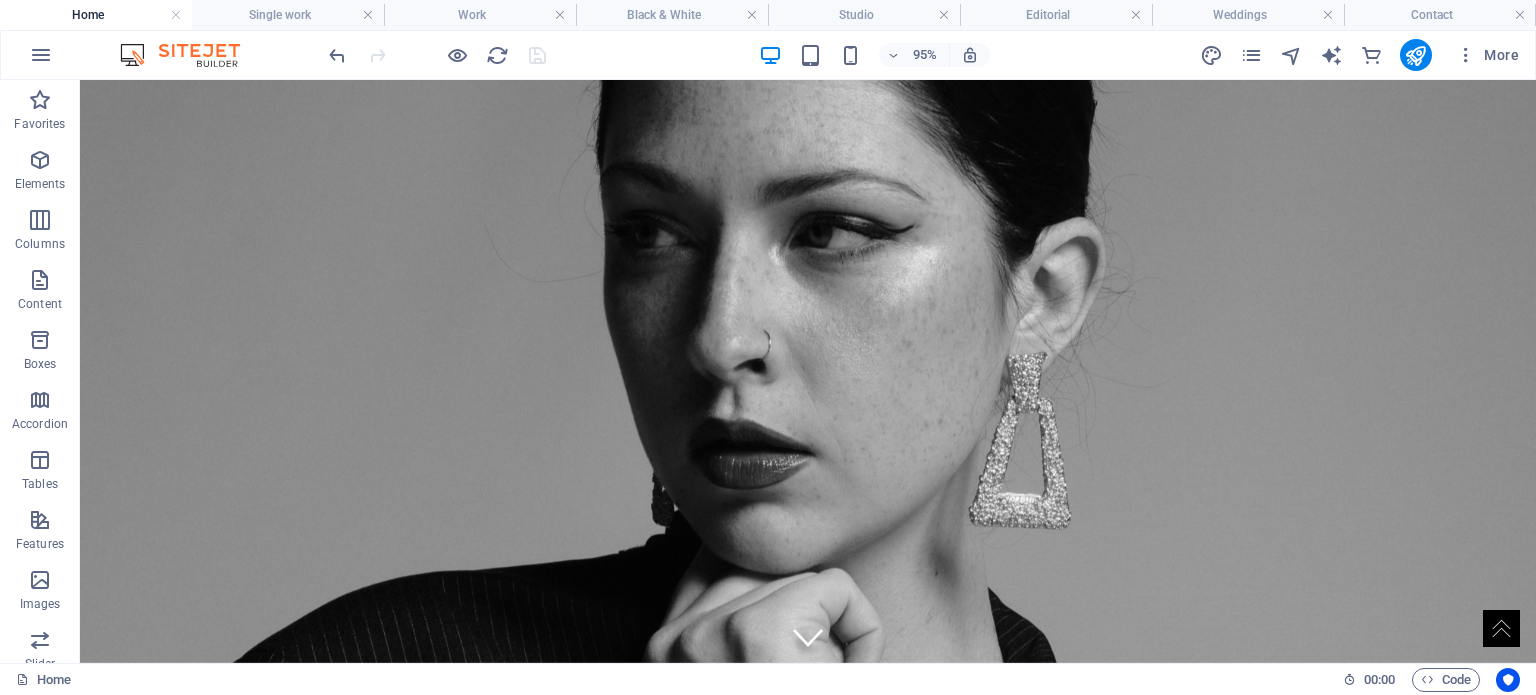 click at bounding box center [808, 371] 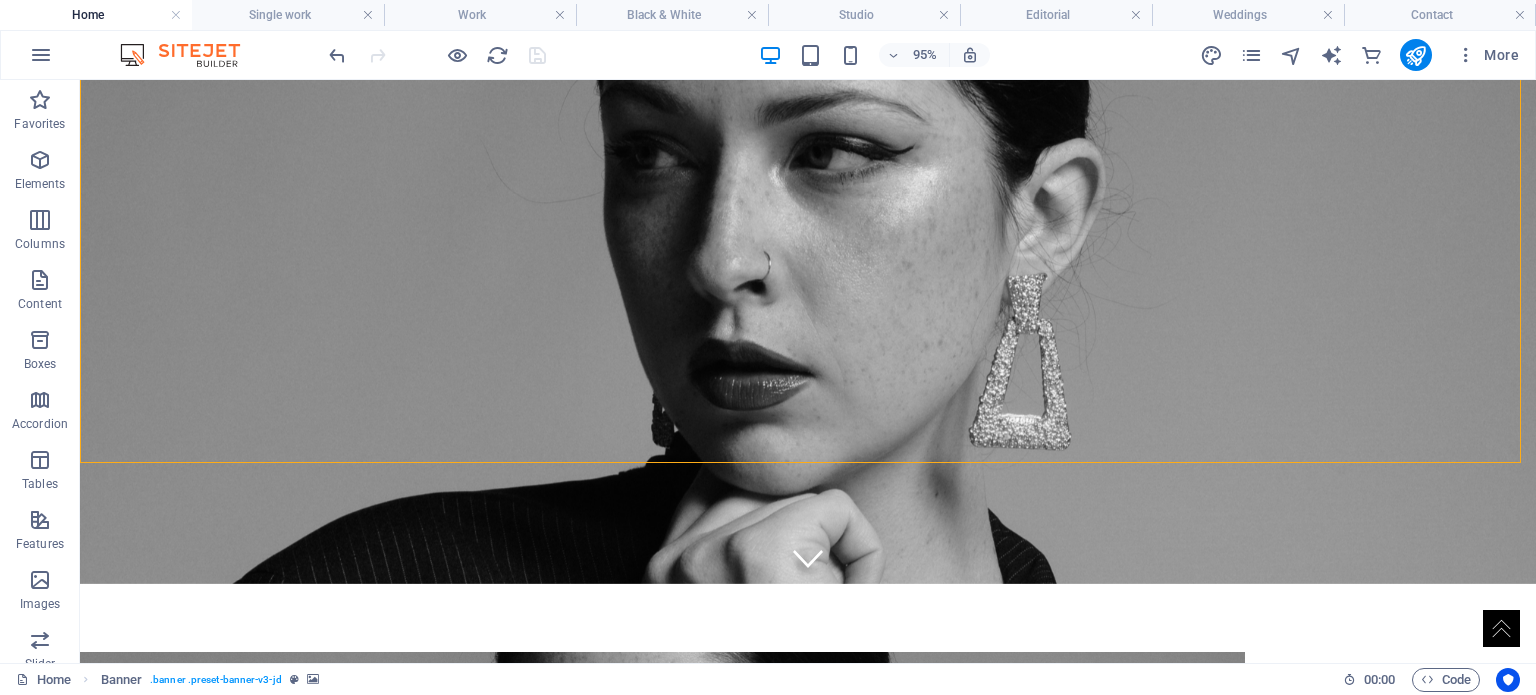 scroll, scrollTop: 0, scrollLeft: 0, axis: both 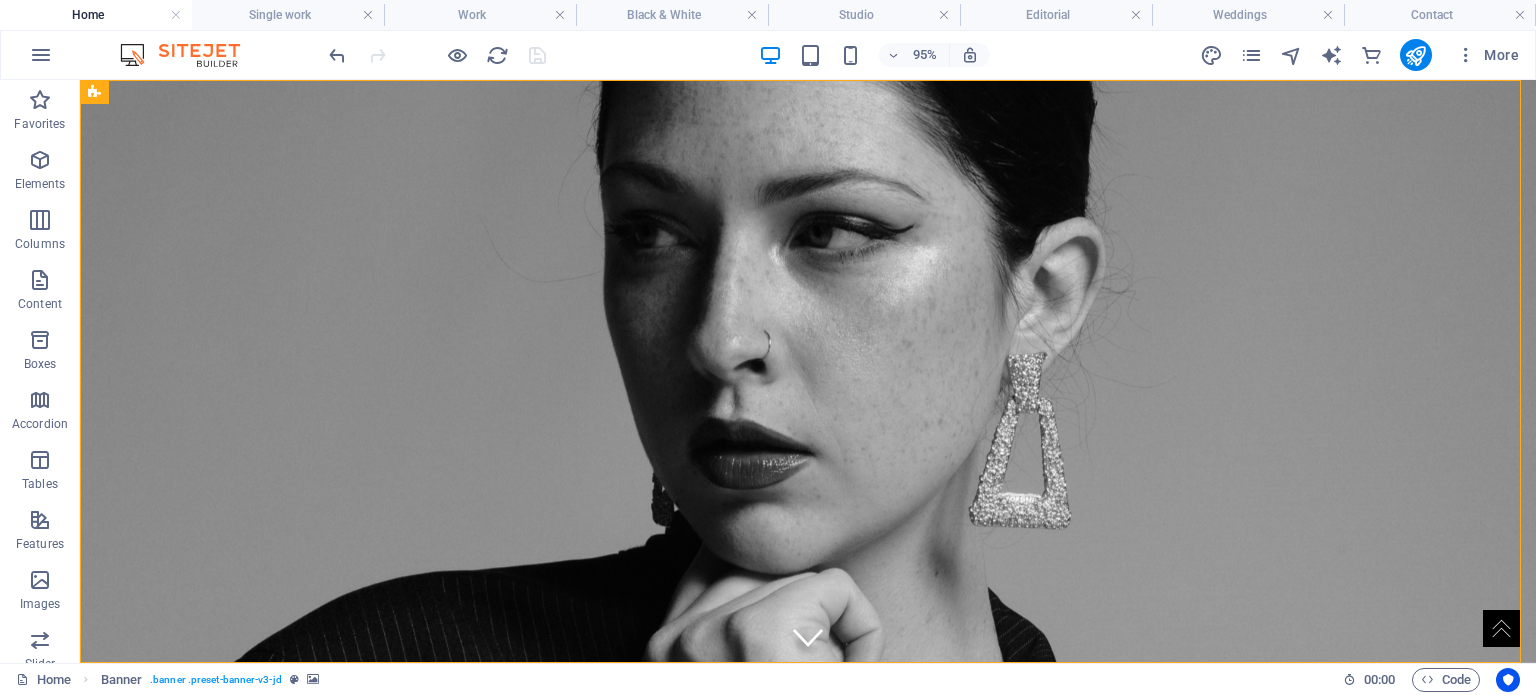 click at bounding box center (808, 371) 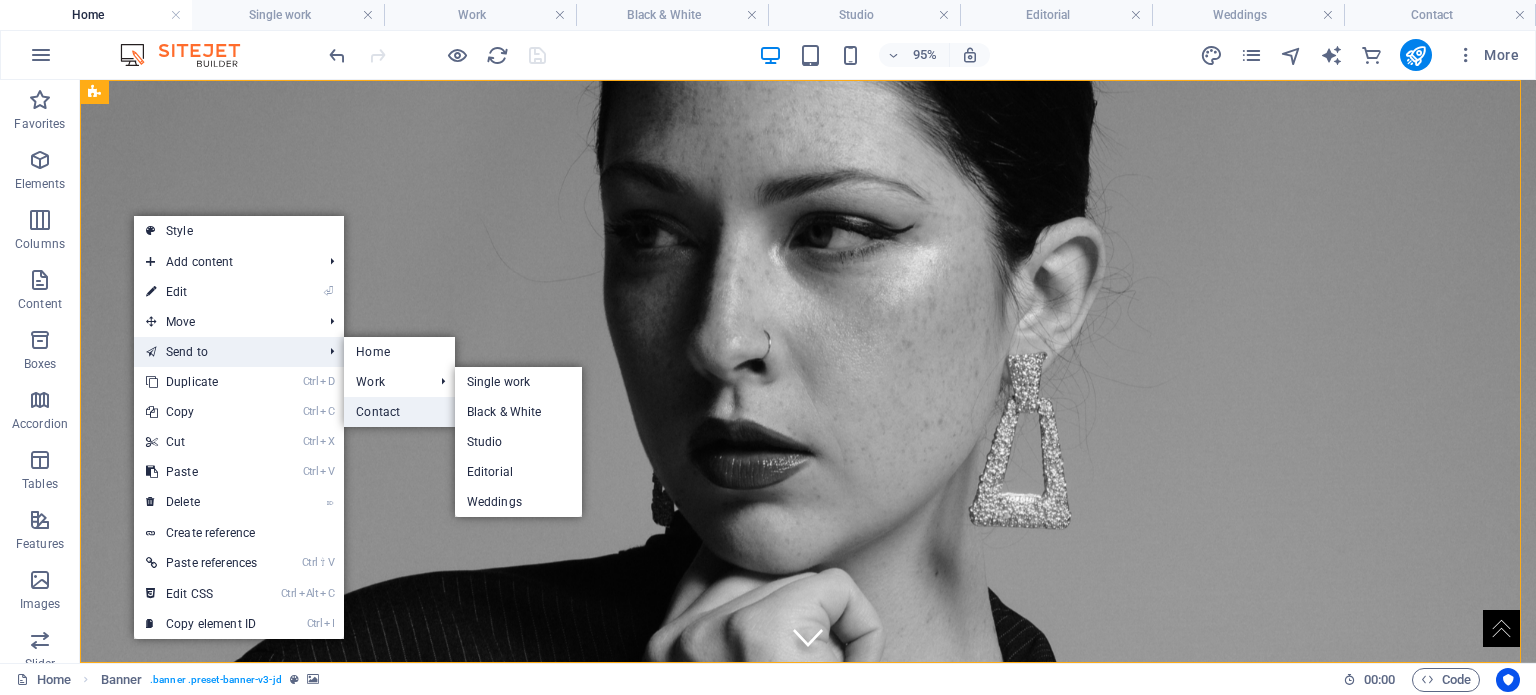 click on "Contact" at bounding box center [399, 412] 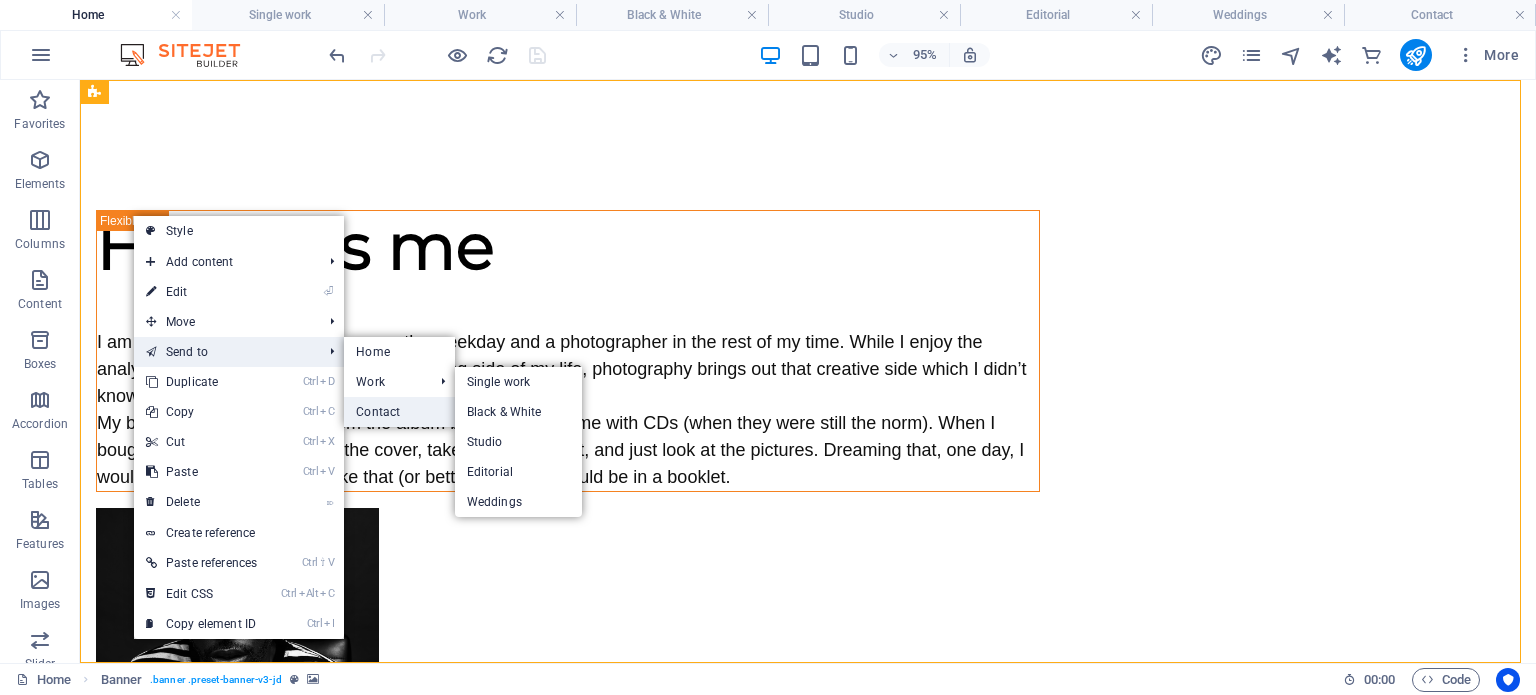 select on "vh" 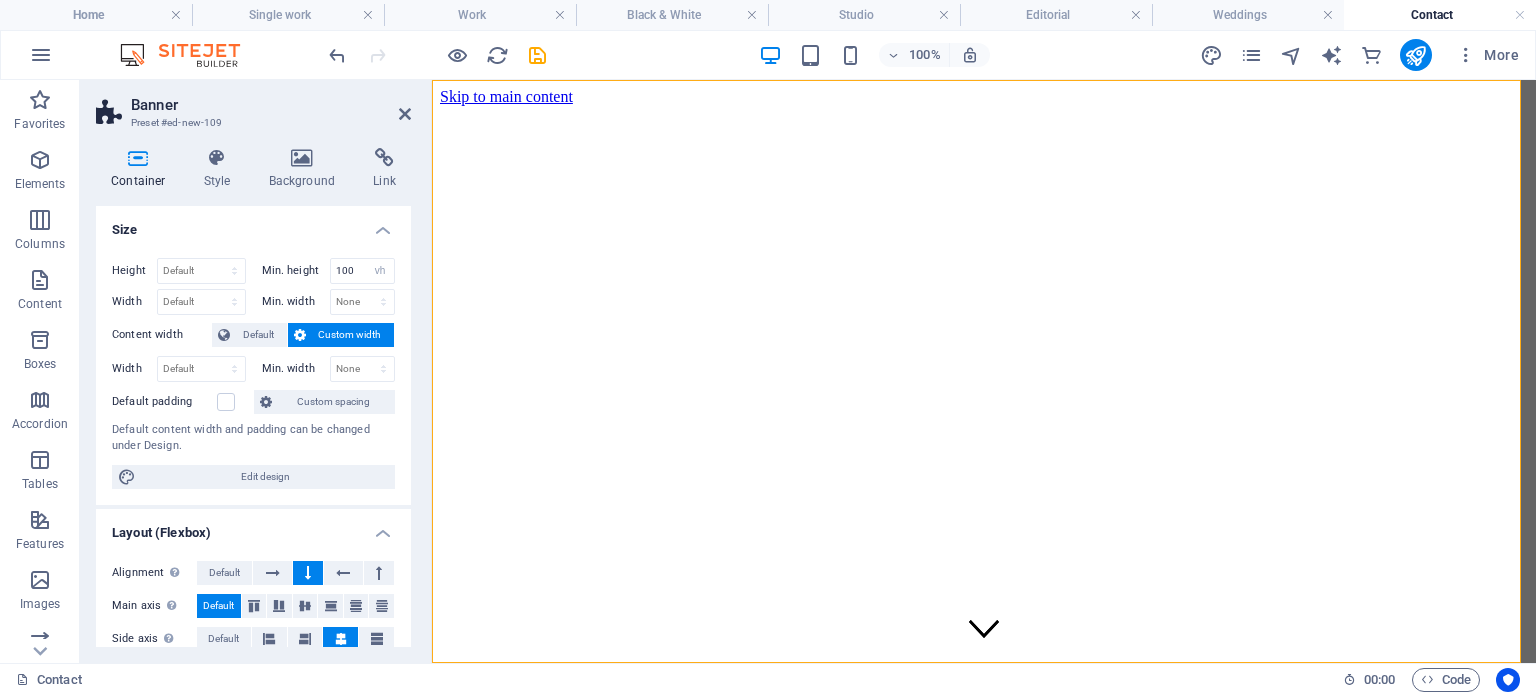 scroll, scrollTop: 1620, scrollLeft: 0, axis: vertical 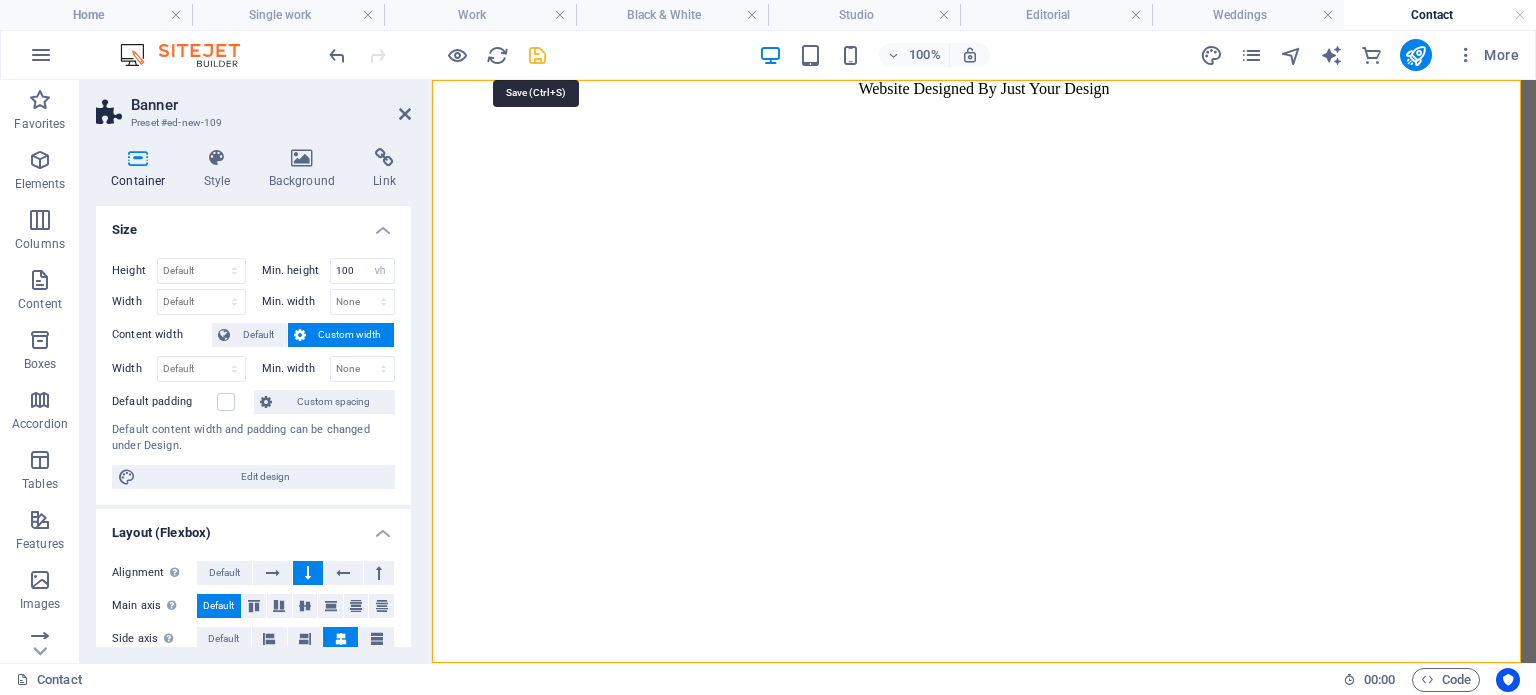 click at bounding box center (537, 55) 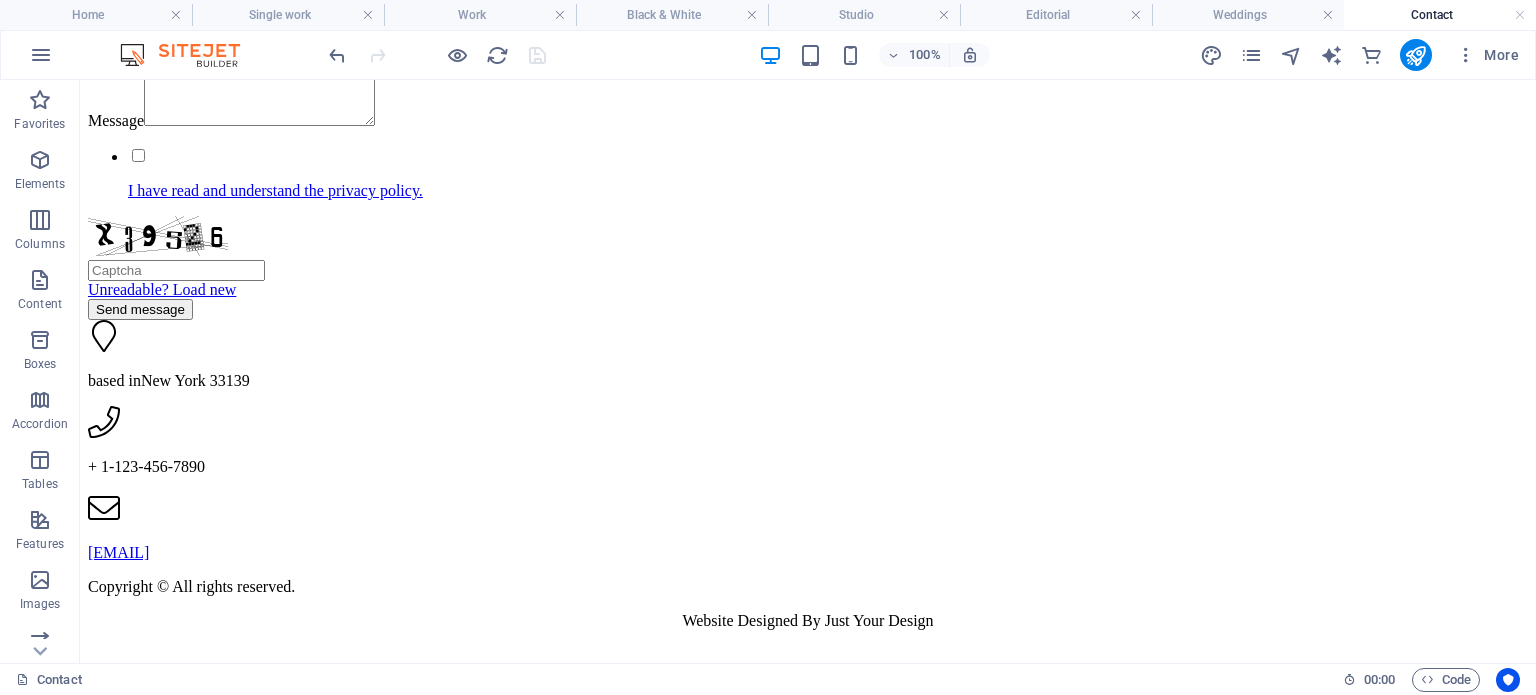 scroll, scrollTop: 1620, scrollLeft: 0, axis: vertical 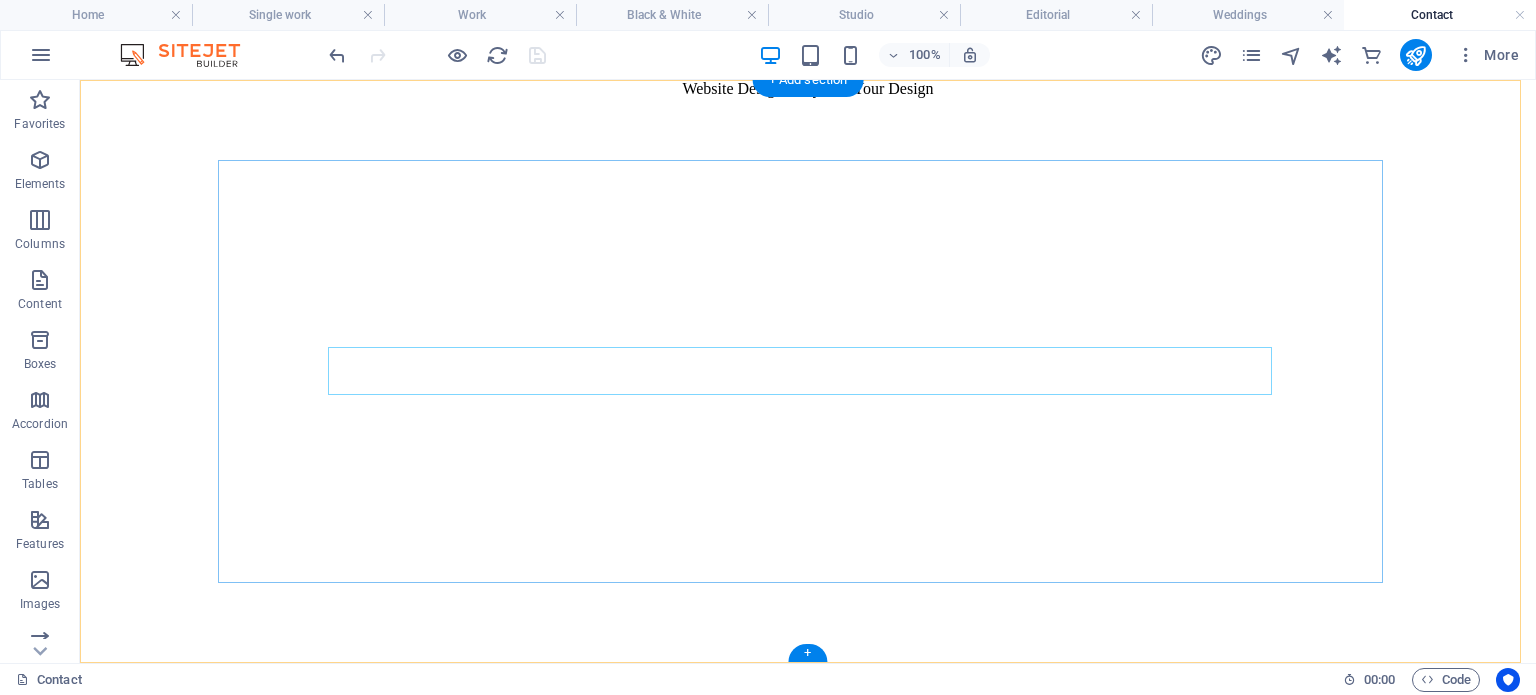 click at bounding box center [808, 114] 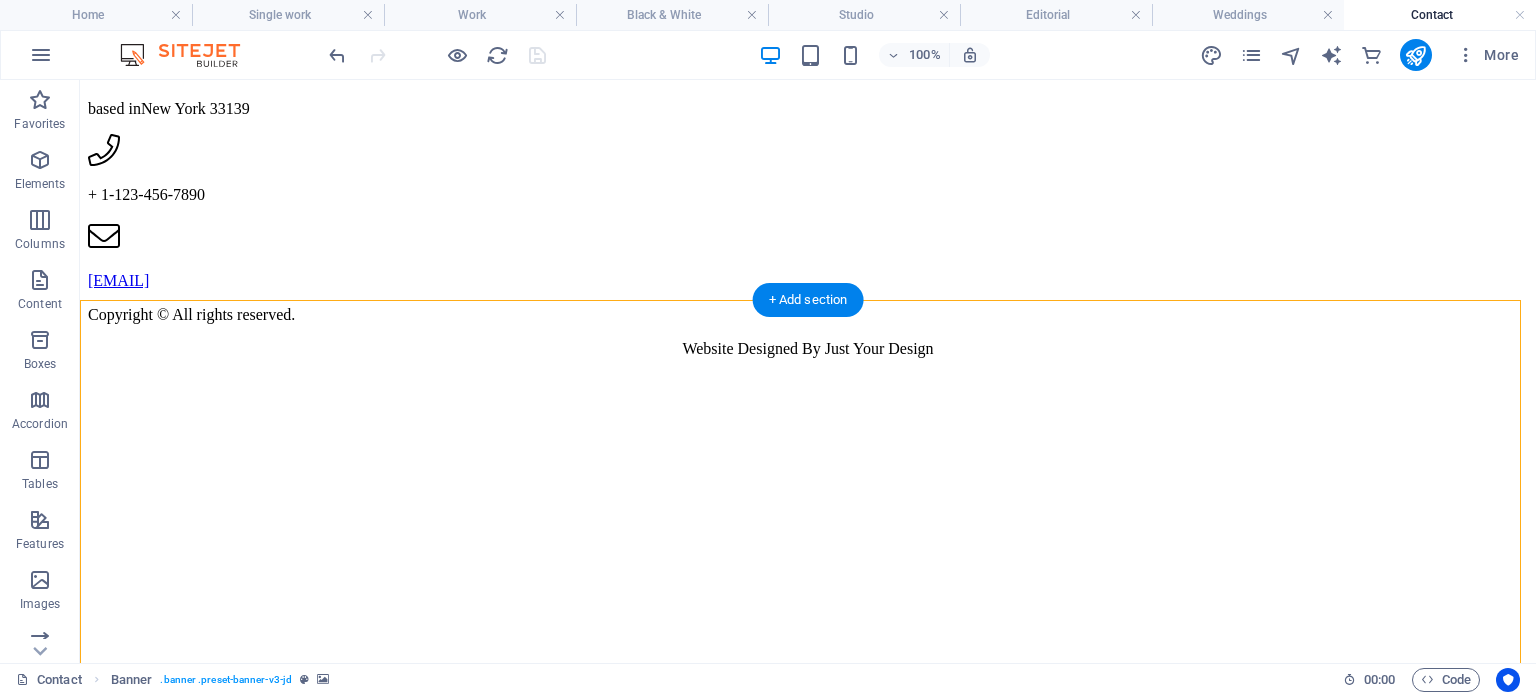 scroll, scrollTop: 1320, scrollLeft: 0, axis: vertical 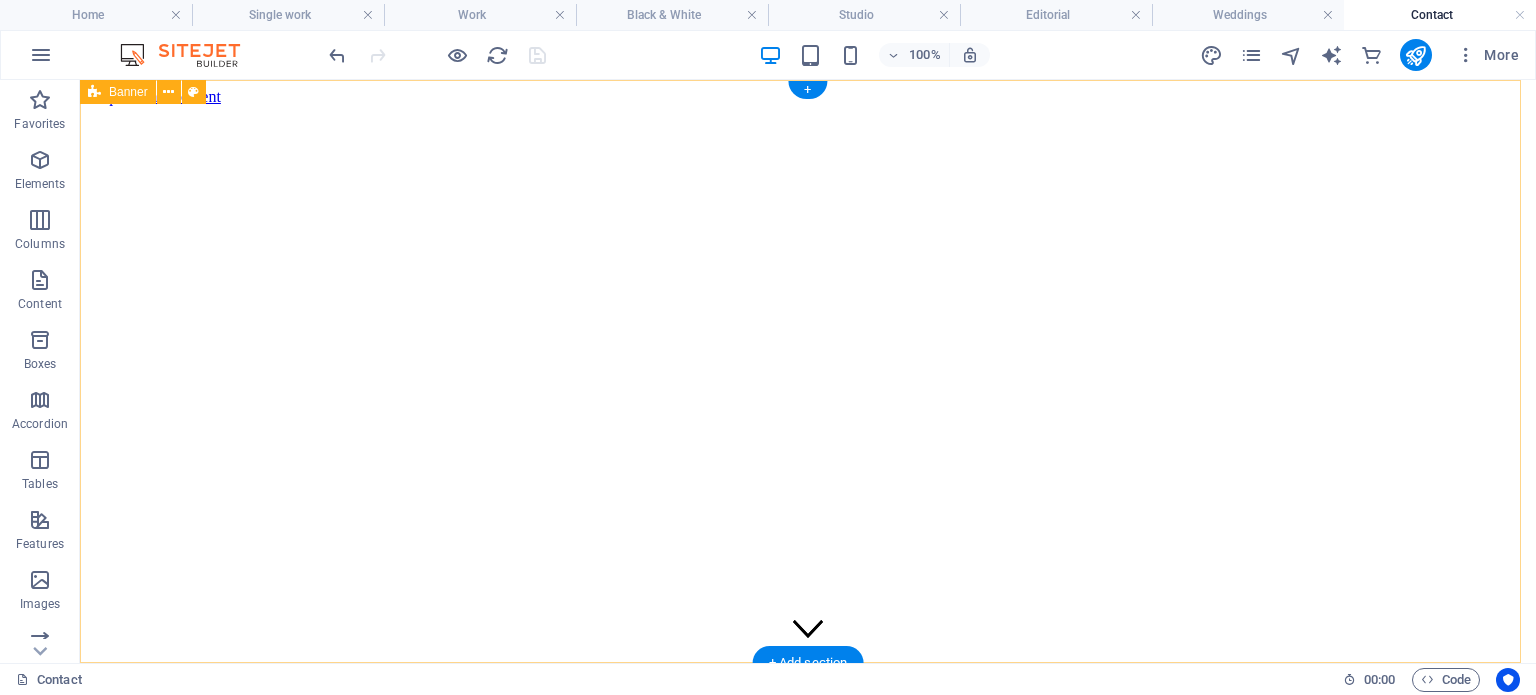 drag, startPoint x: 171, startPoint y: 449, endPoint x: 151, endPoint y: 111, distance: 338.5912 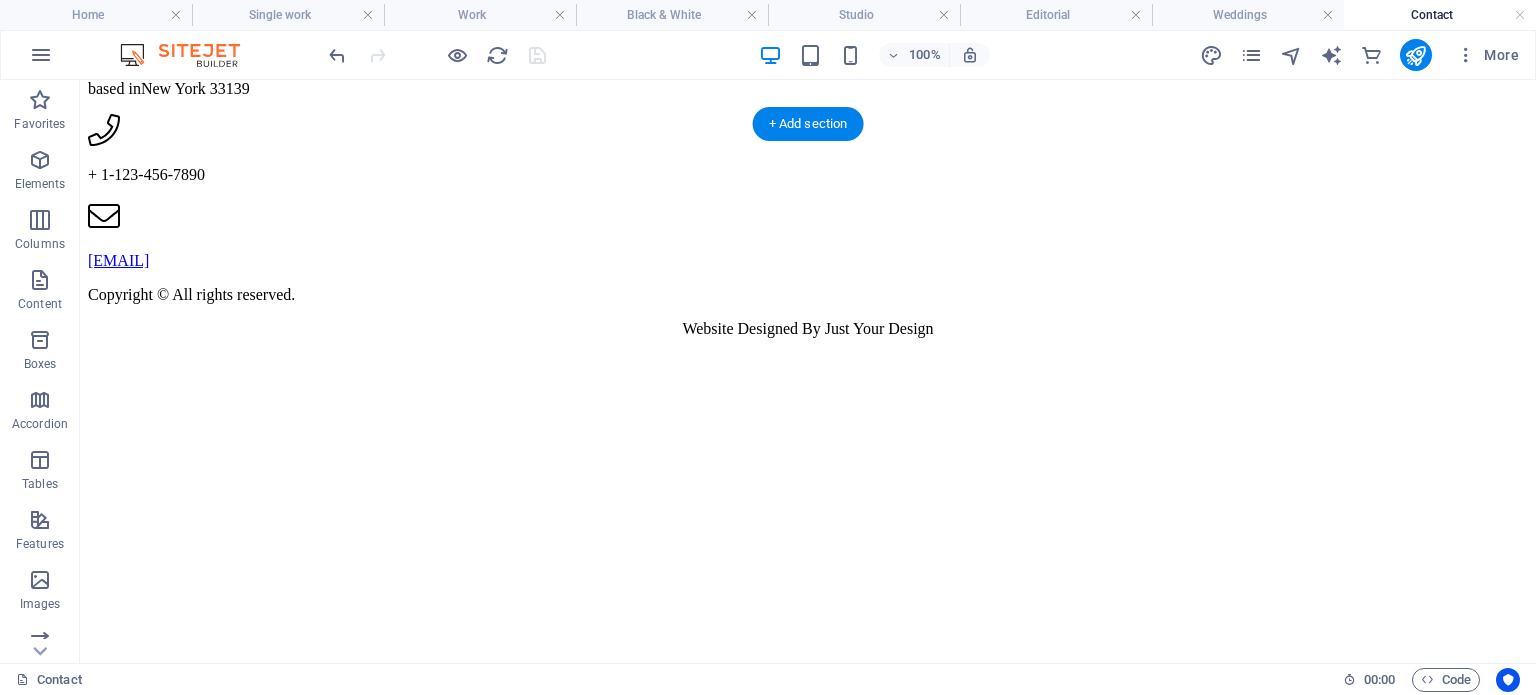 scroll, scrollTop: 1220, scrollLeft: 0, axis: vertical 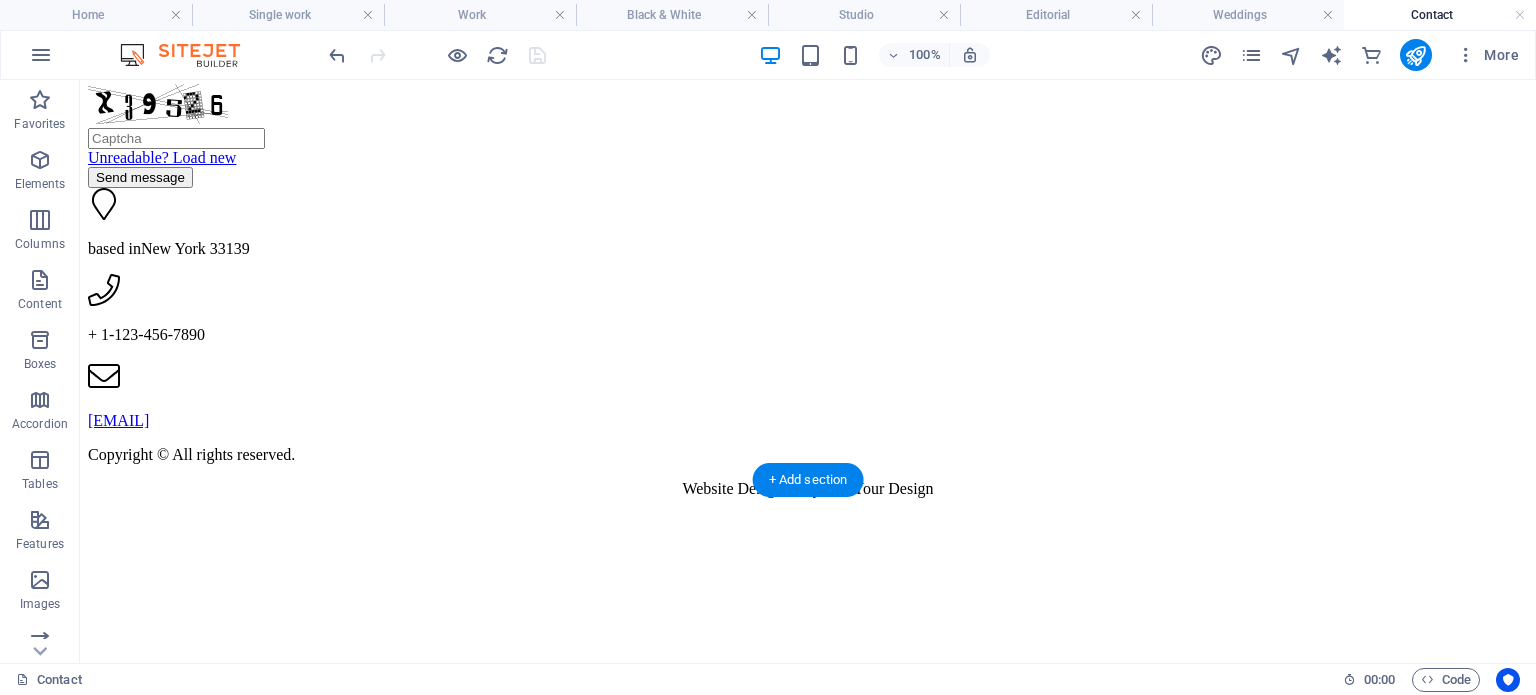 click at bounding box center (808, 514) 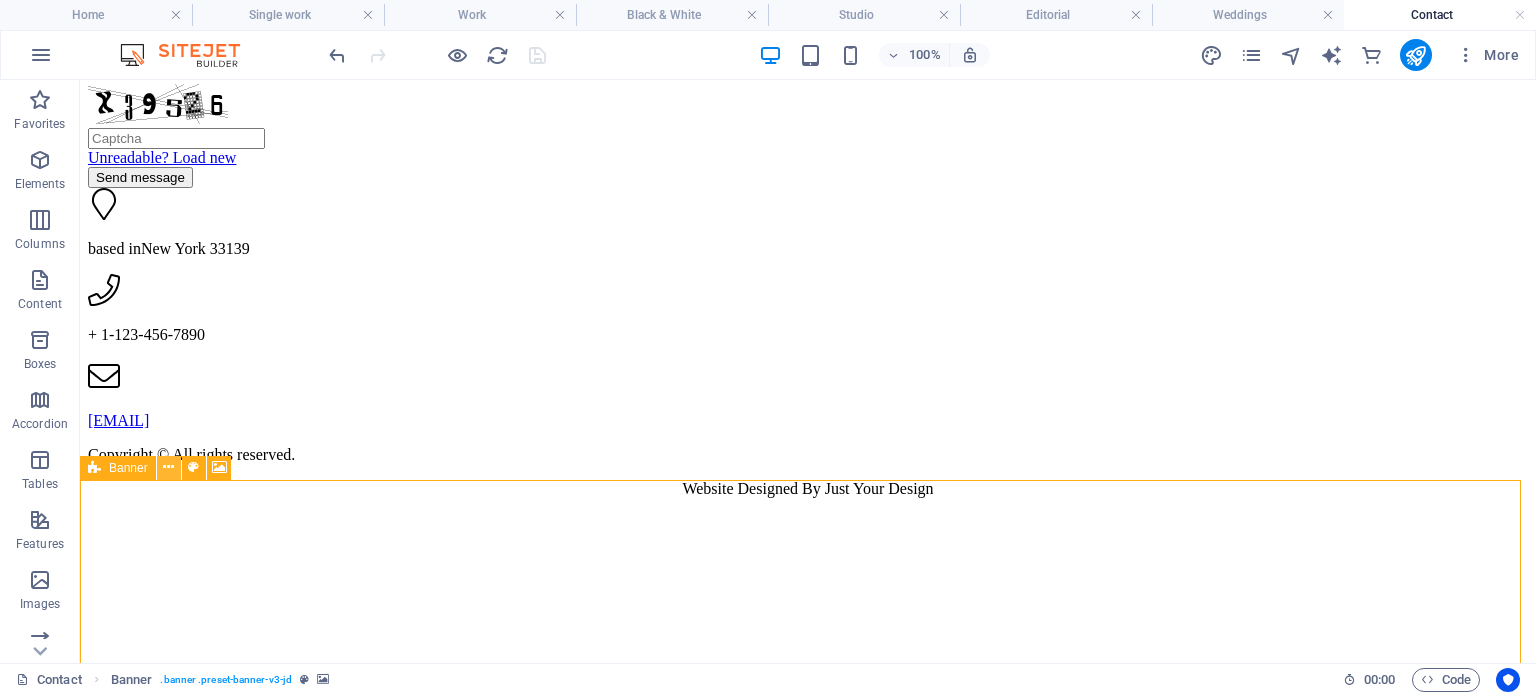 click at bounding box center (168, 467) 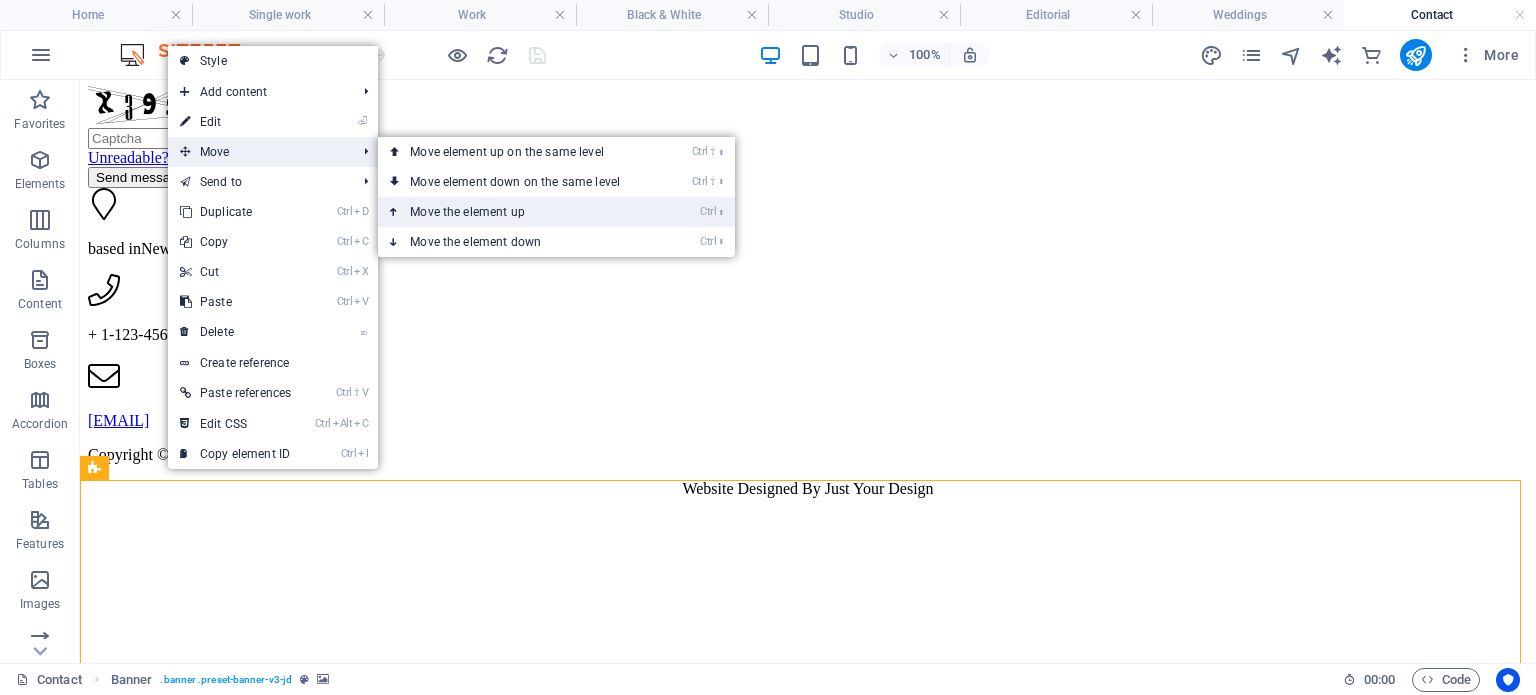 click on "Ctrl ⬆  Move the element up" at bounding box center [519, 212] 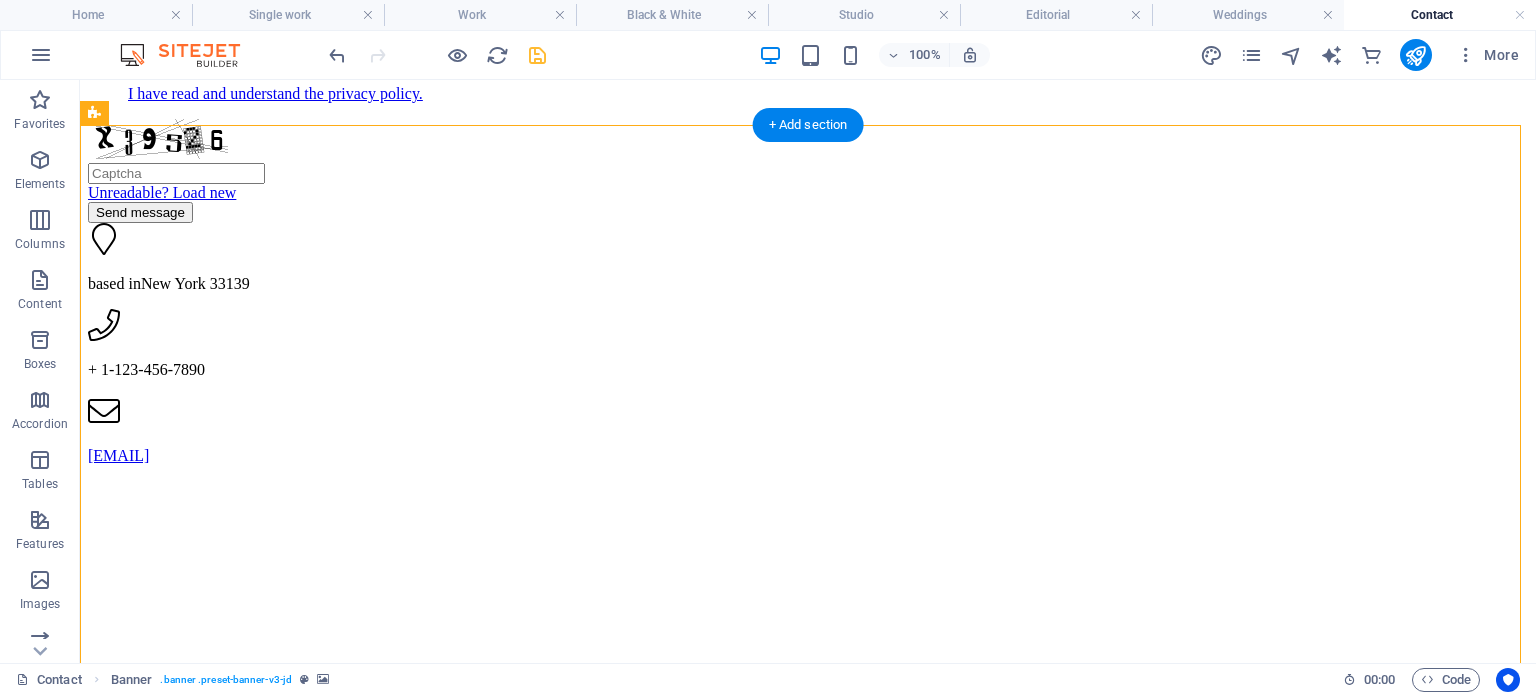 scroll, scrollTop: 1120, scrollLeft: 0, axis: vertical 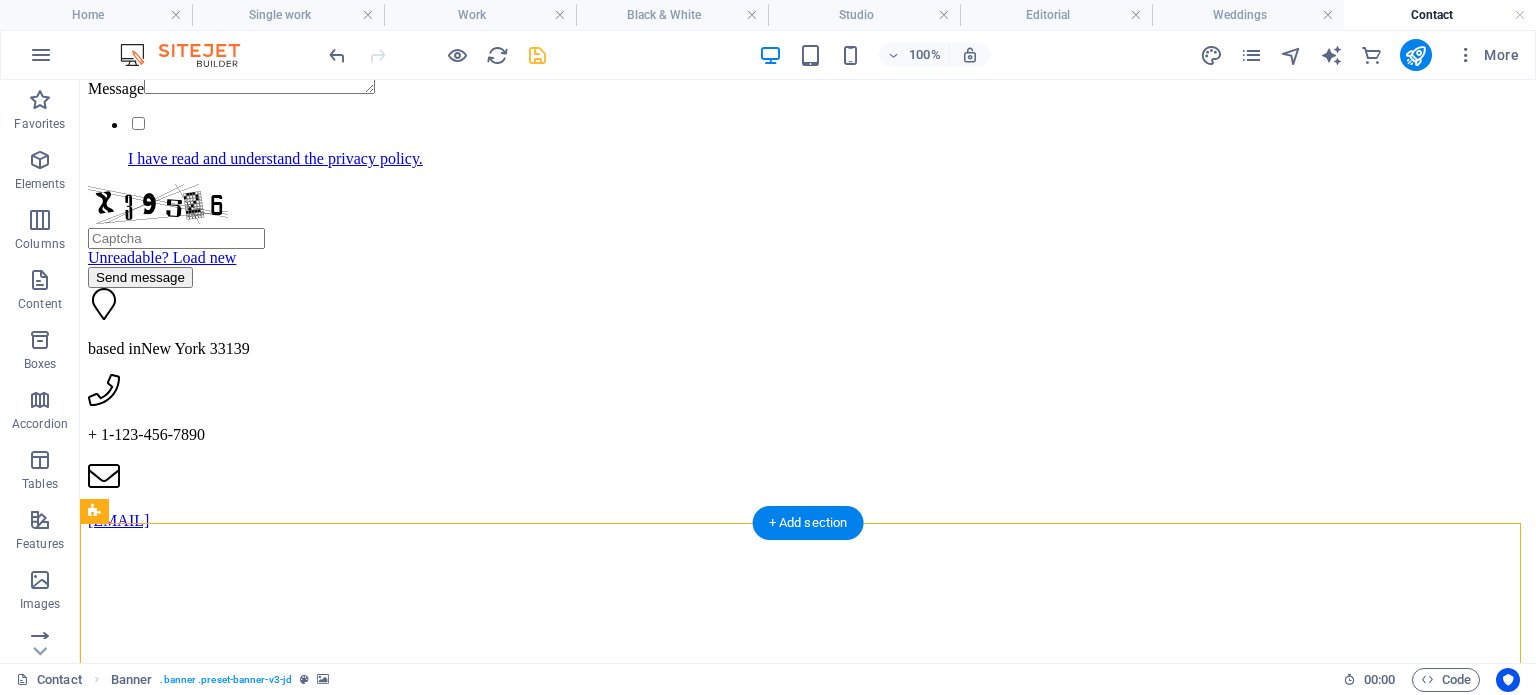 click at bounding box center [808, 546] 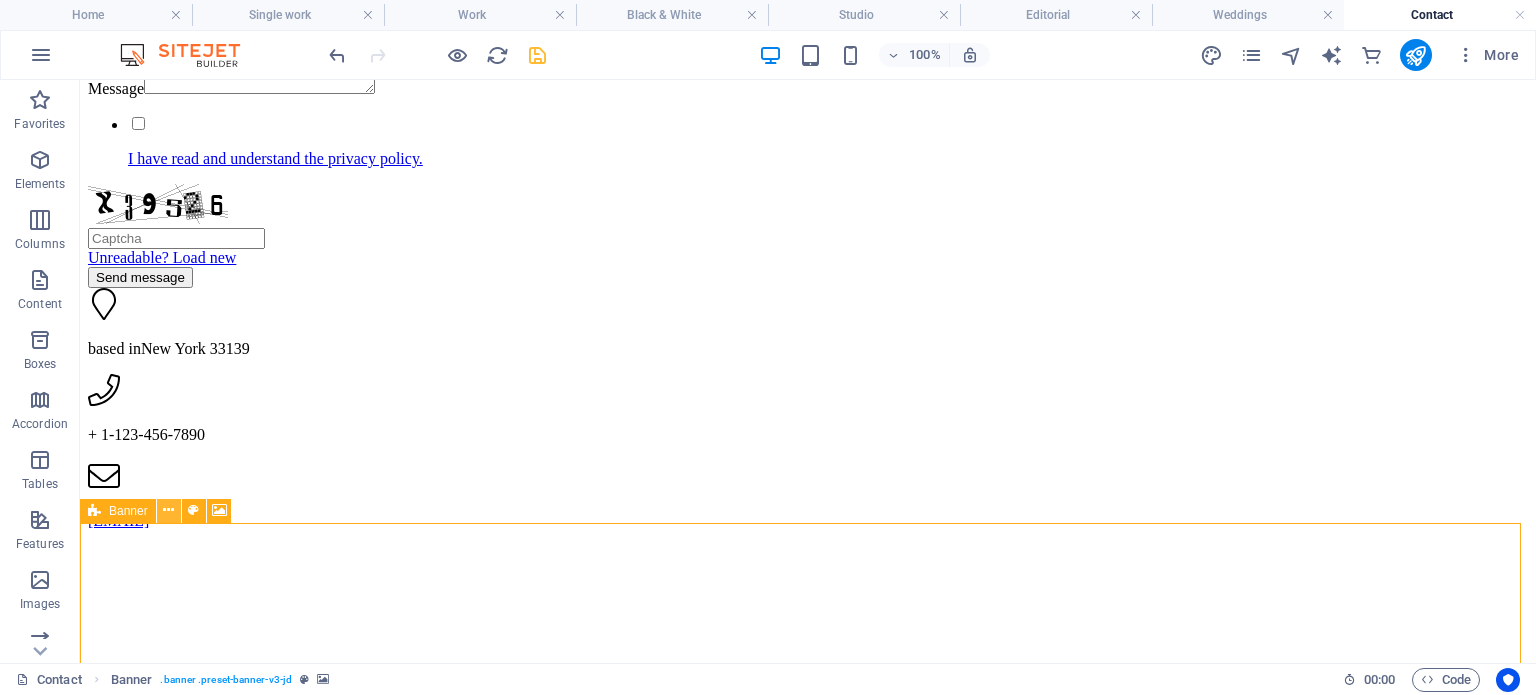 click at bounding box center [169, 511] 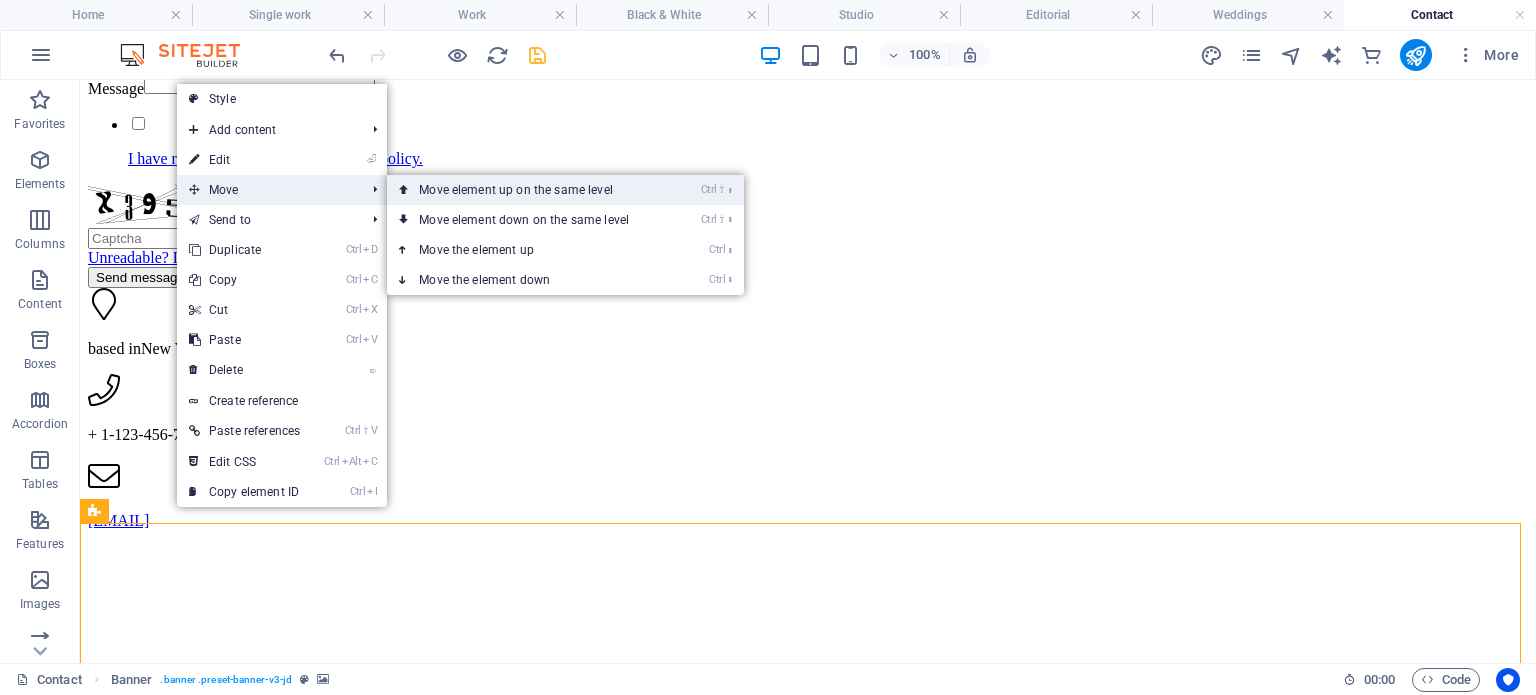 click on "Ctrl ⇧ ⬆  Move element up on the same level" at bounding box center [528, 190] 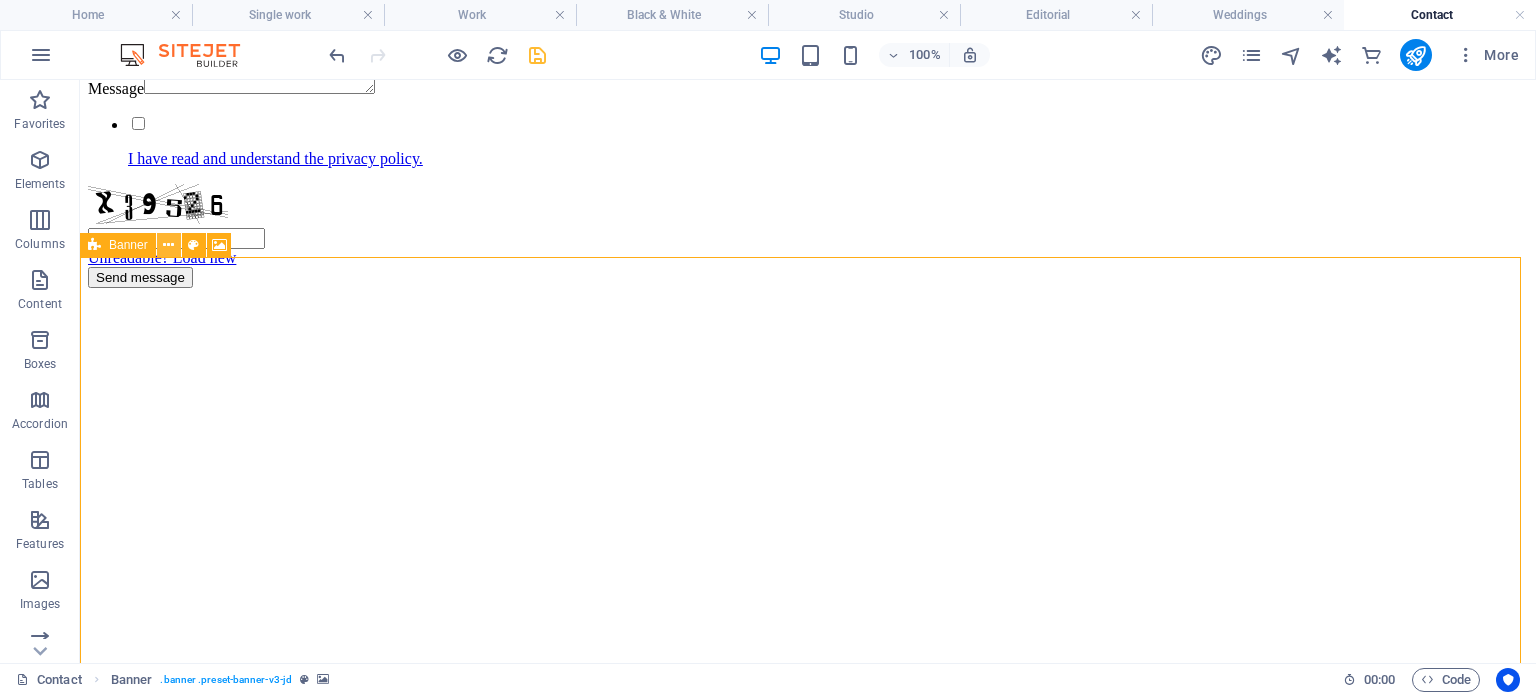 click at bounding box center [168, 245] 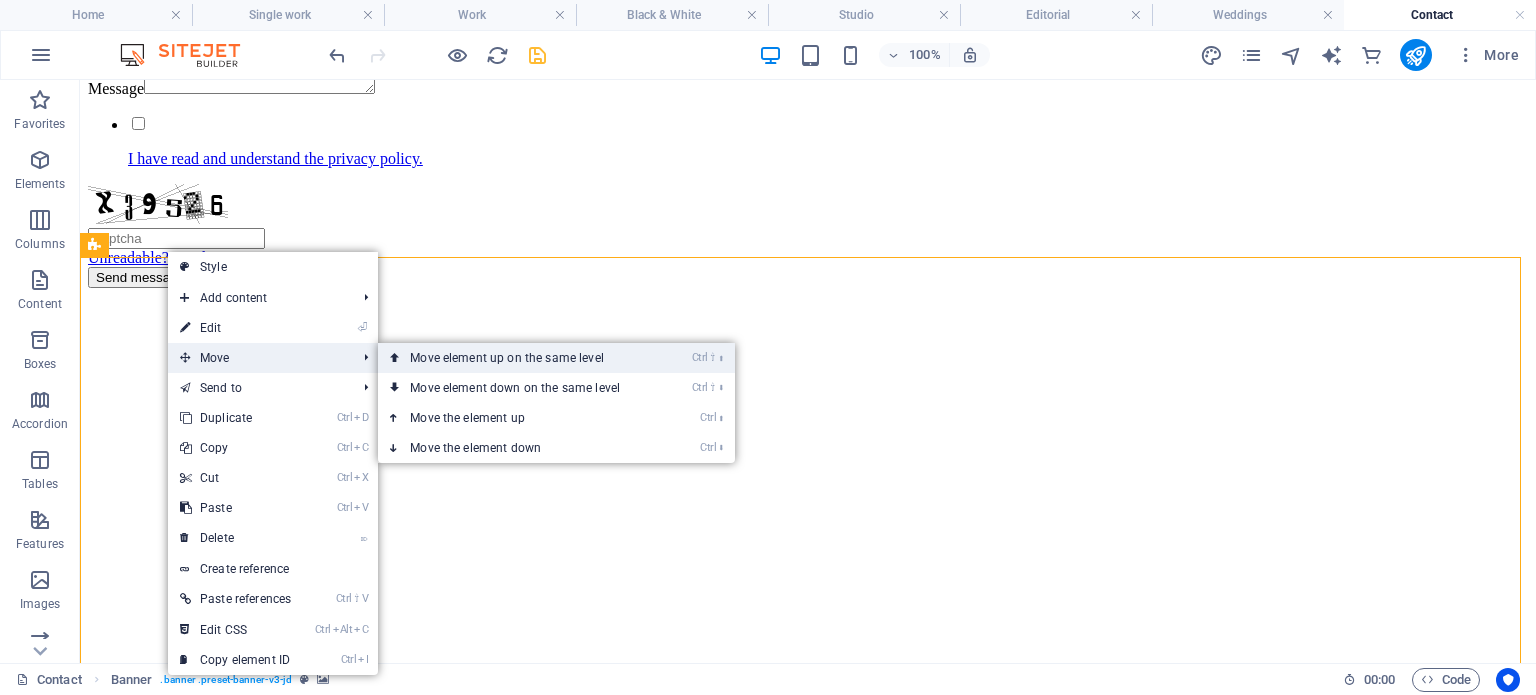 click on "Ctrl ⇧ ⬆  Move element up on the same level" at bounding box center [519, 358] 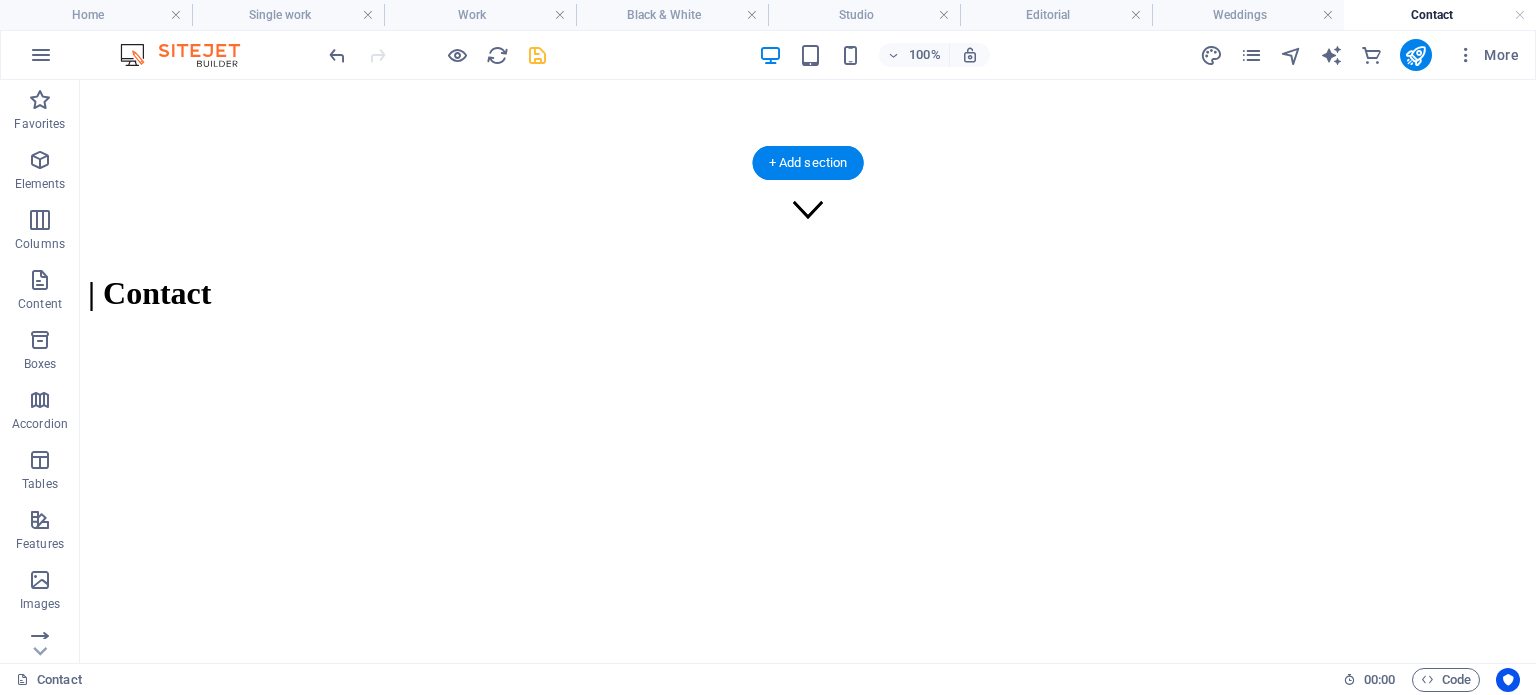 scroll, scrollTop: 300, scrollLeft: 0, axis: vertical 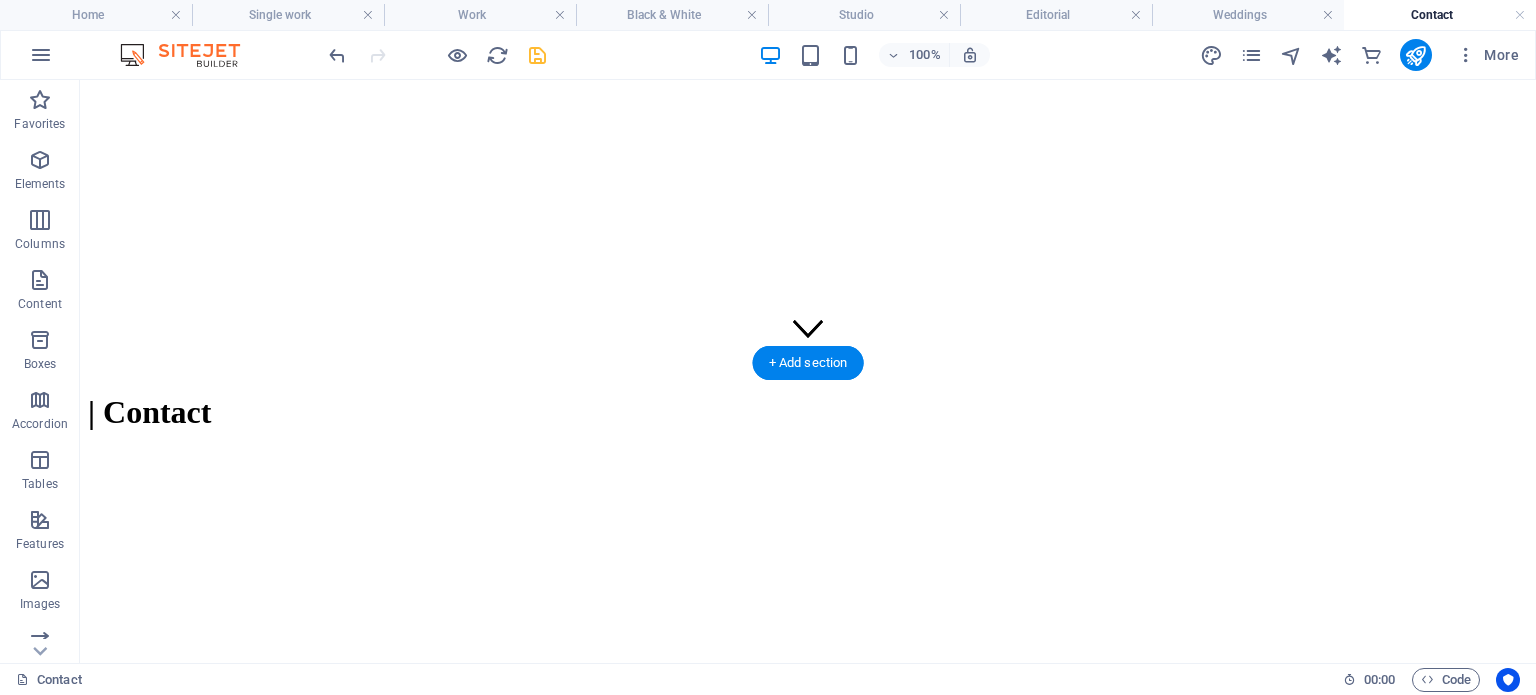 click at bounding box center (808, 533) 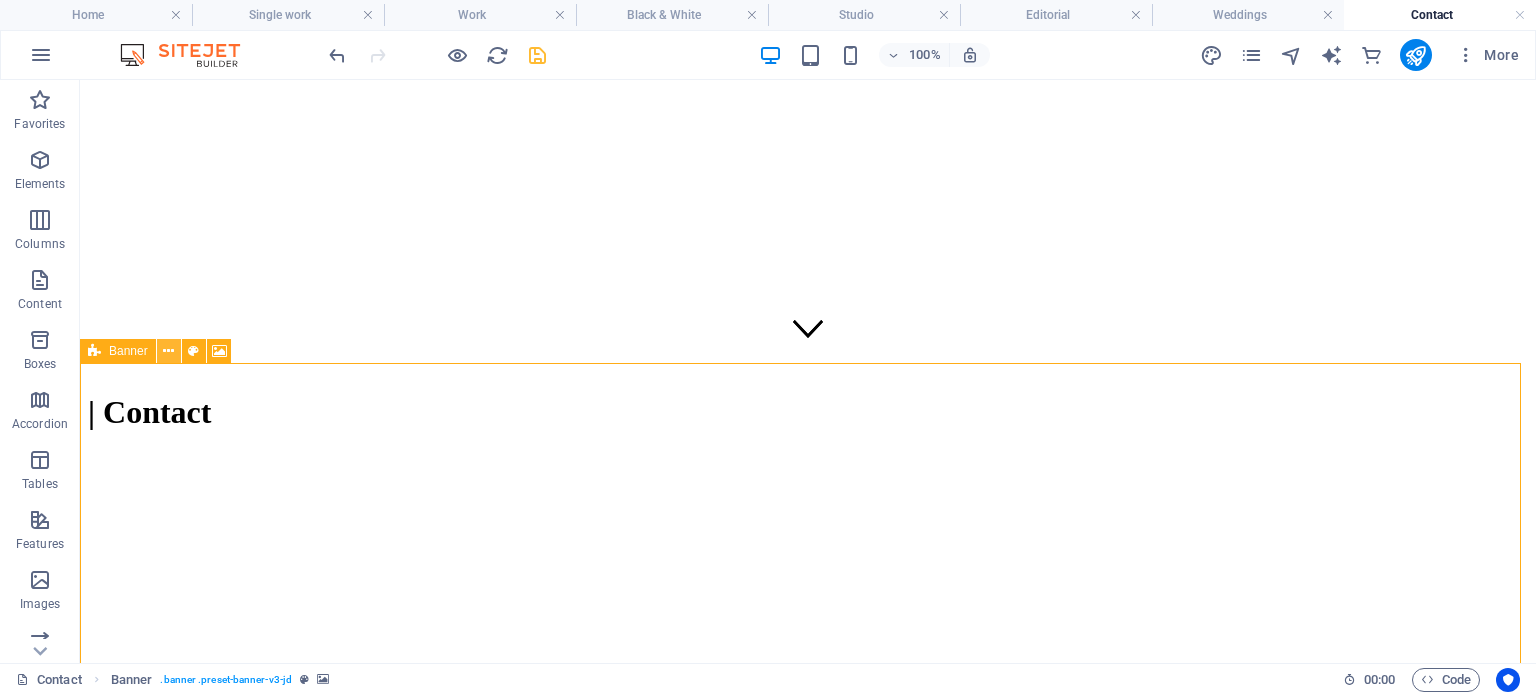 click at bounding box center (169, 351) 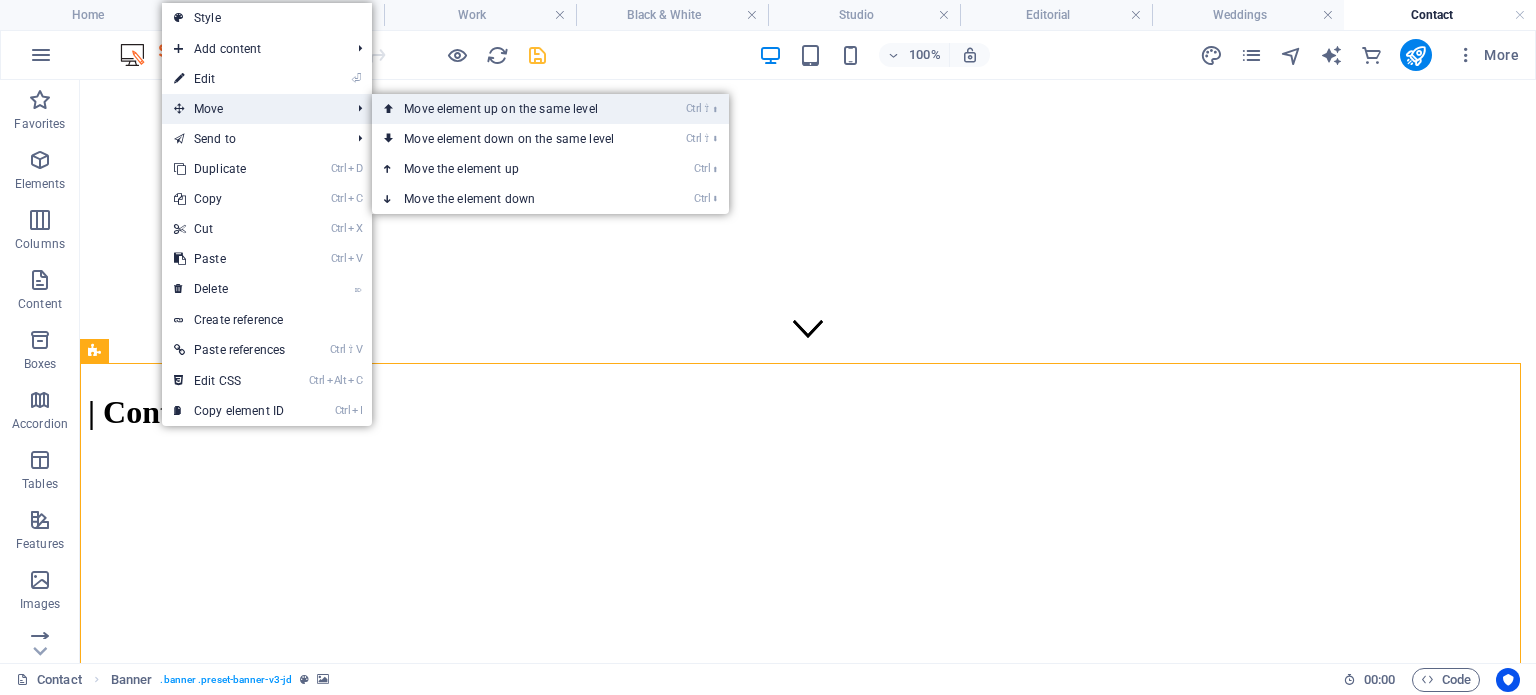click on "Ctrl ⇧ ⬆  Move element up on the same level" at bounding box center [513, 109] 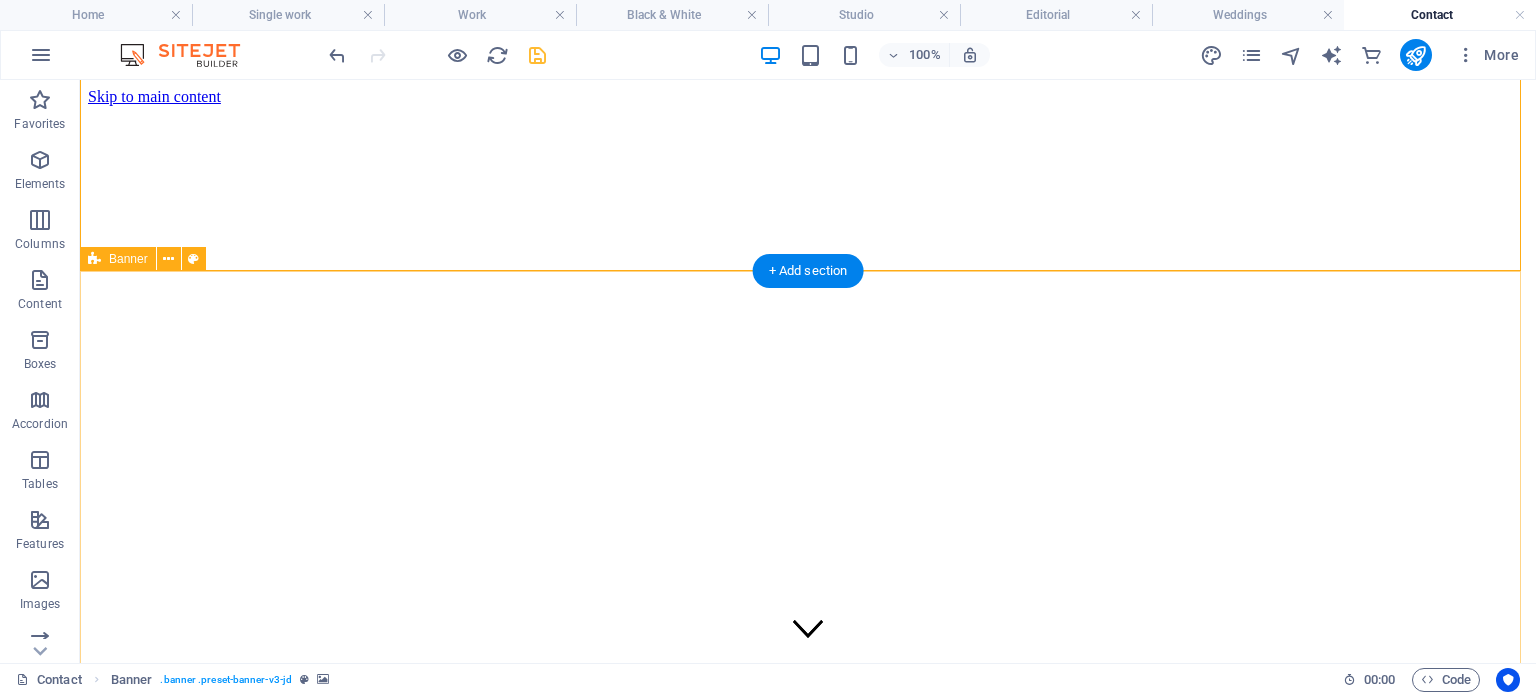 scroll, scrollTop: 500, scrollLeft: 0, axis: vertical 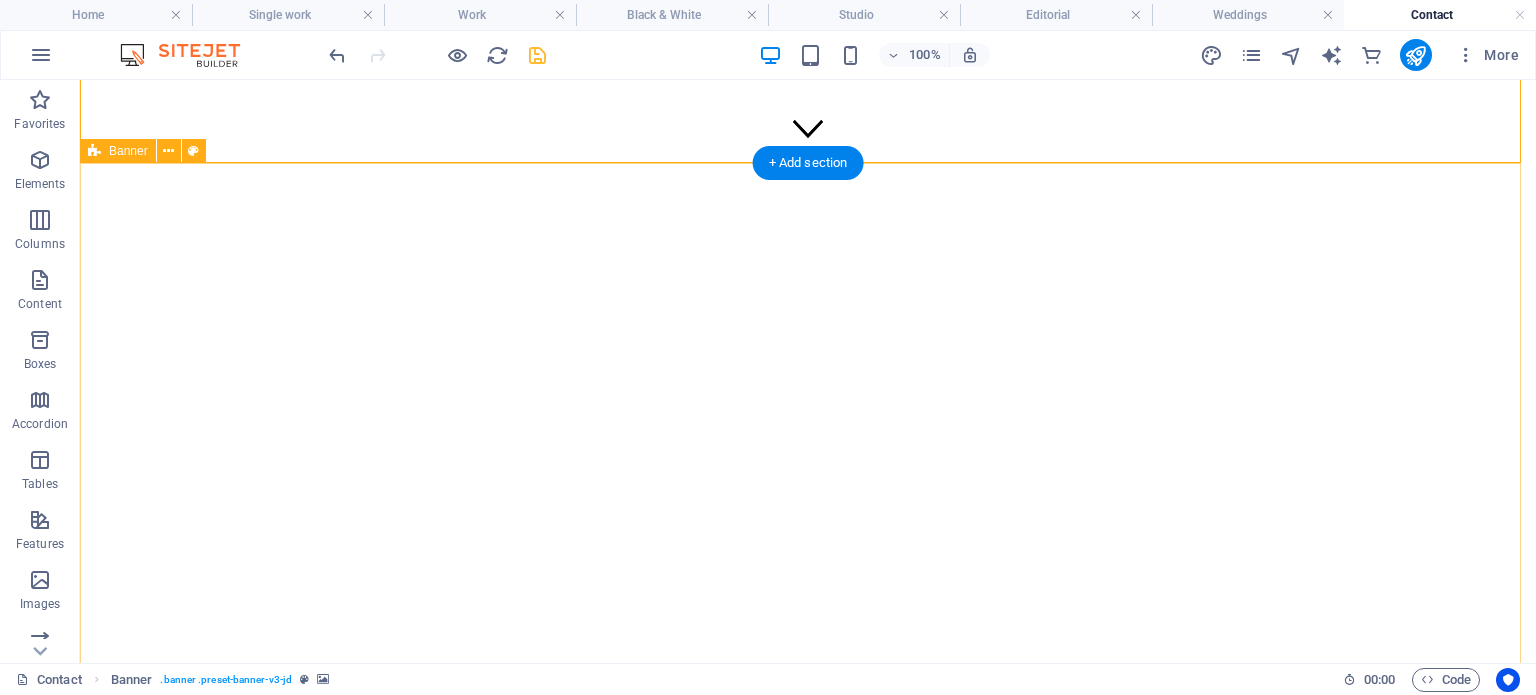 click at bounding box center (670, 976) 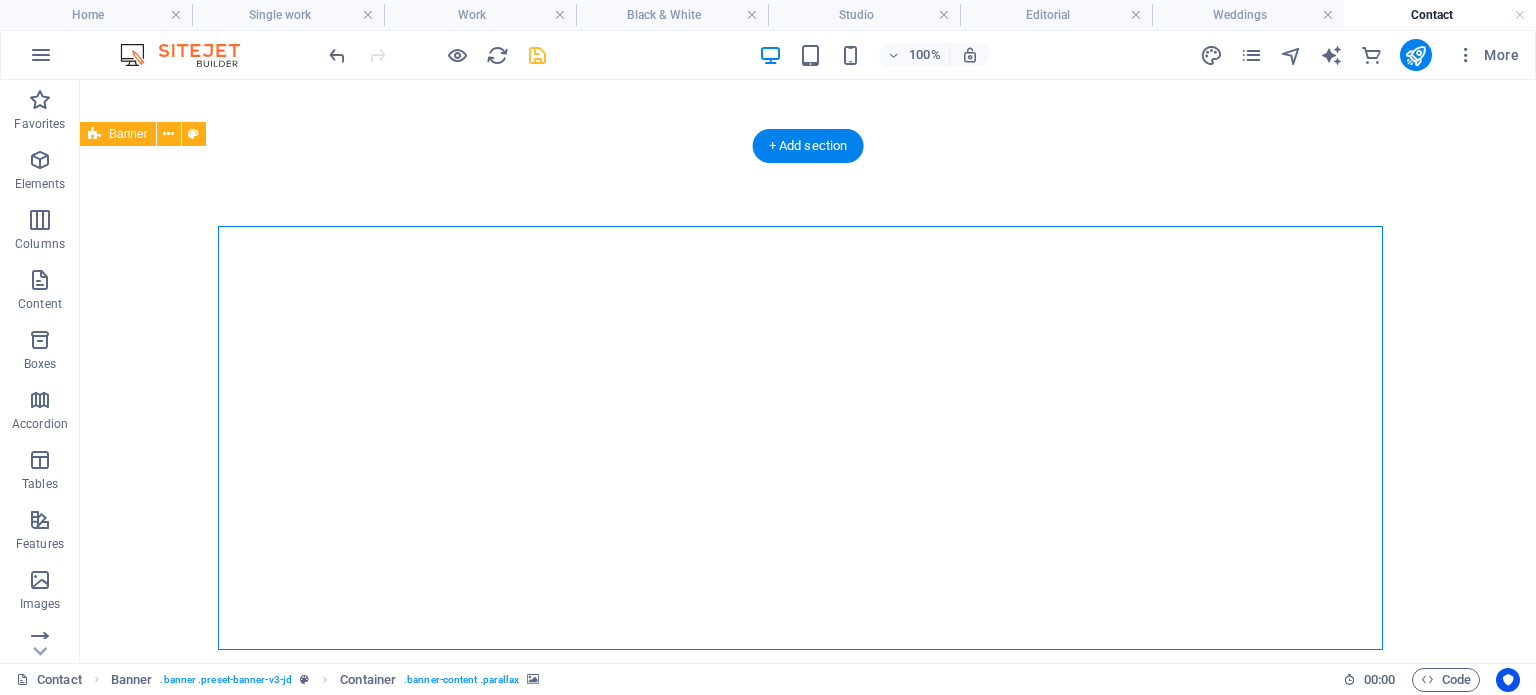 scroll, scrollTop: 800, scrollLeft: 0, axis: vertical 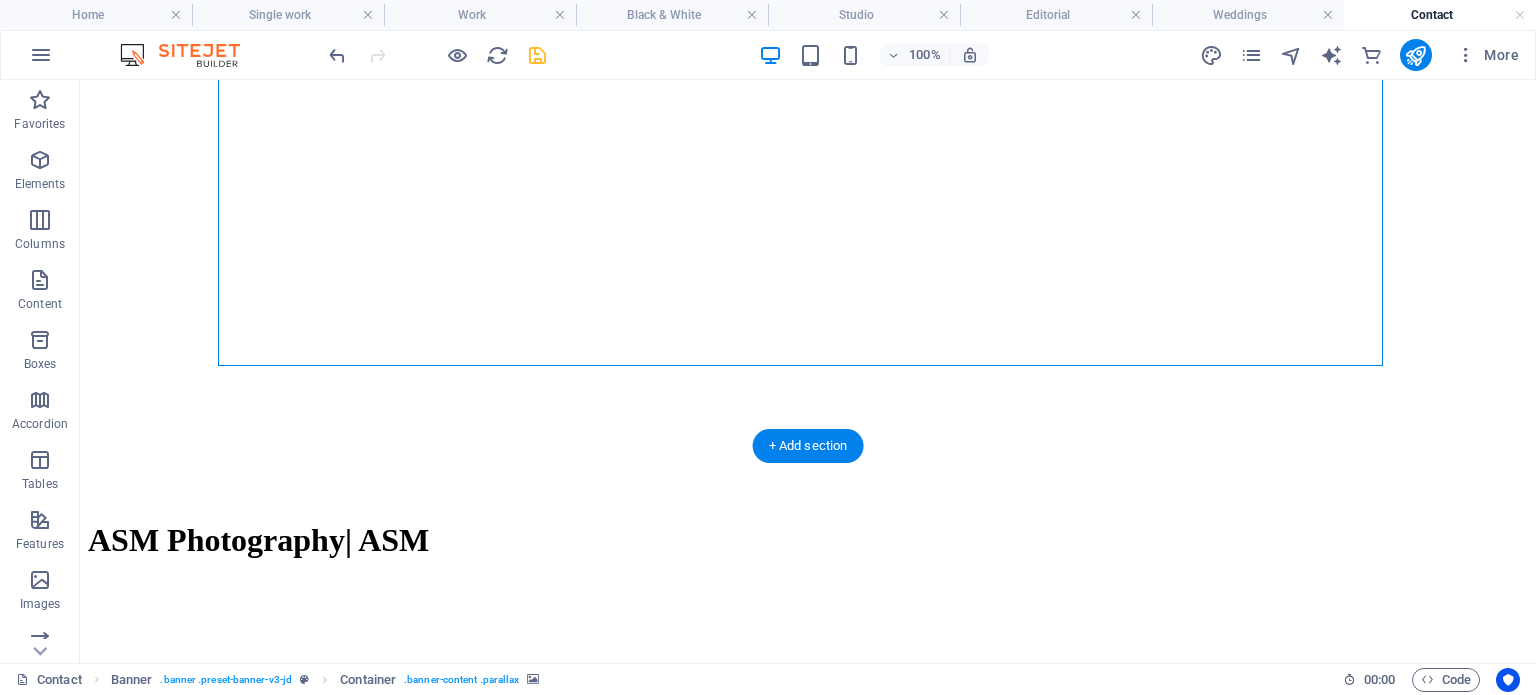 click at bounding box center [670, 796] 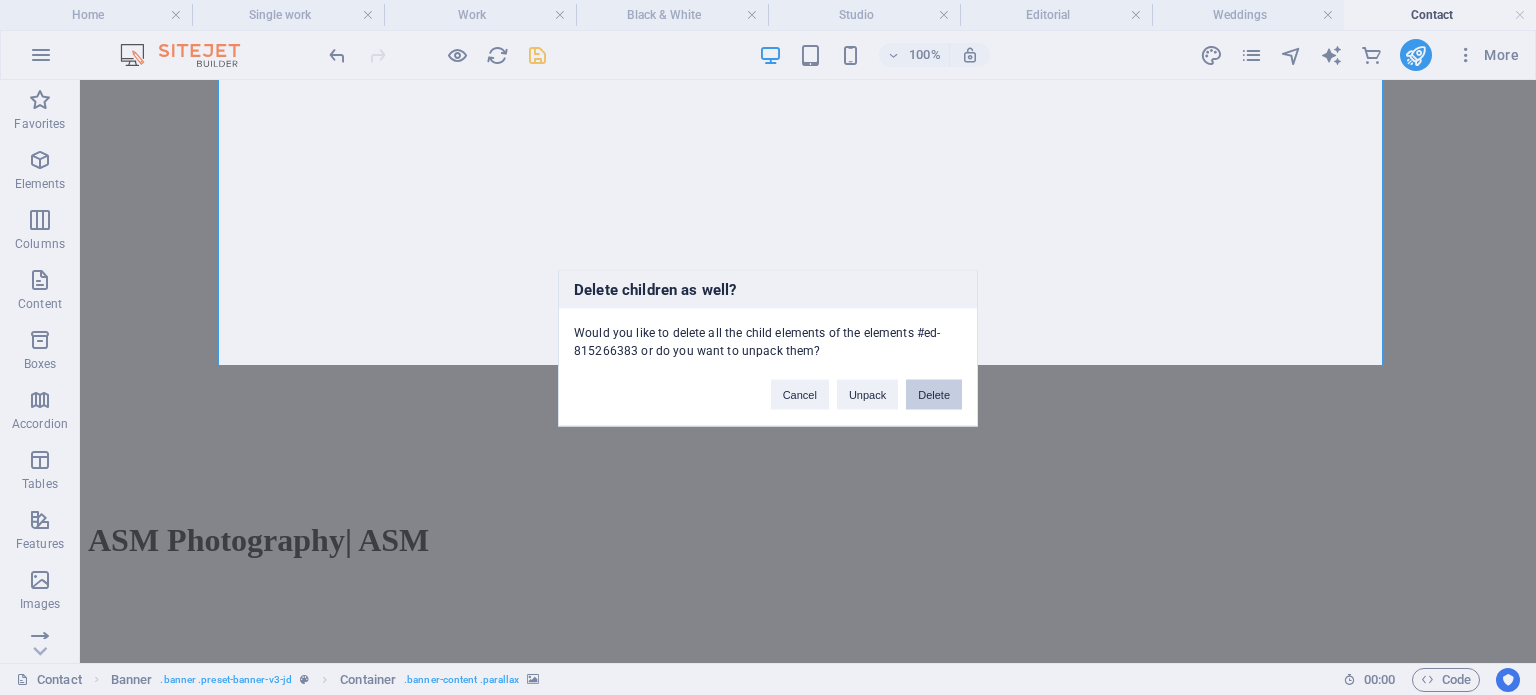 click on "Delete" at bounding box center (934, 394) 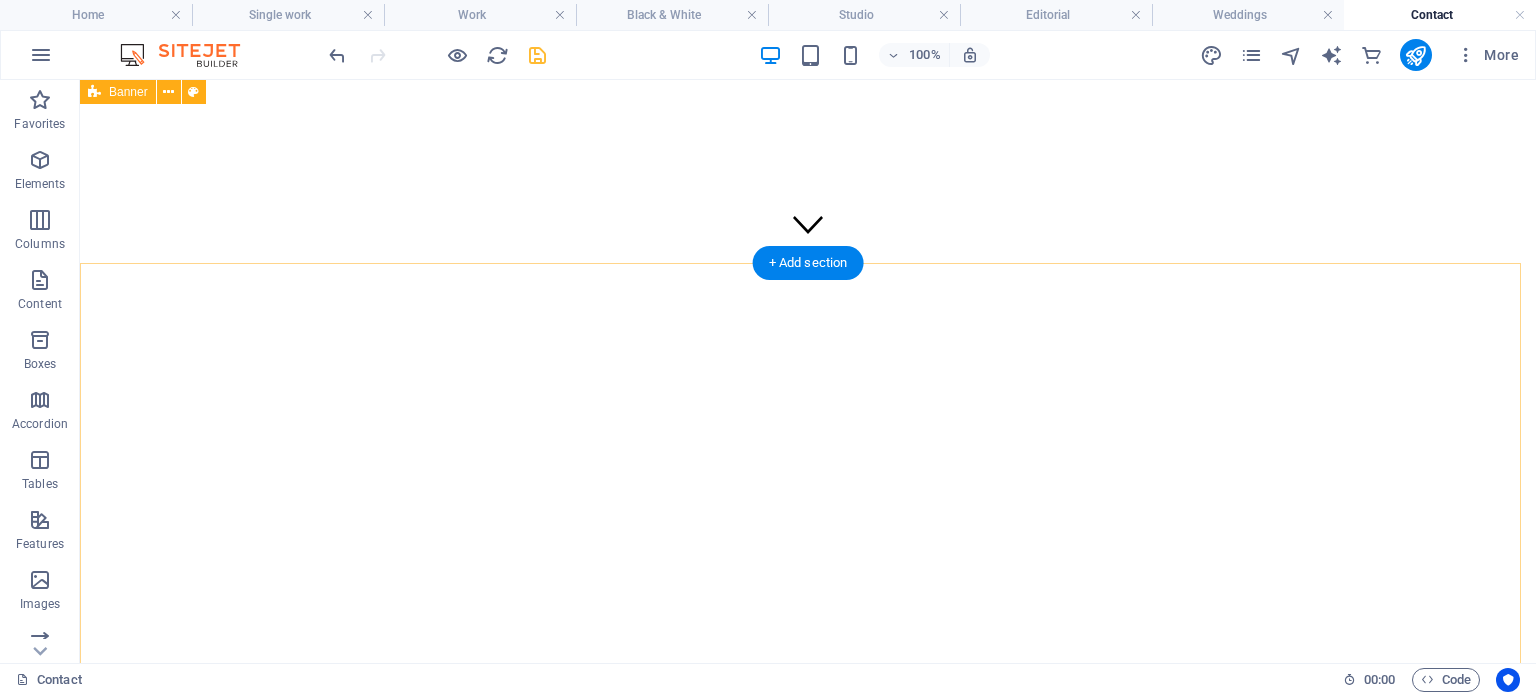 scroll, scrollTop: 400, scrollLeft: 0, axis: vertical 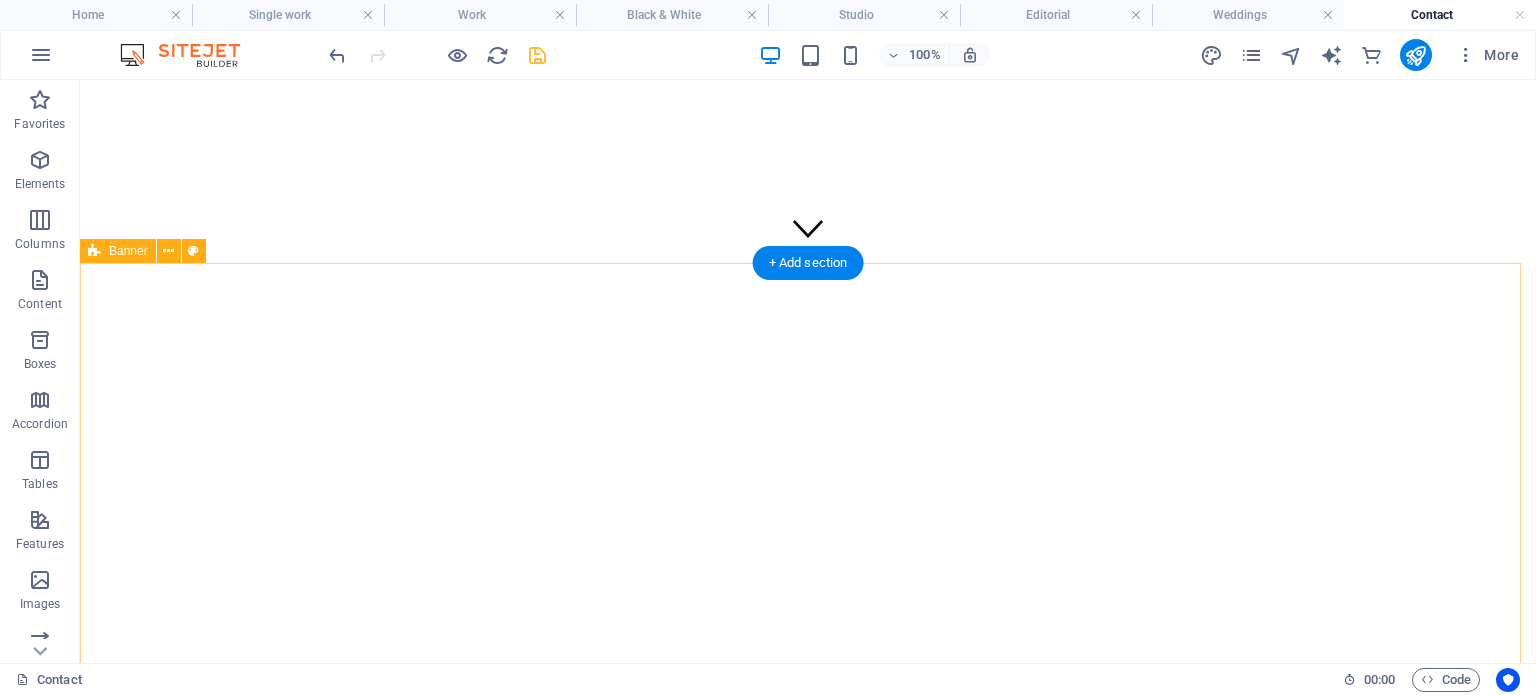click at bounding box center [808, 1352] 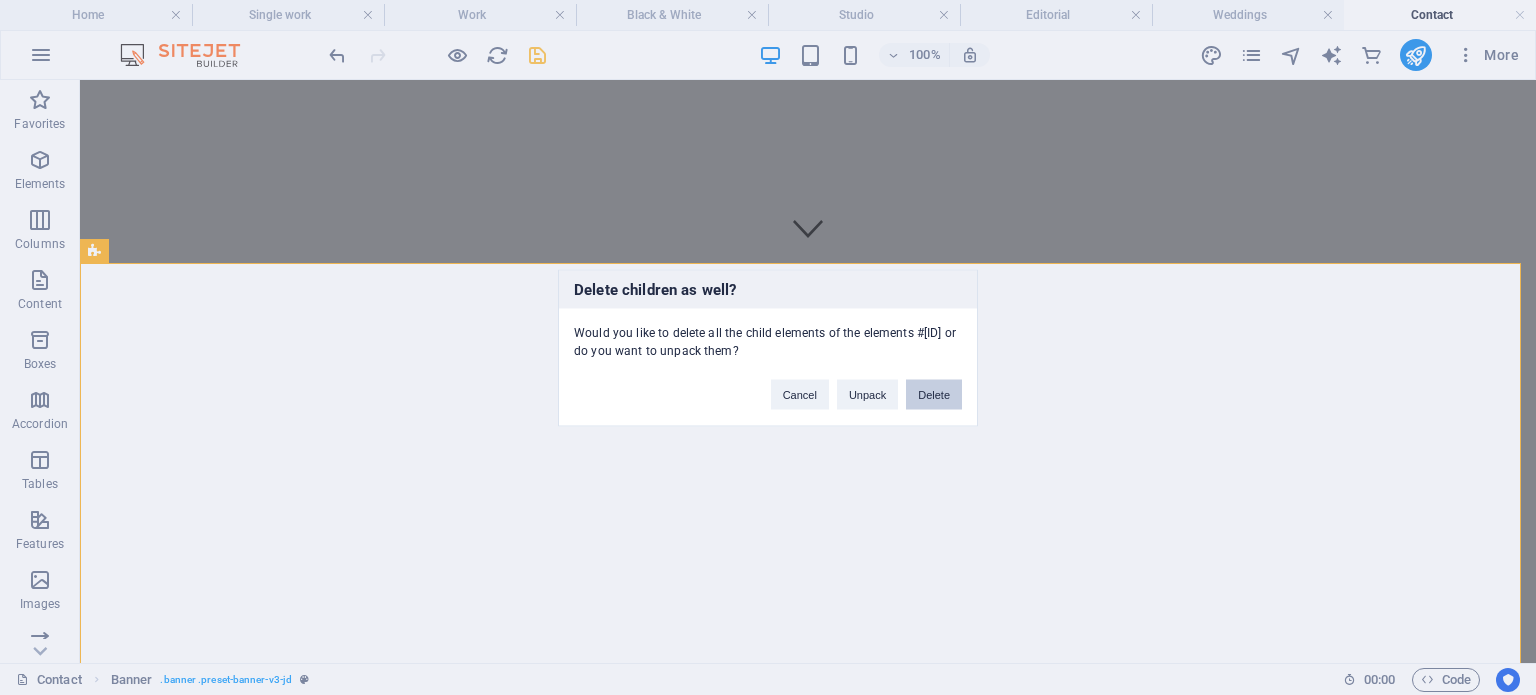 click on "Delete" at bounding box center [934, 394] 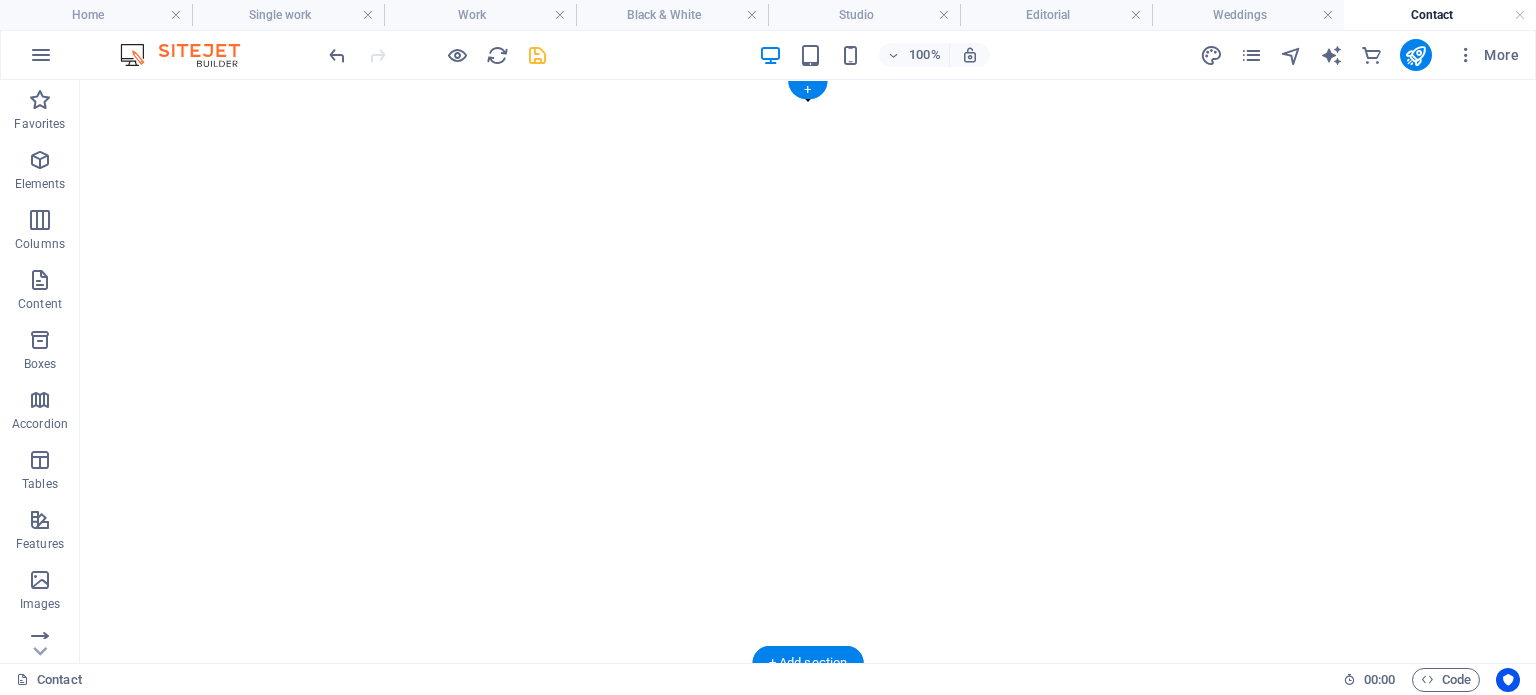 scroll, scrollTop: 0, scrollLeft: 0, axis: both 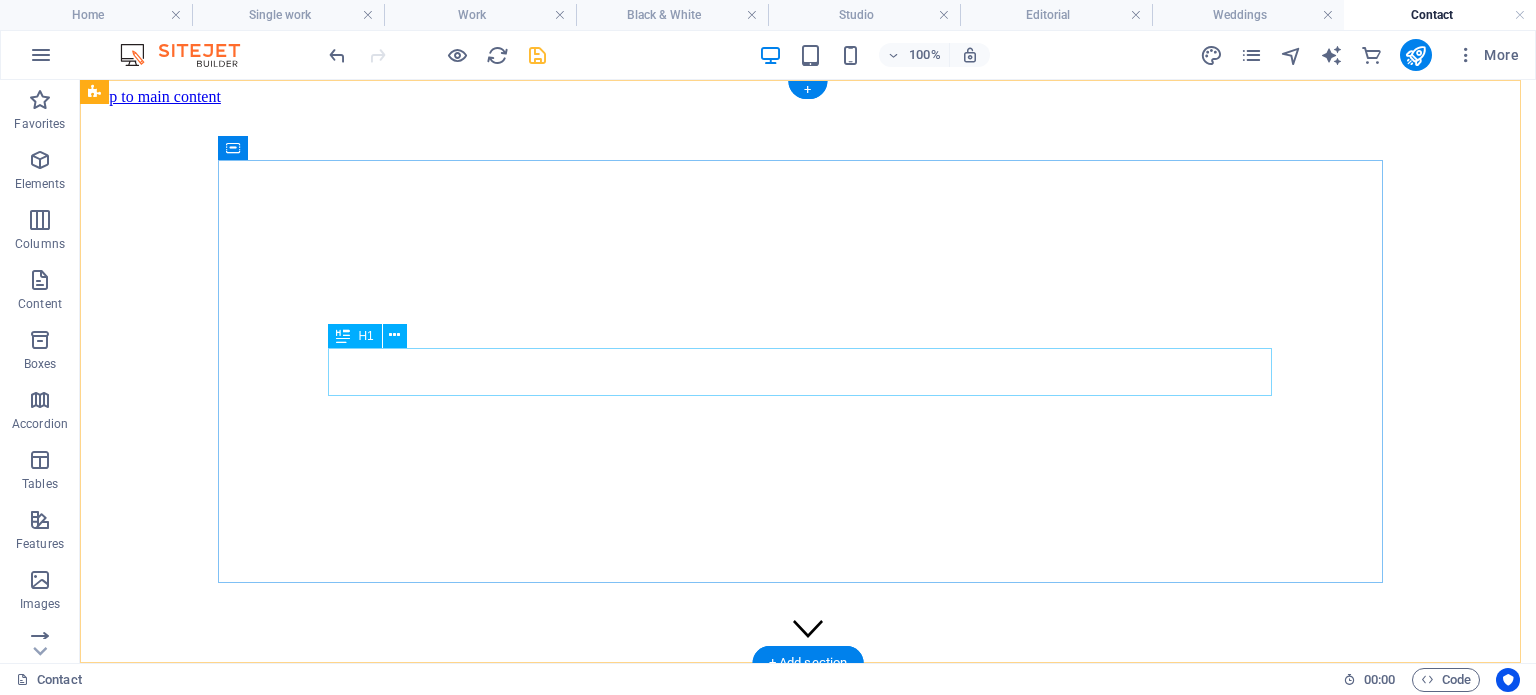 click on "ASM Photography| ASM" at bounding box center (670, 1340) 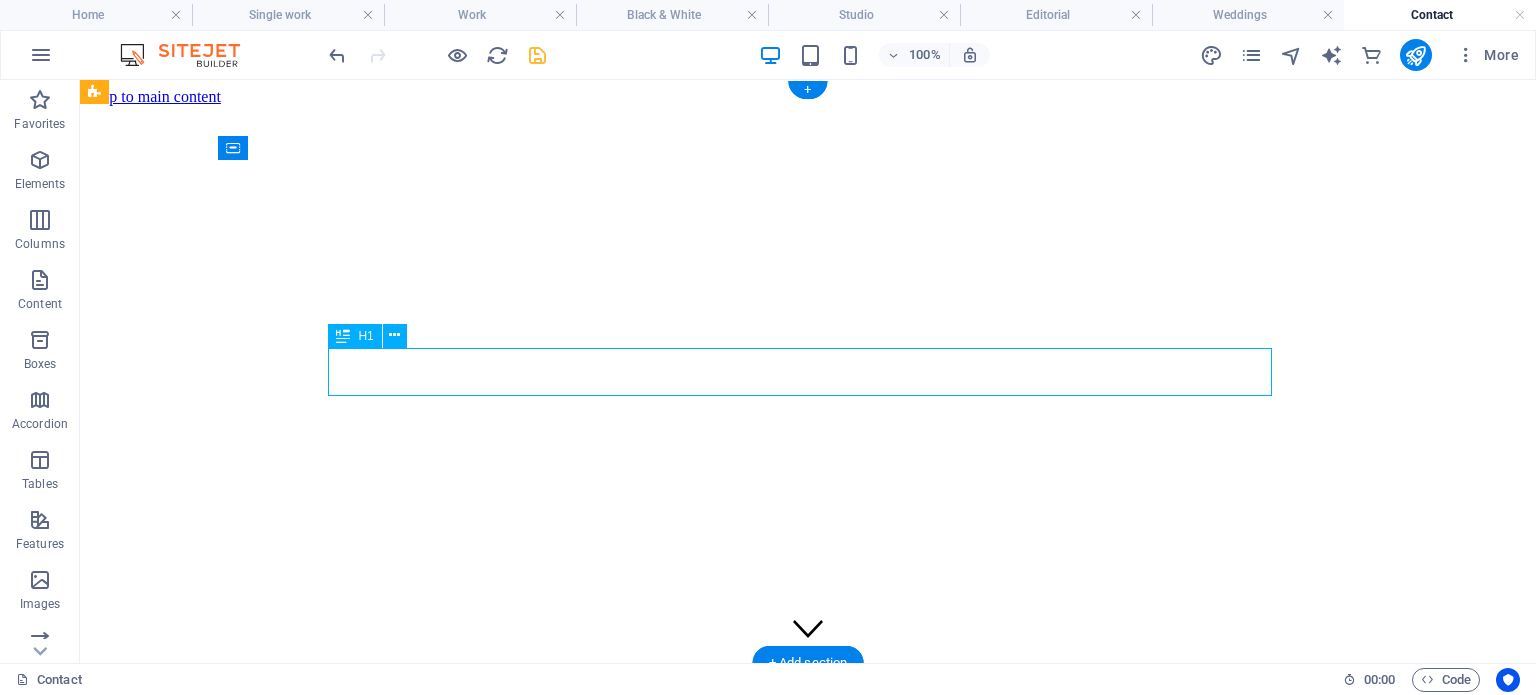 click on "ASM Photography| ASM" at bounding box center (670, 1340) 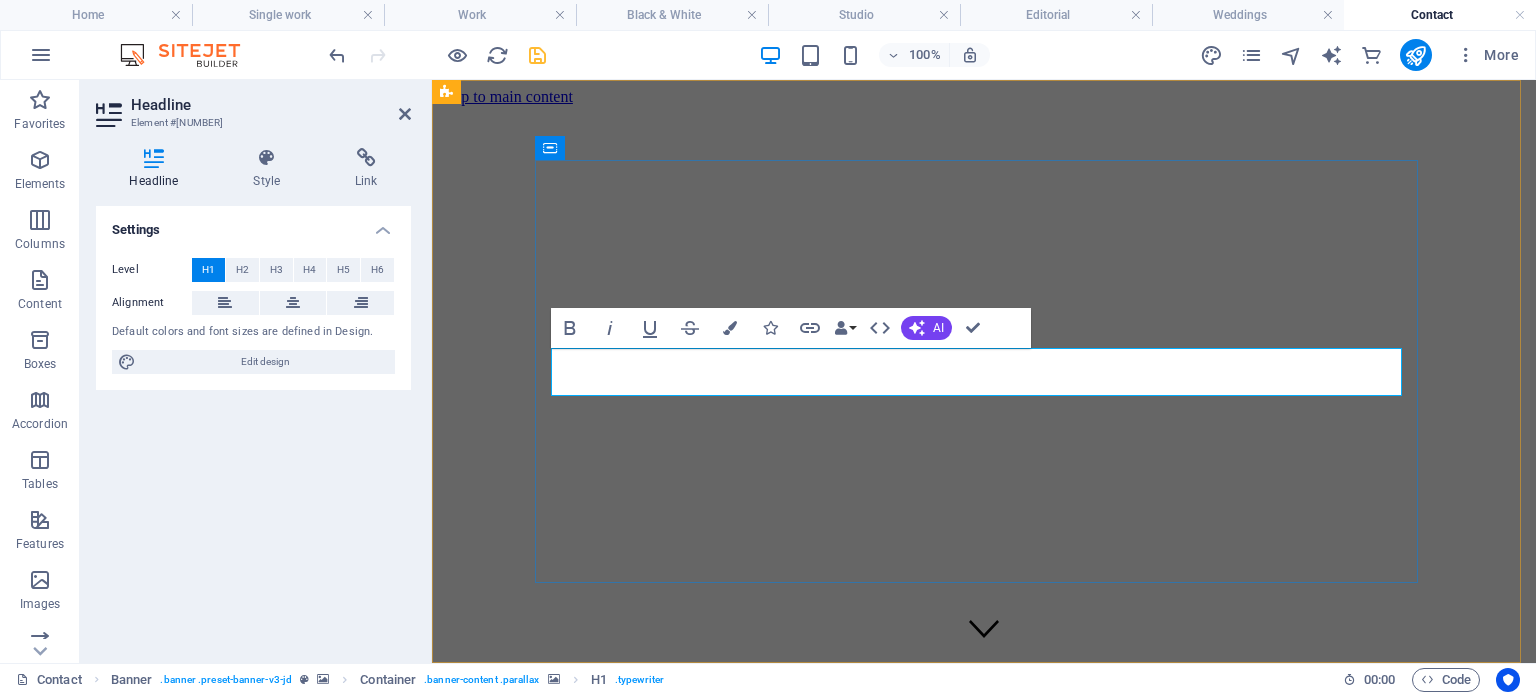 click on "ASM Photography| ASM" at bounding box center [881, 1340] 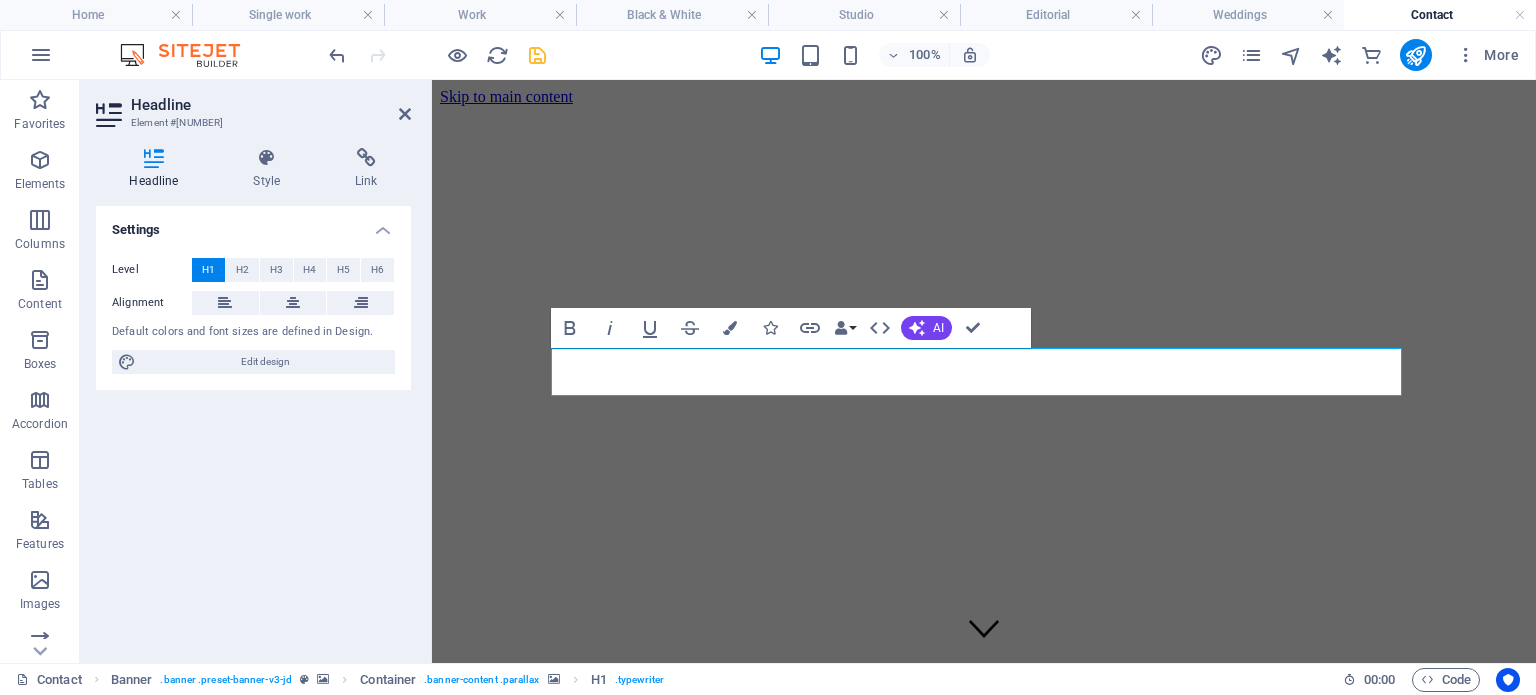 click at bounding box center (984, 106) 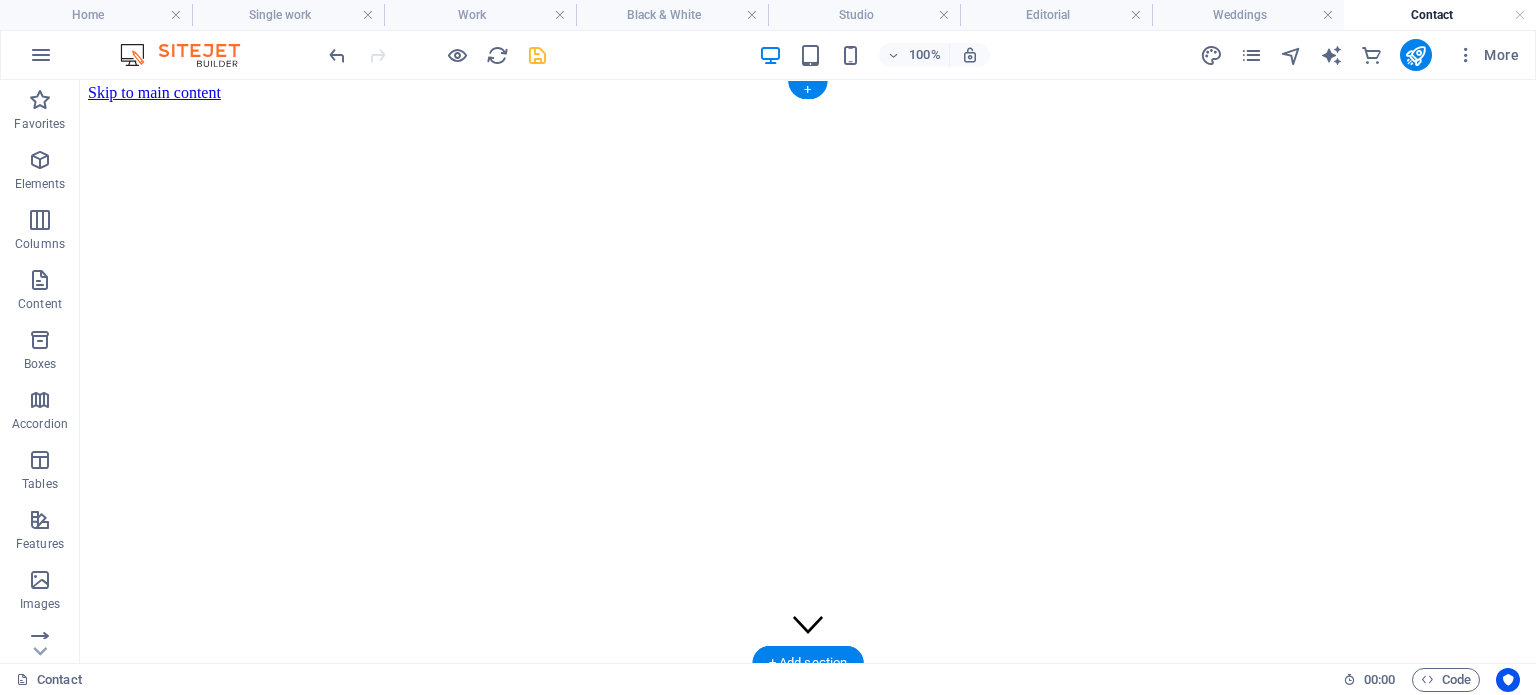 scroll, scrollTop: 0, scrollLeft: 0, axis: both 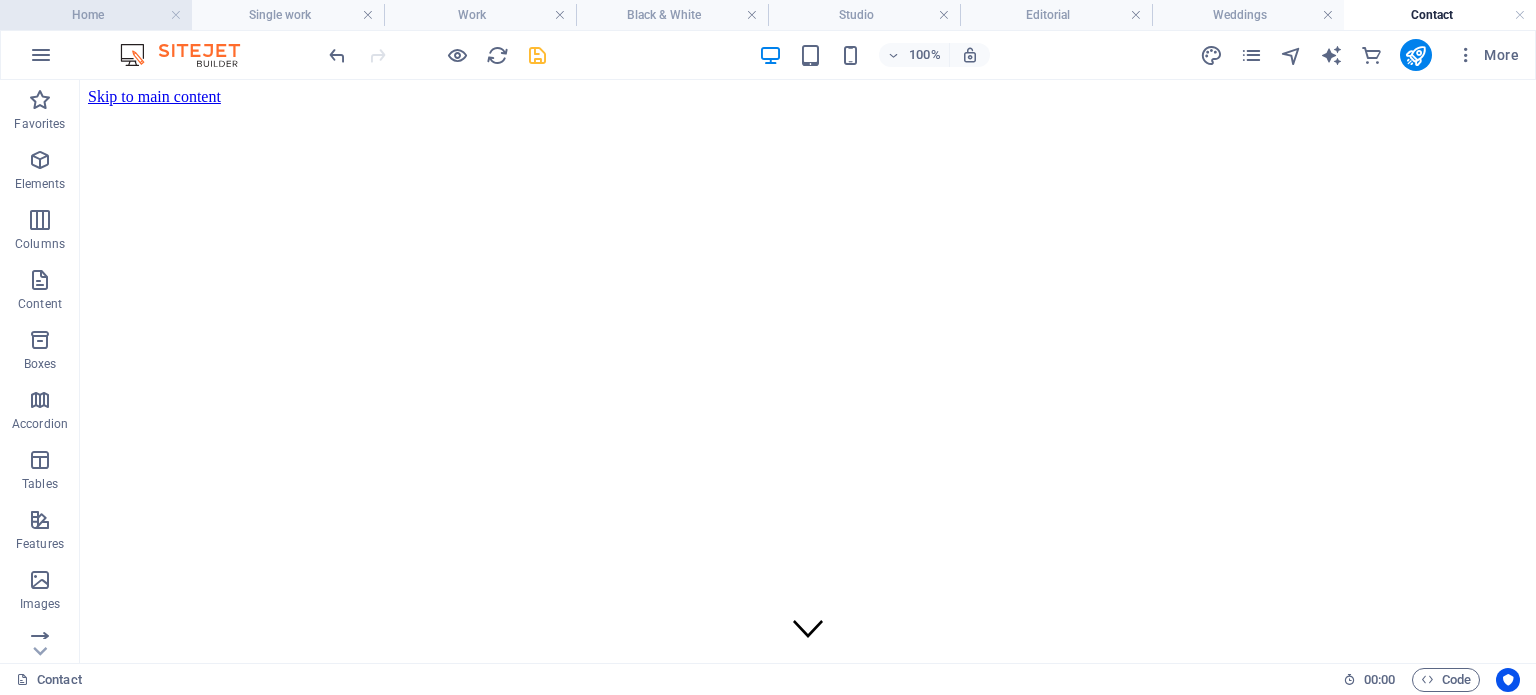 click on "Home" at bounding box center (96, 15) 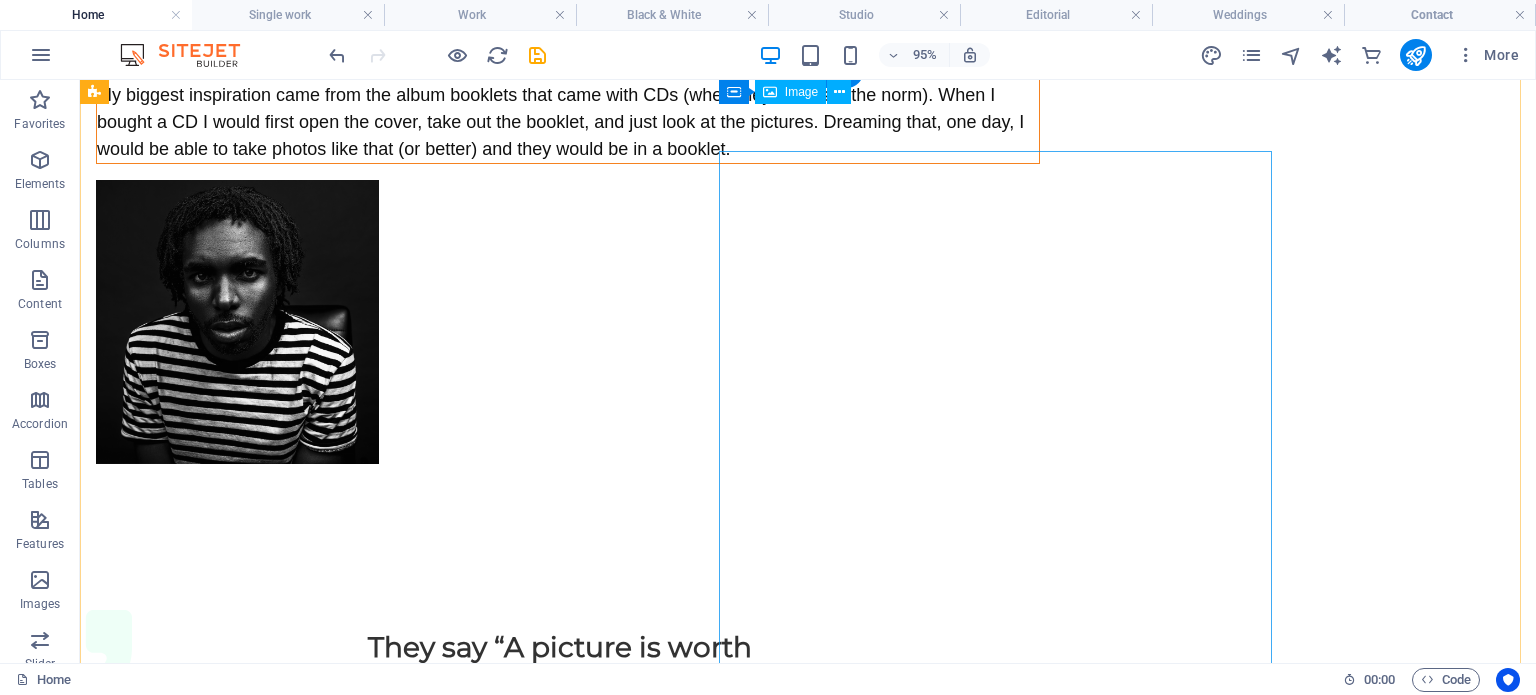 scroll, scrollTop: 0, scrollLeft: 0, axis: both 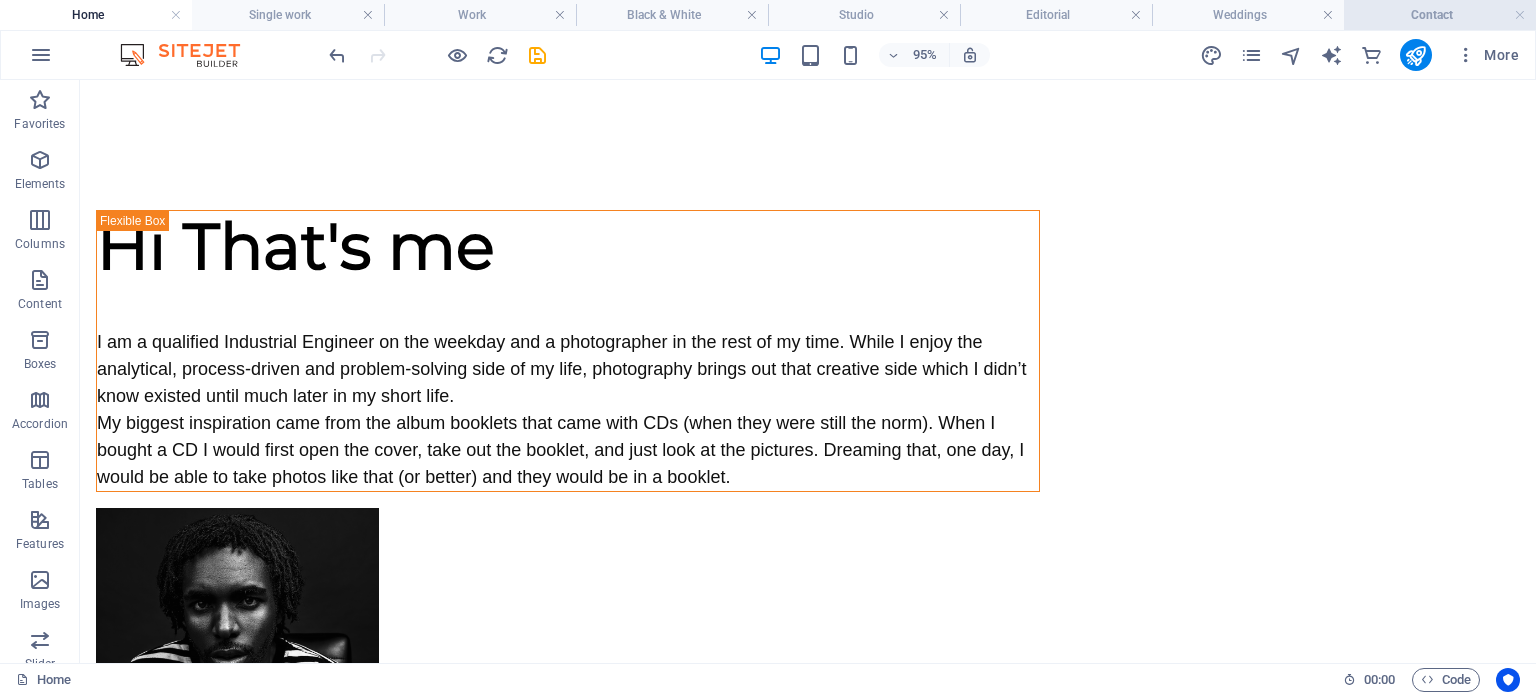 click on "Contact" at bounding box center [1440, 15] 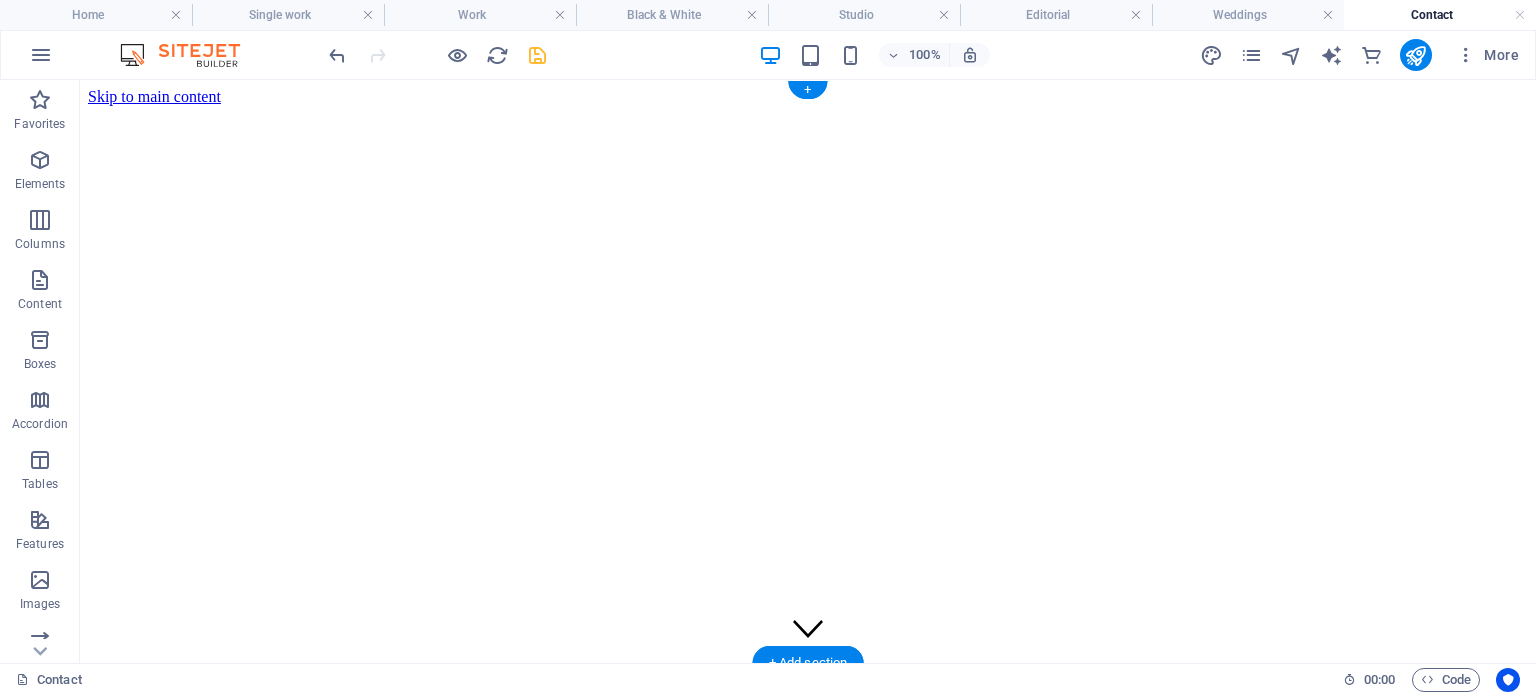 click at bounding box center [808, 106] 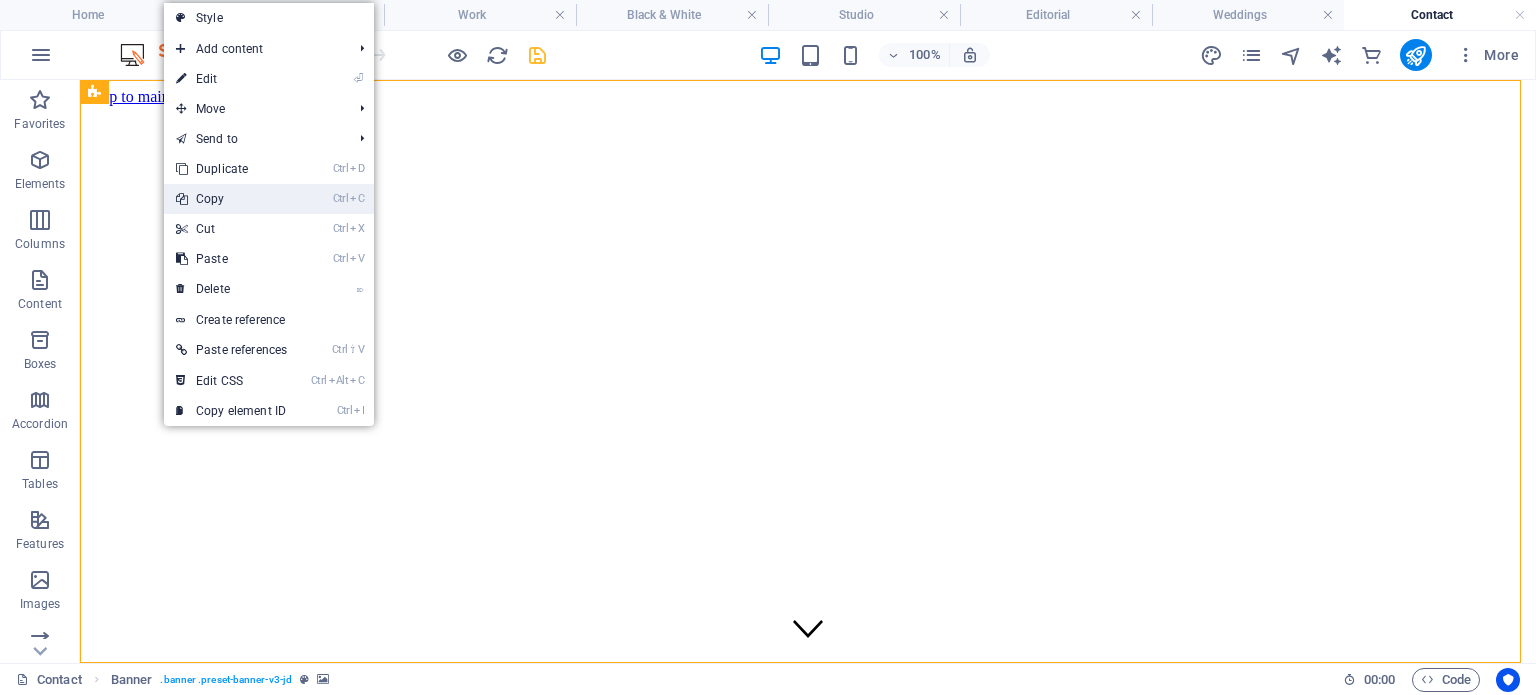 click on "Ctrl C  Copy" at bounding box center (231, 199) 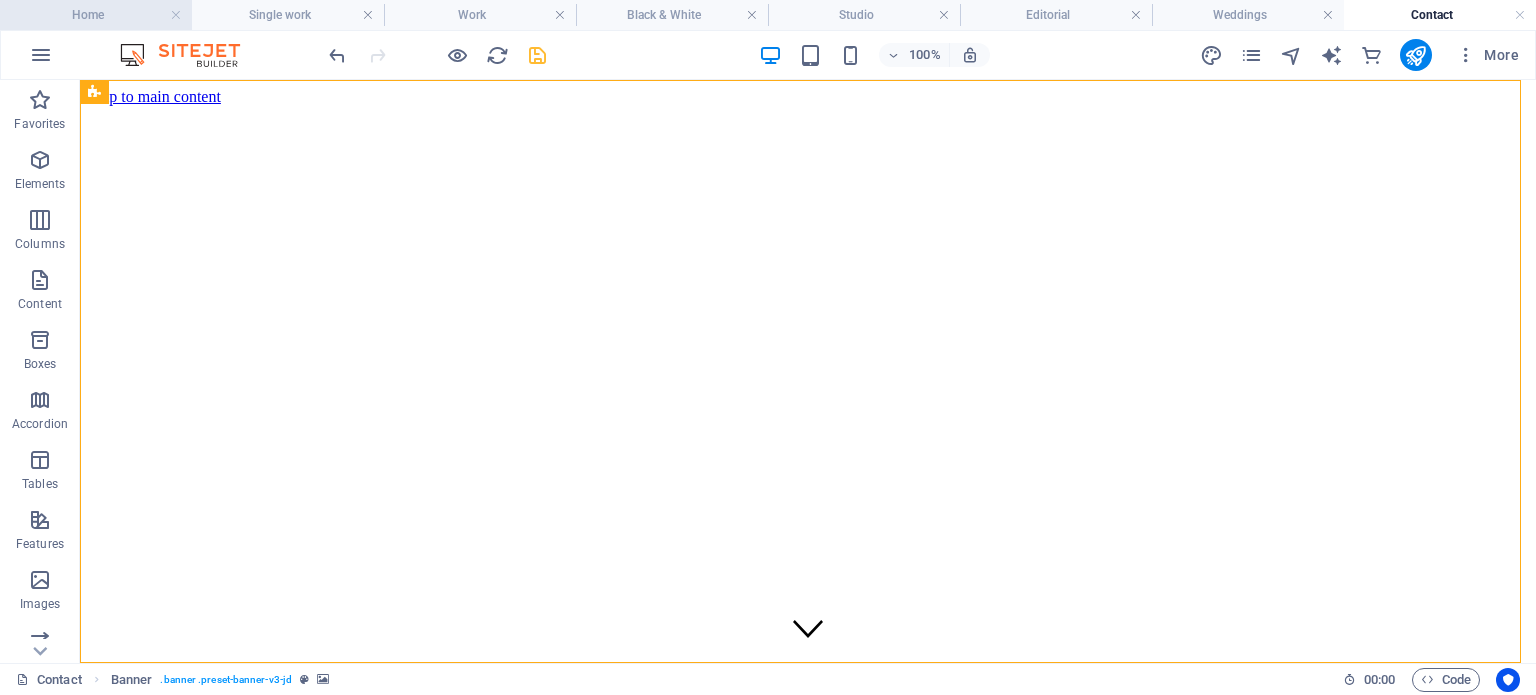 click on "Home" at bounding box center [96, 15] 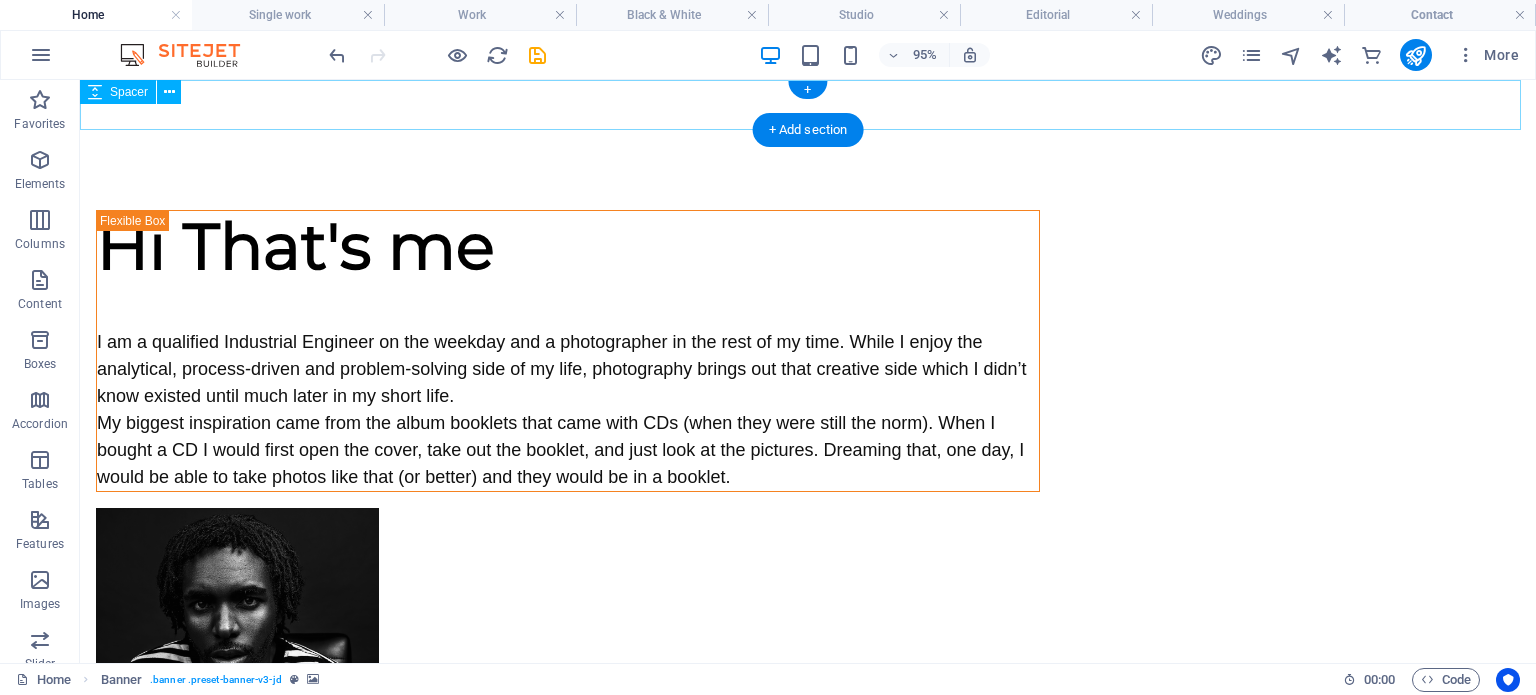 click at bounding box center [808, 105] 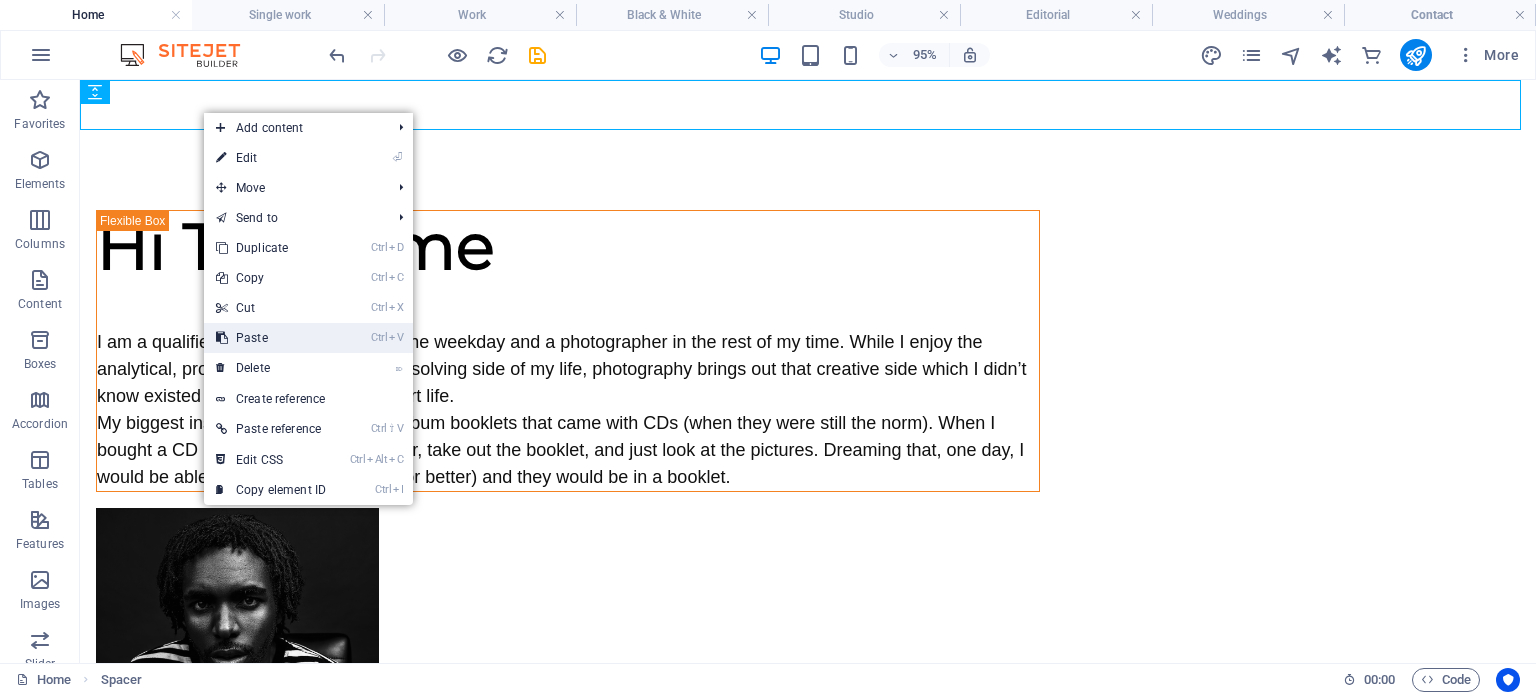 click on "Ctrl V  Paste" at bounding box center (271, 338) 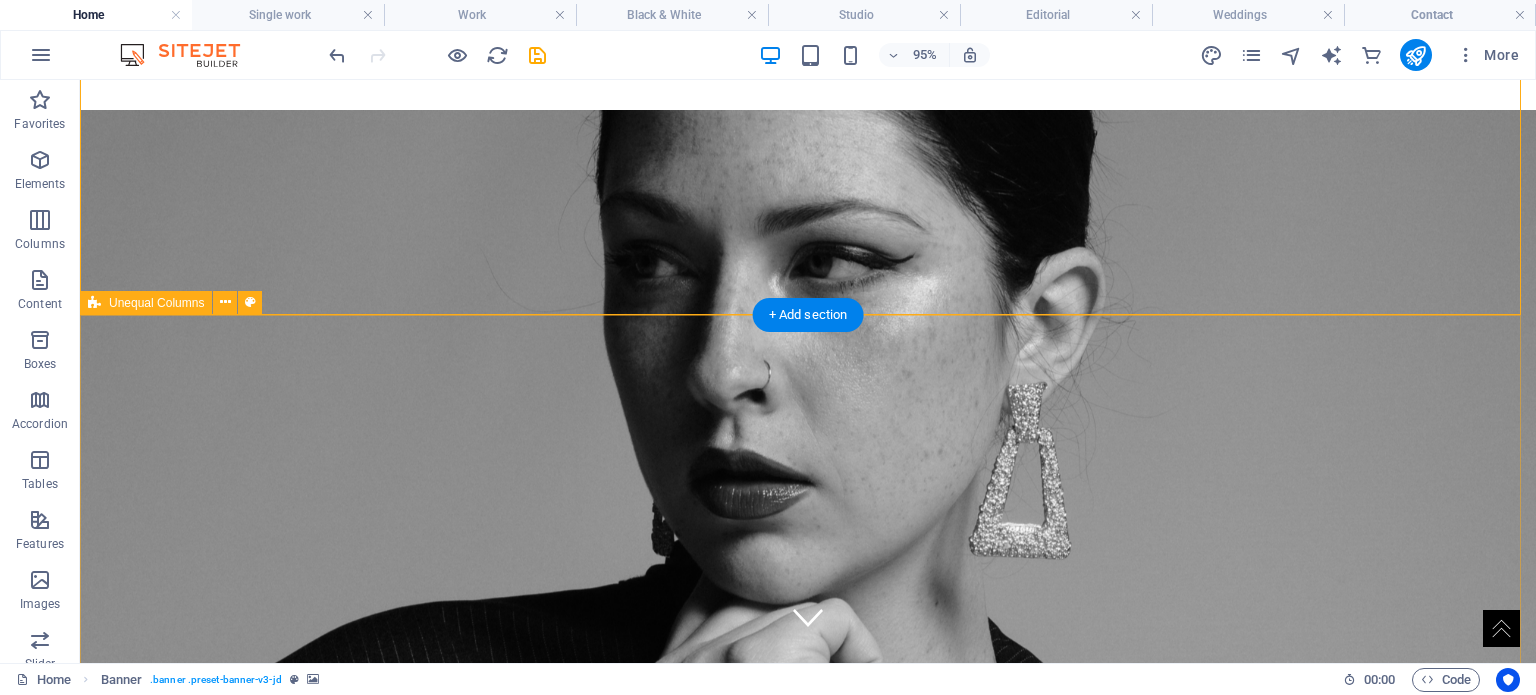 scroll, scrollTop: 0, scrollLeft: 0, axis: both 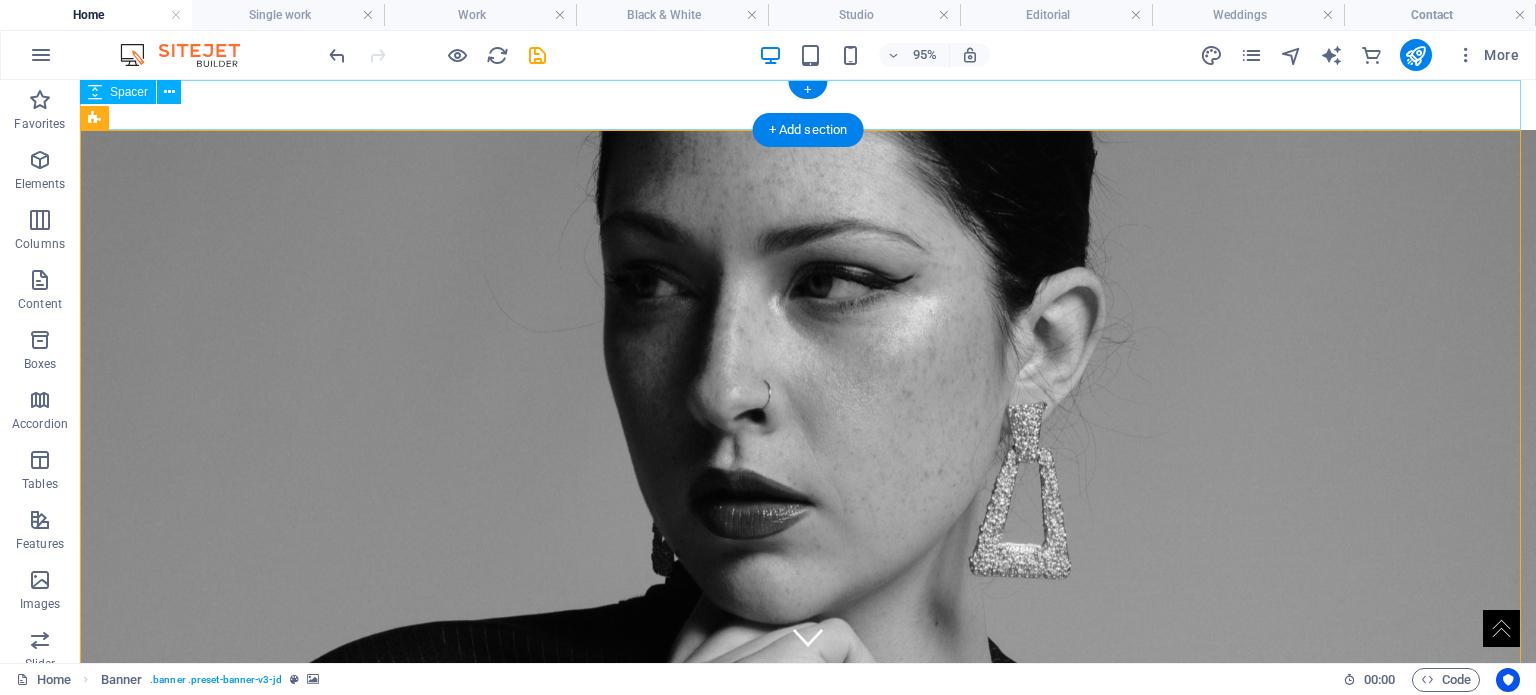 click at bounding box center (808, 105) 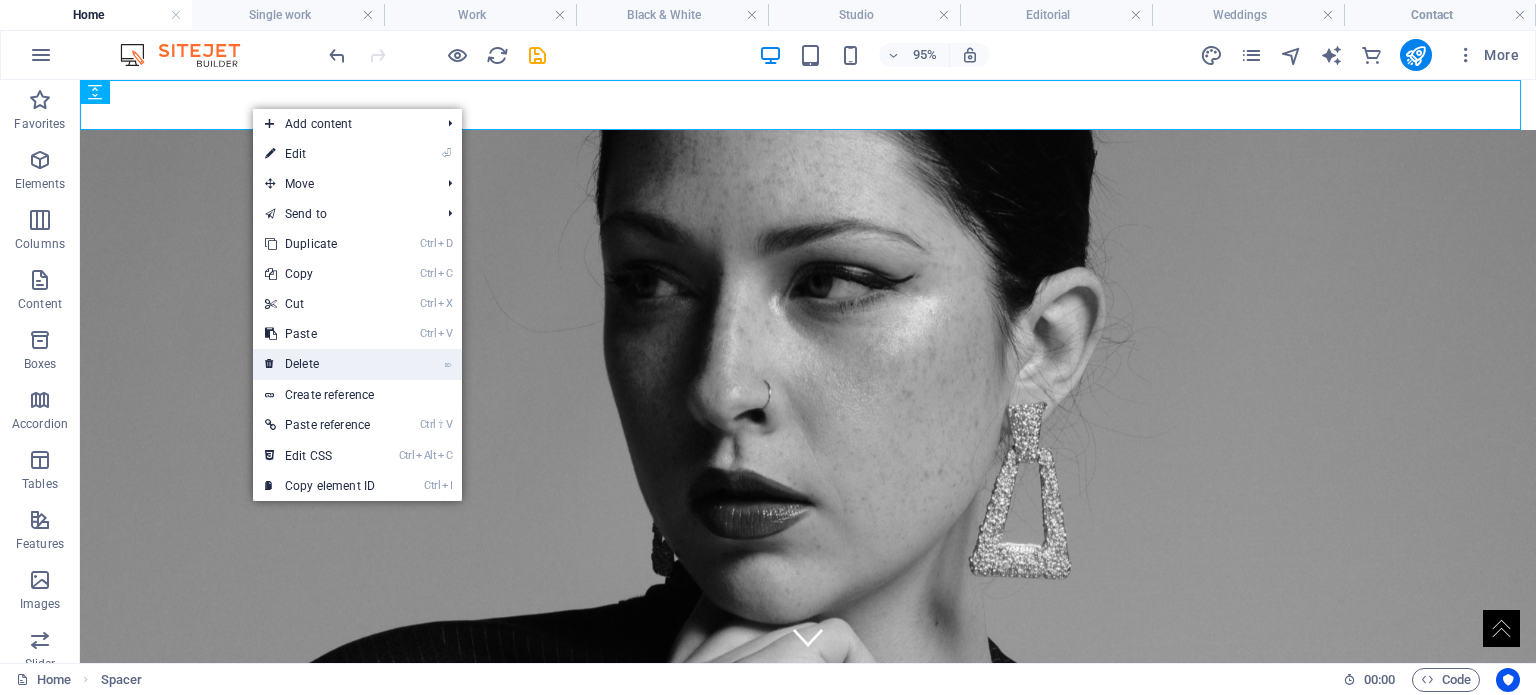 click on "⌦  Delete" at bounding box center (320, 364) 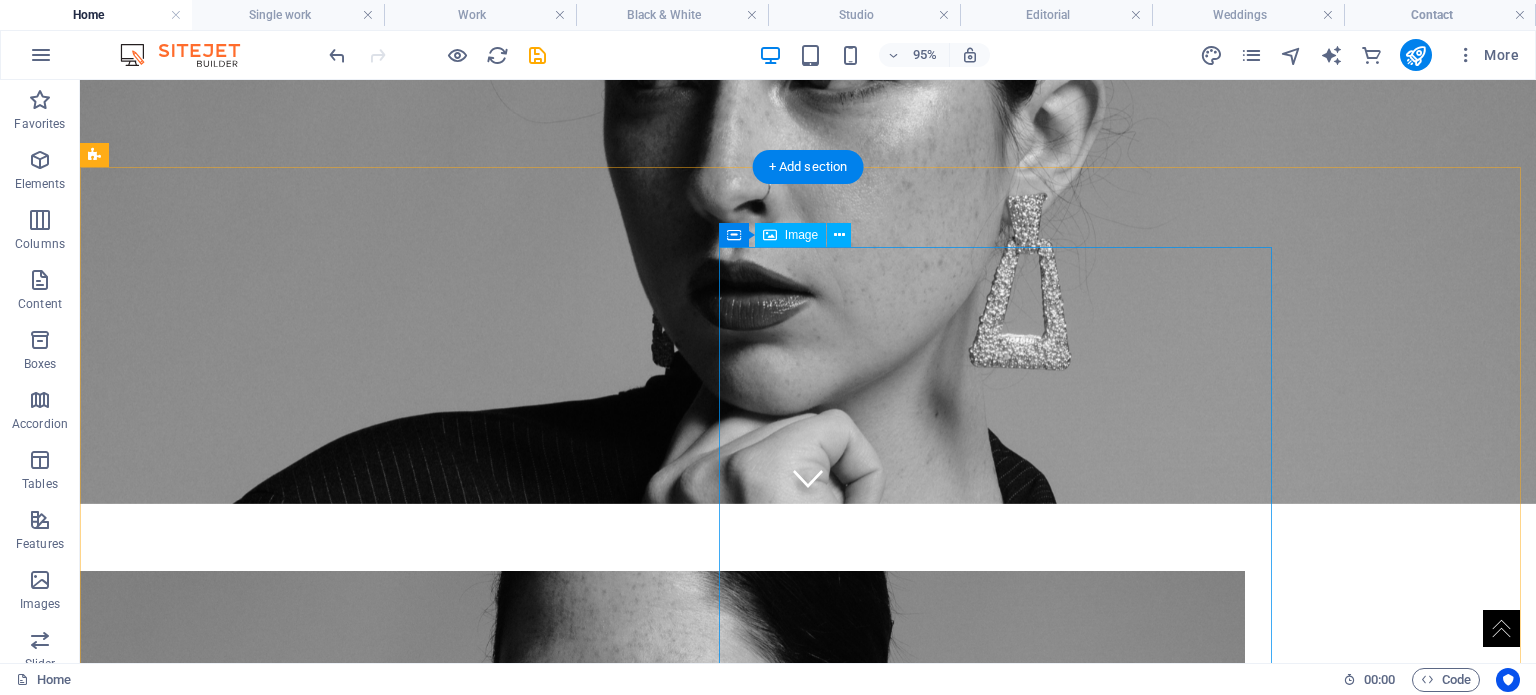 scroll, scrollTop: 0, scrollLeft: 0, axis: both 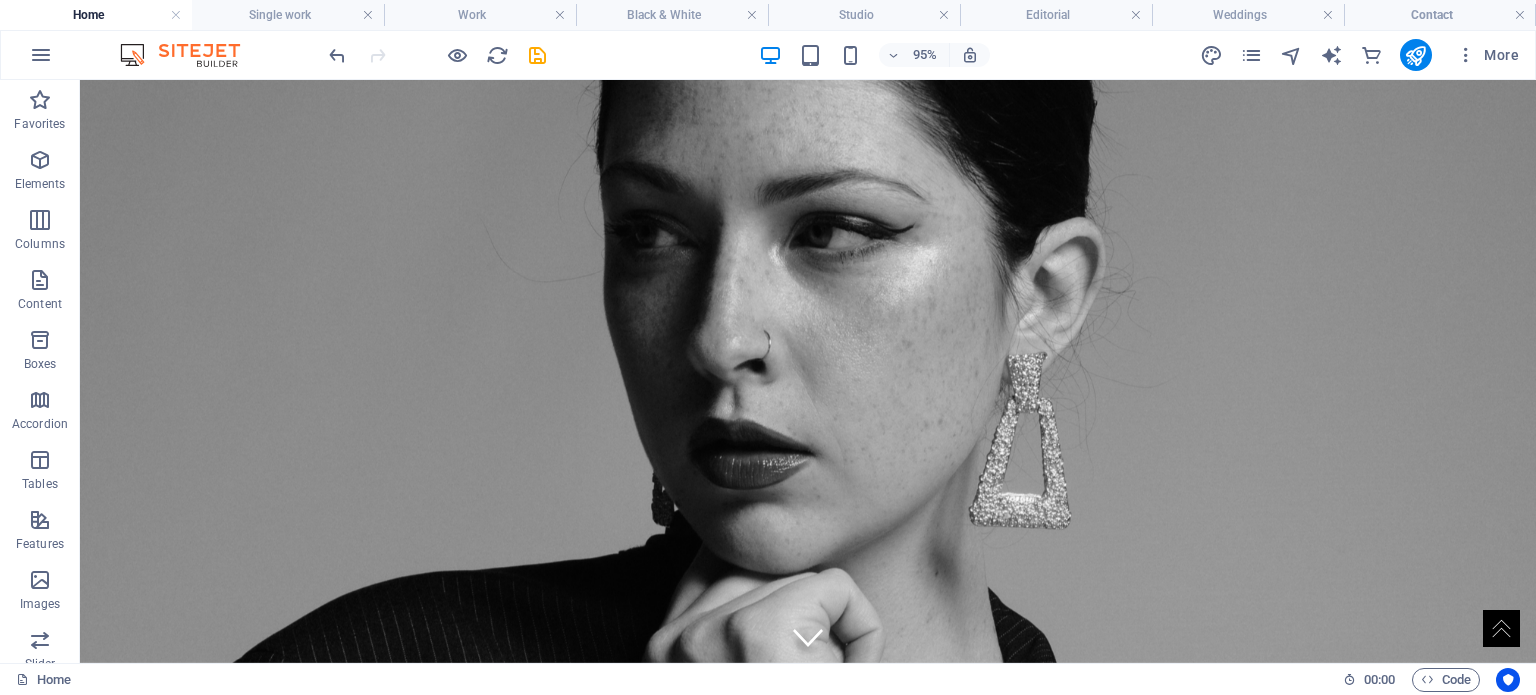 click at bounding box center (437, 55) 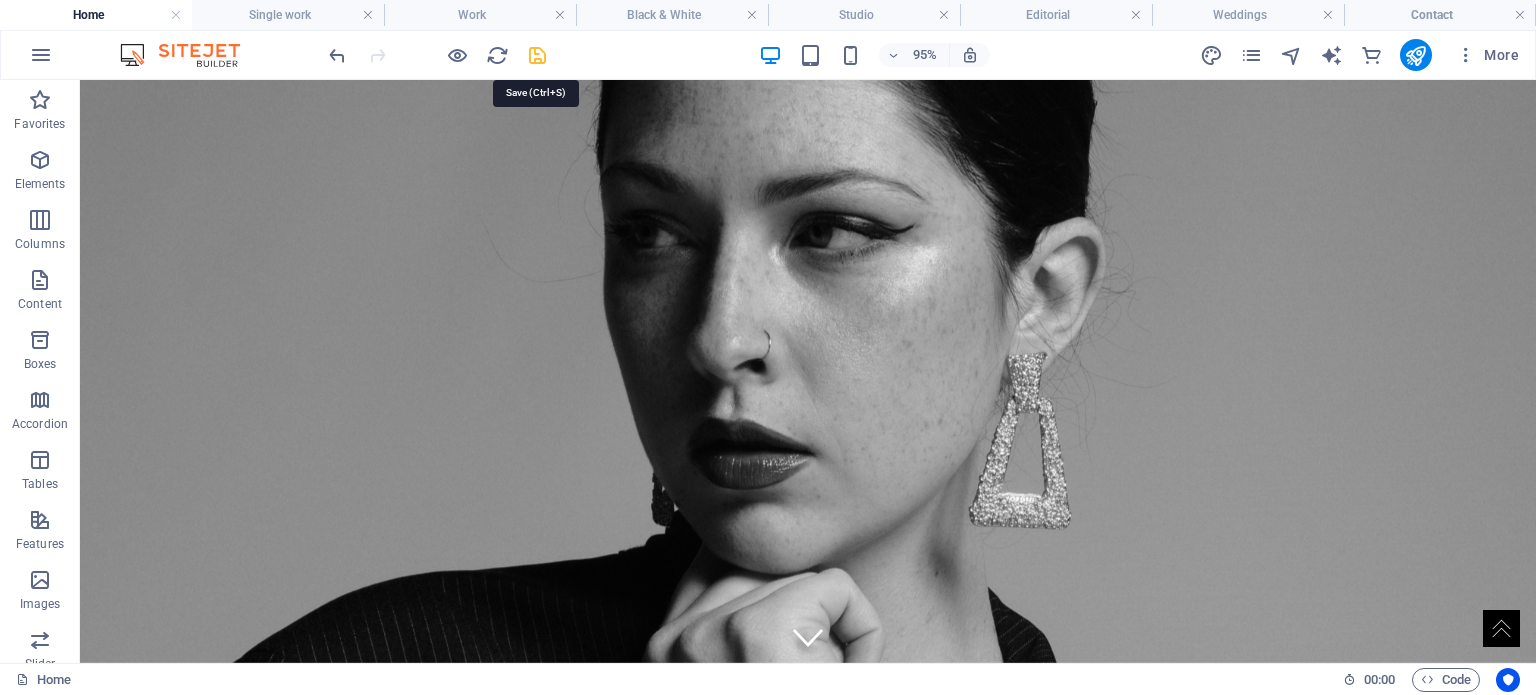 click at bounding box center [537, 55] 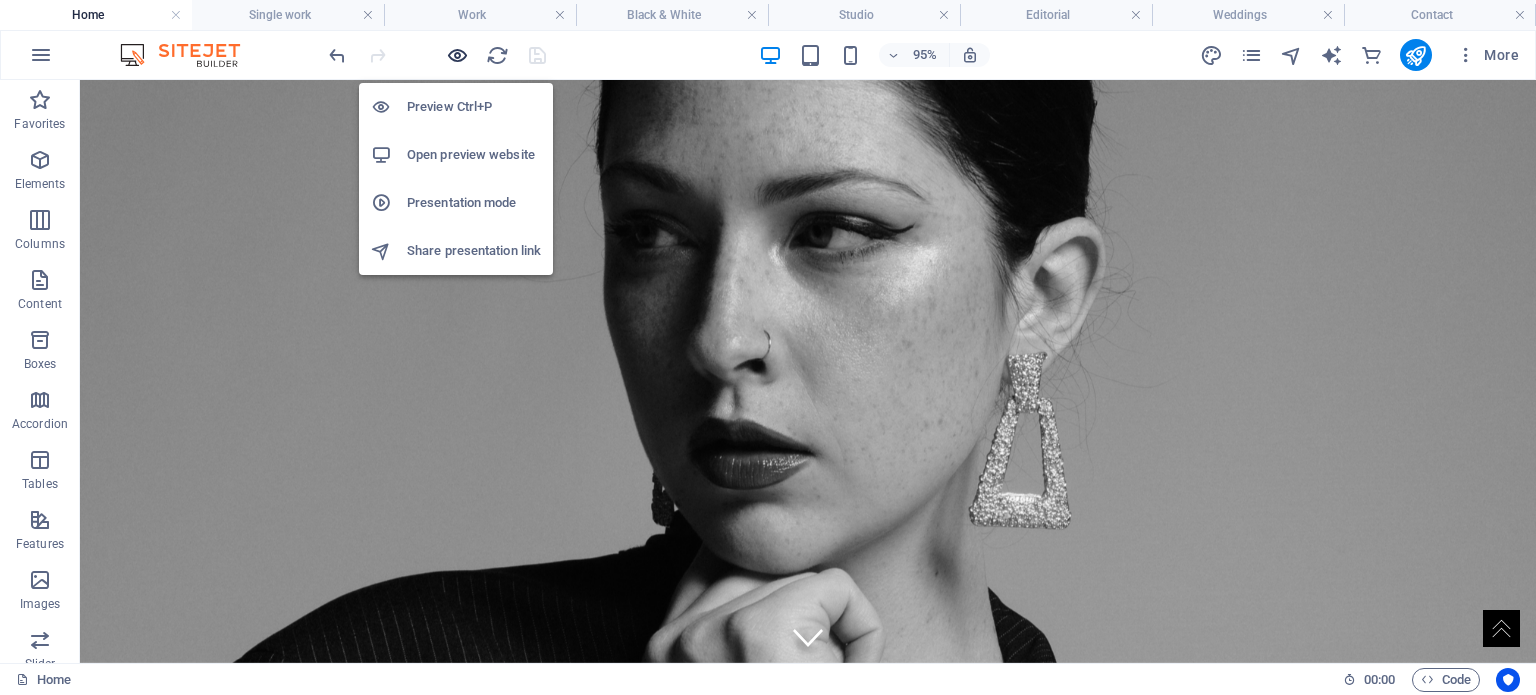 click at bounding box center [457, 55] 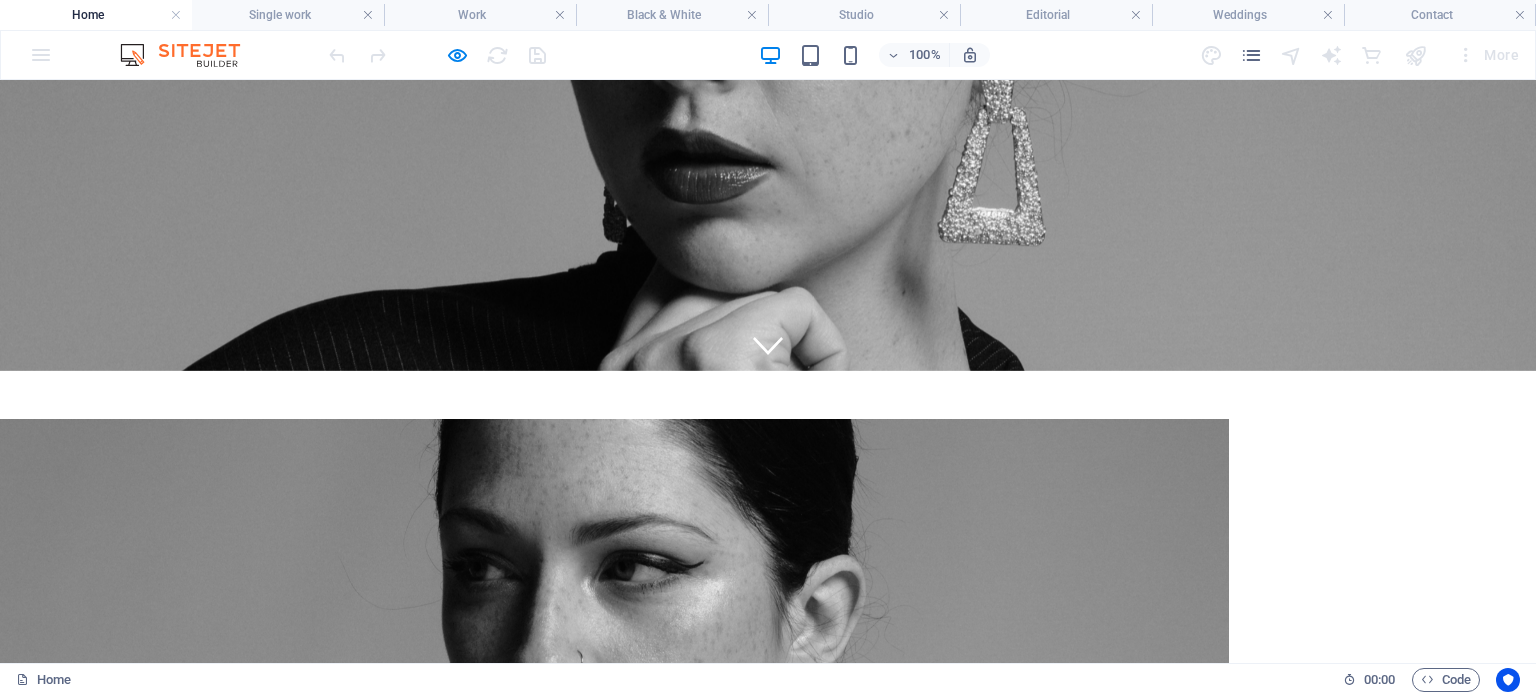 scroll, scrollTop: 0, scrollLeft: 0, axis: both 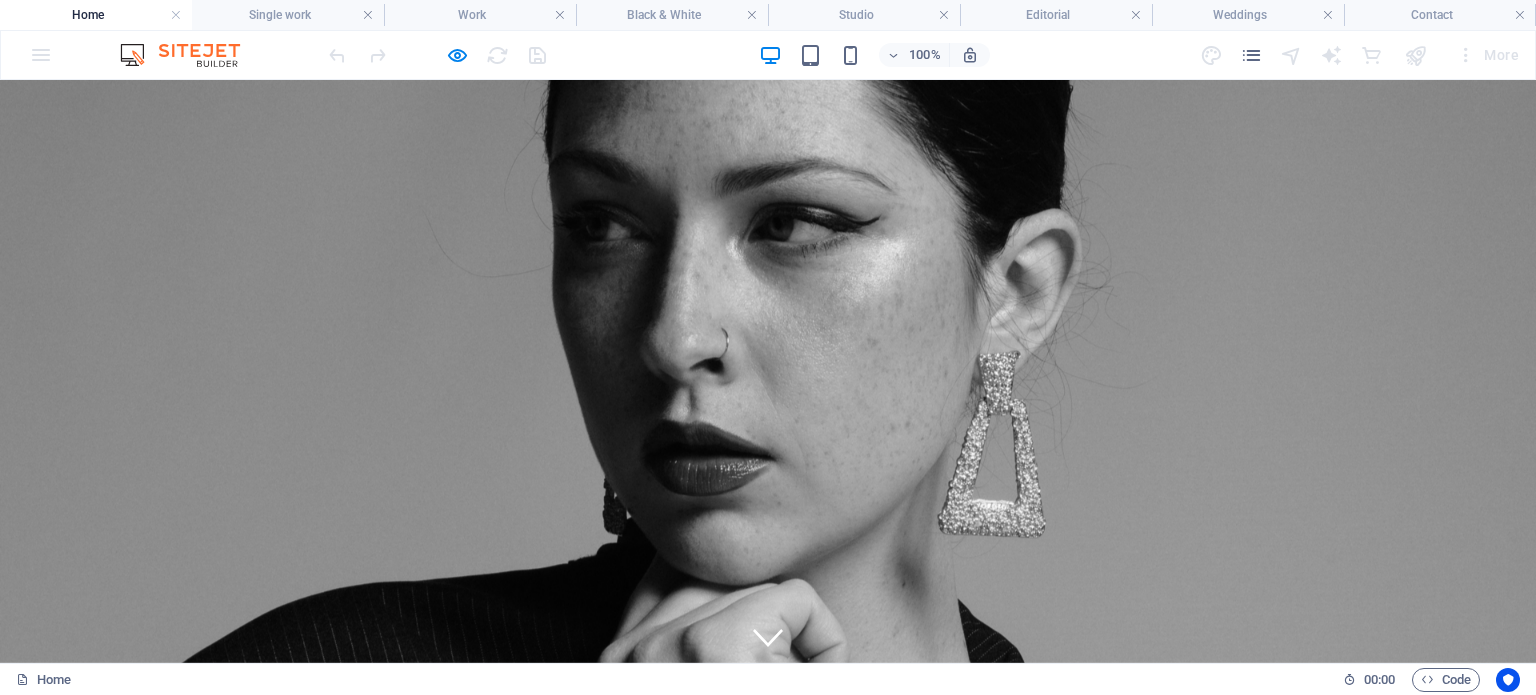 drag, startPoint x: 1200, startPoint y: 127, endPoint x: 1211, endPoint y: 123, distance: 11.7046995 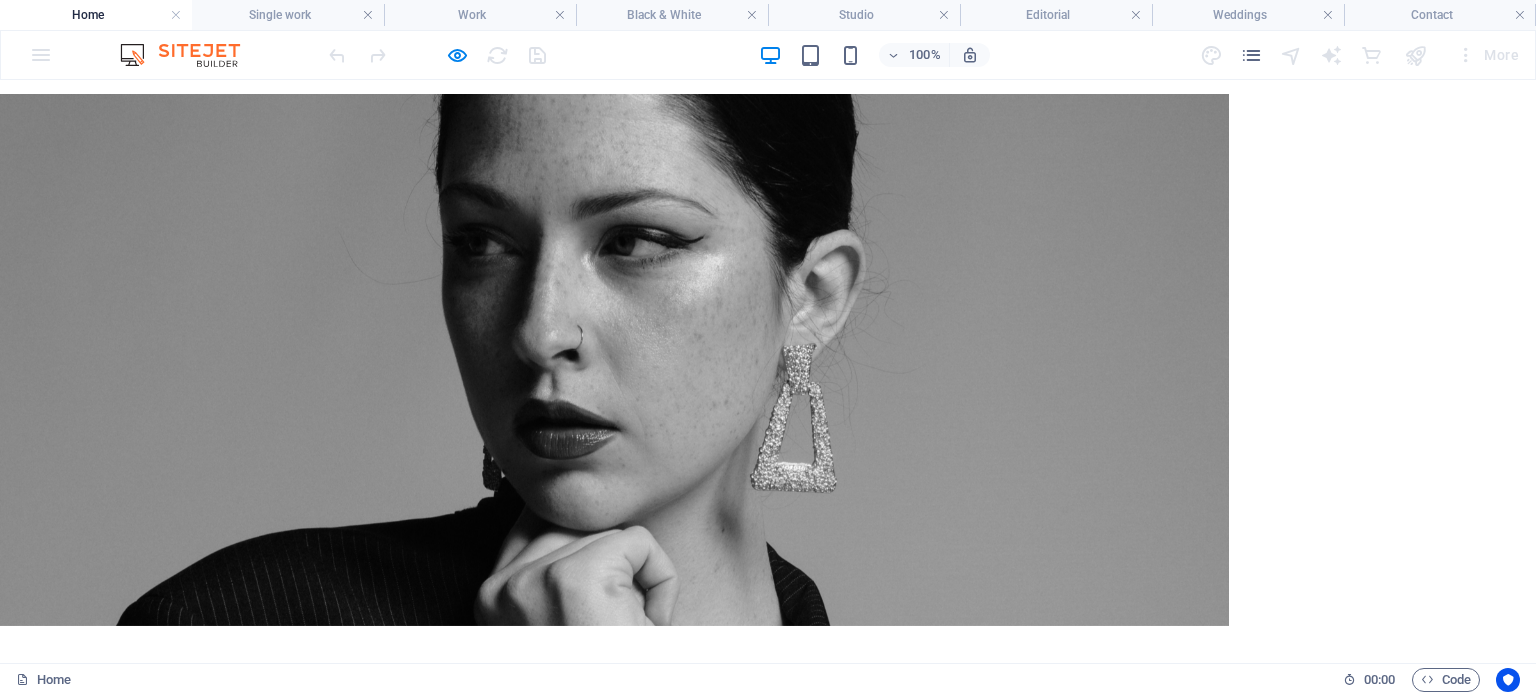 scroll, scrollTop: 0, scrollLeft: 0, axis: both 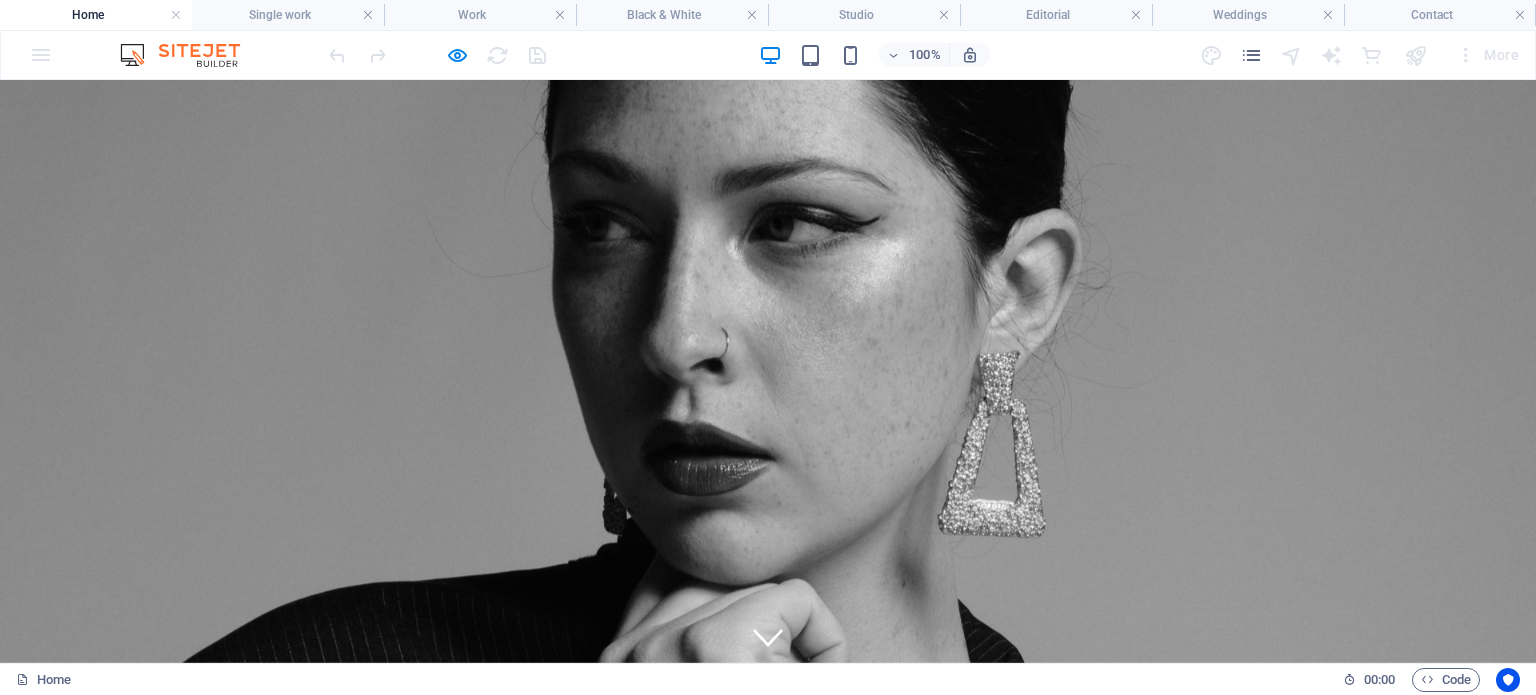drag, startPoint x: 606, startPoint y: 108, endPoint x: 971, endPoint y: 0, distance: 380.64288 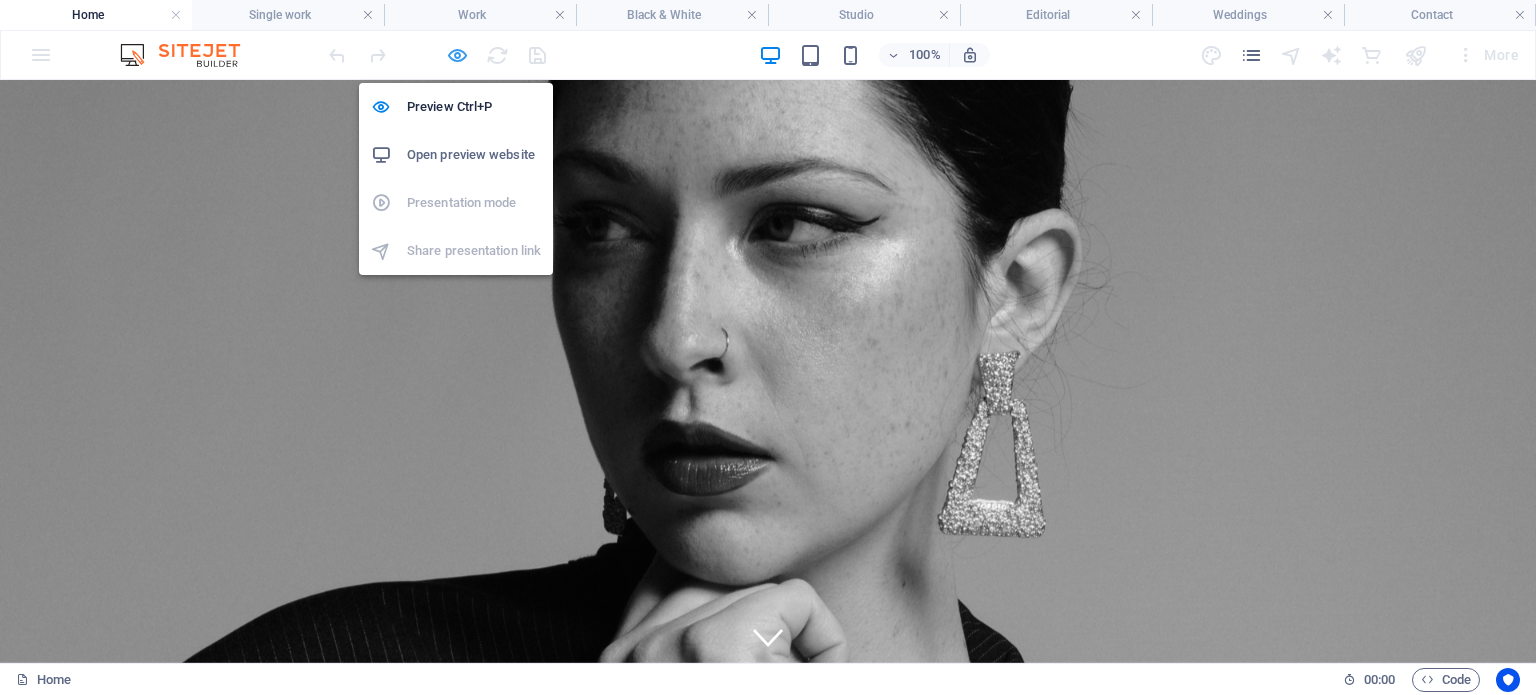 click at bounding box center (457, 55) 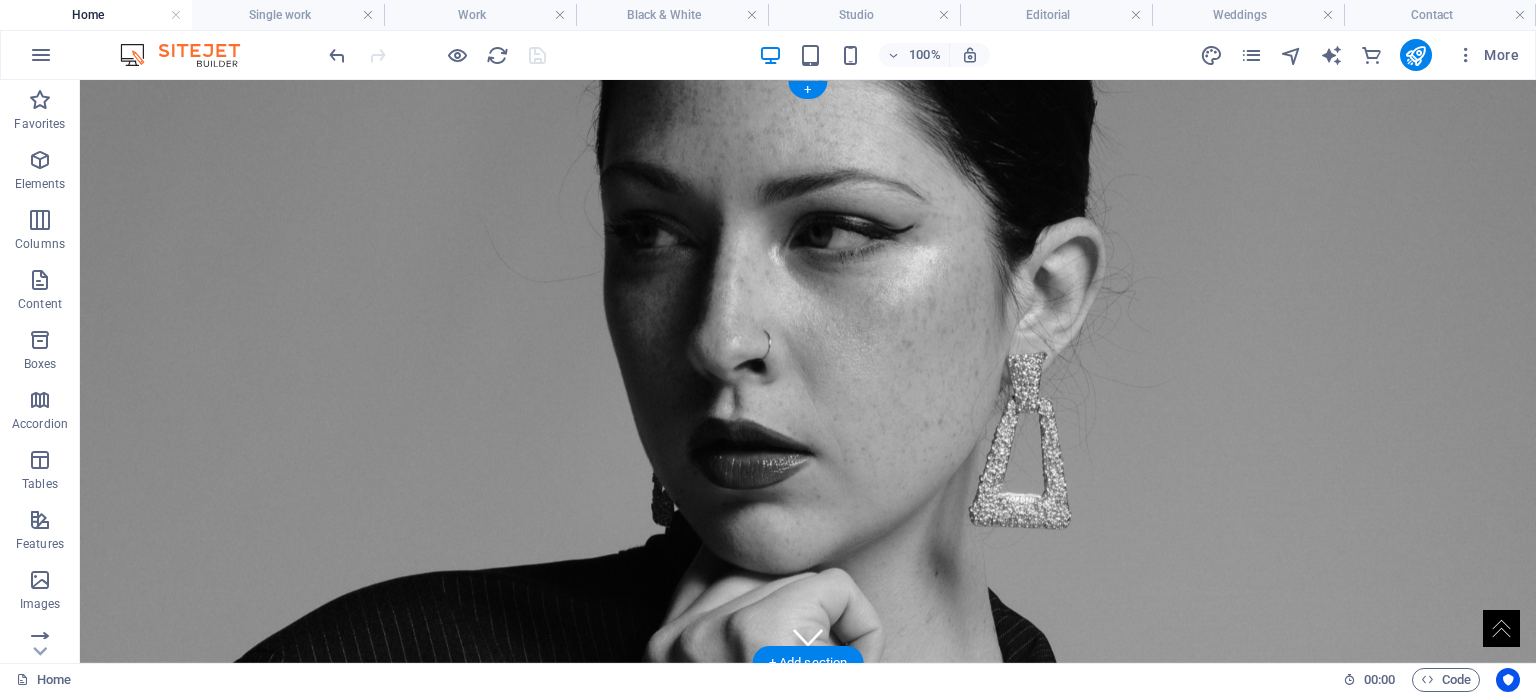 click at bounding box center [808, 371] 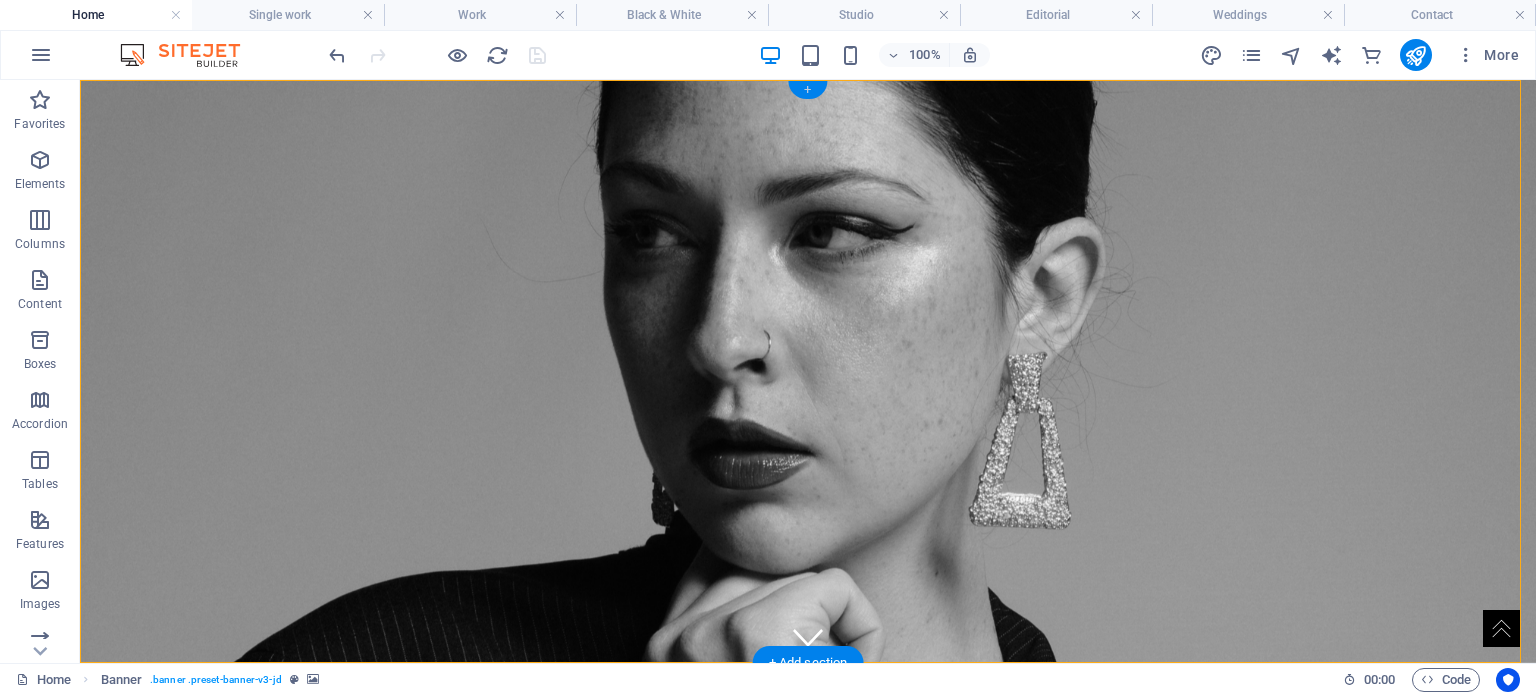 click on "+" at bounding box center [807, 90] 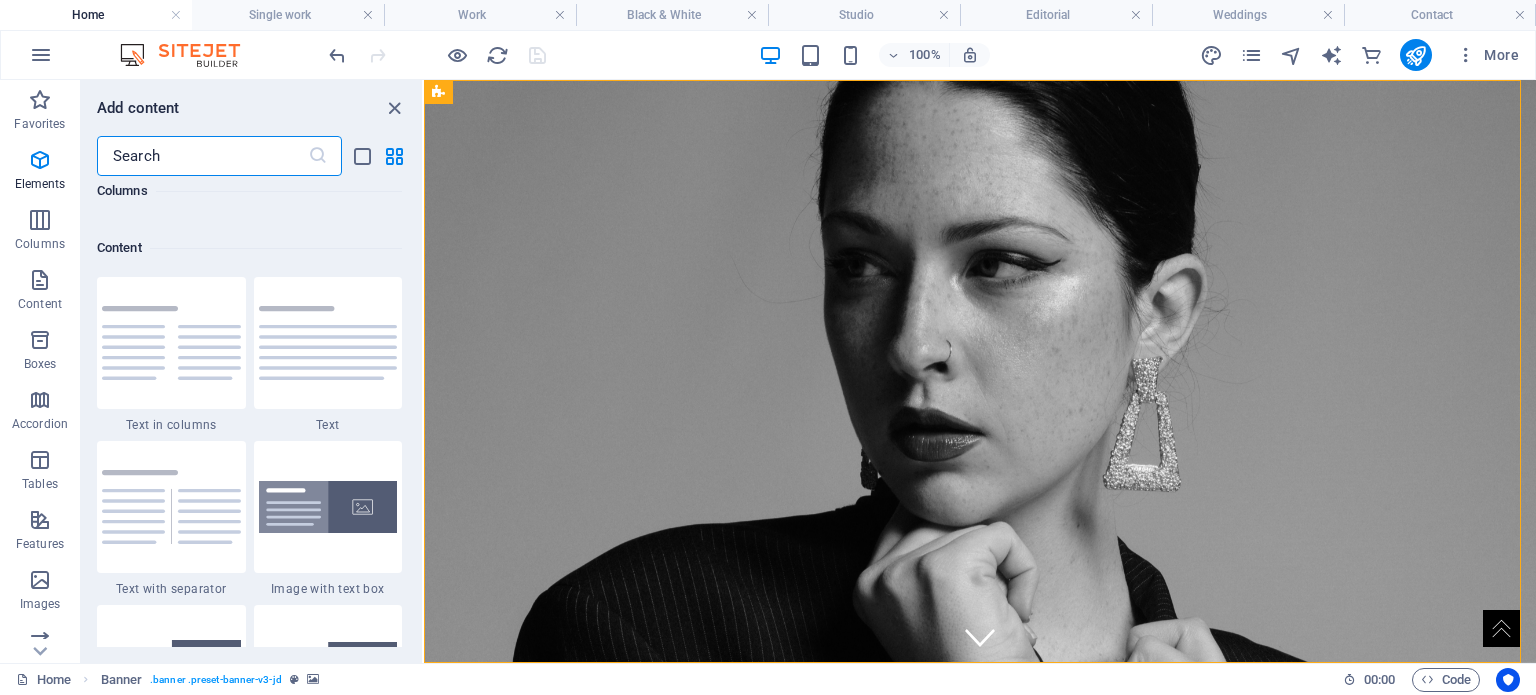 scroll, scrollTop: 3499, scrollLeft: 0, axis: vertical 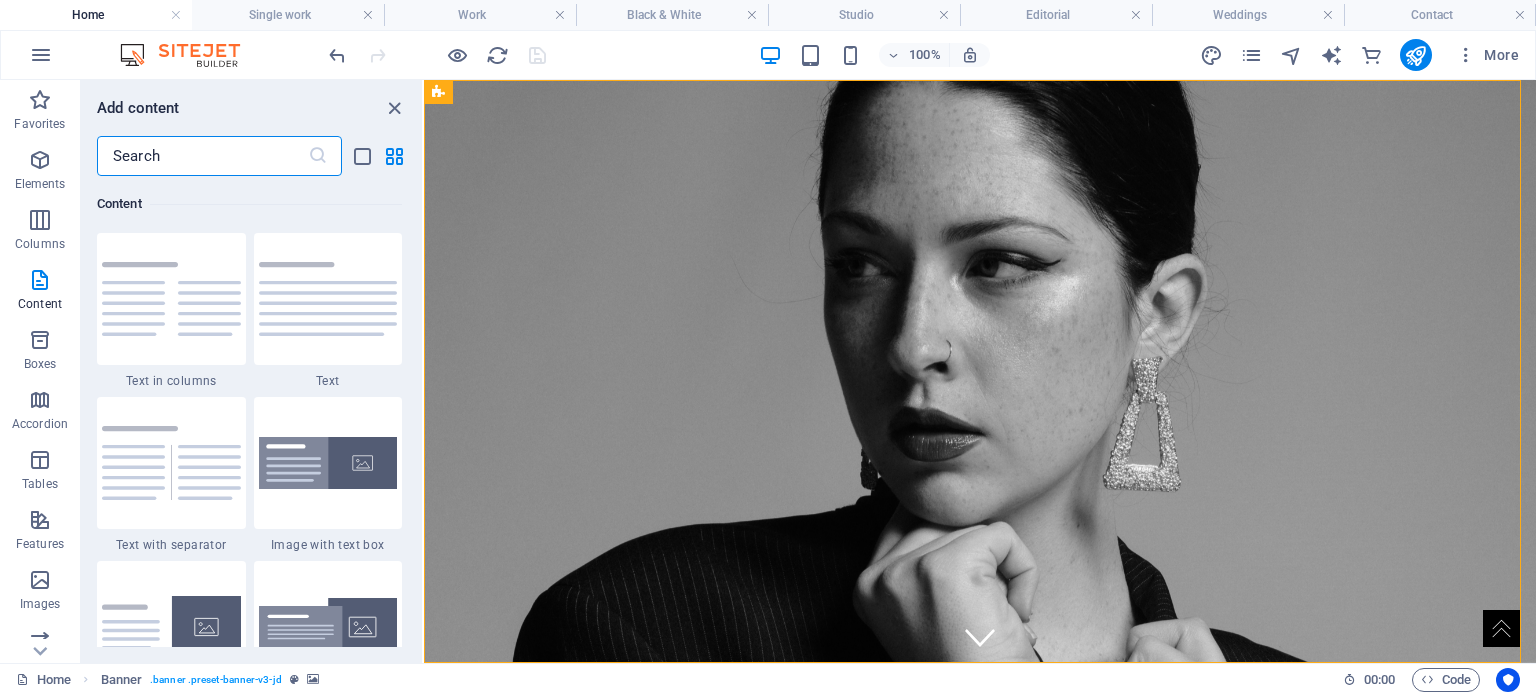 click at bounding box center [202, 156] 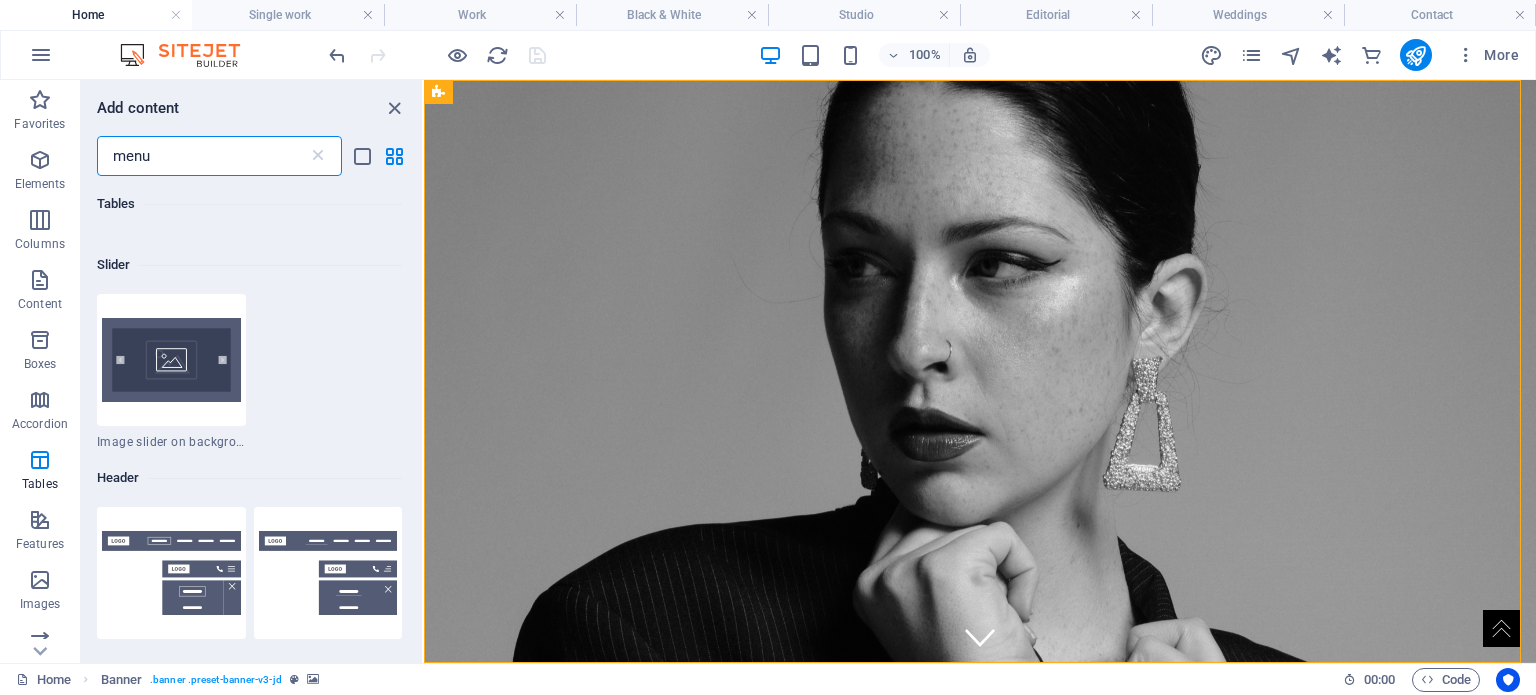 scroll, scrollTop: 500, scrollLeft: 0, axis: vertical 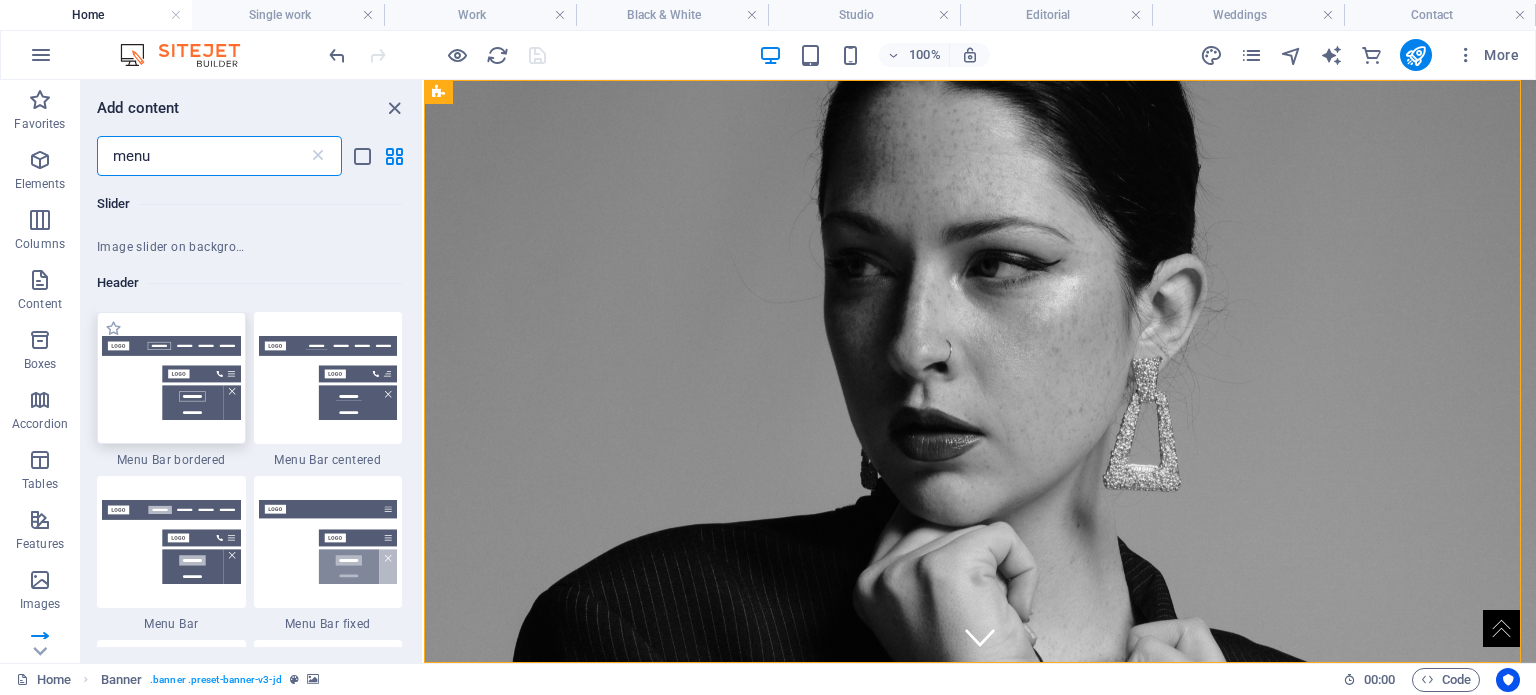 type on "menu" 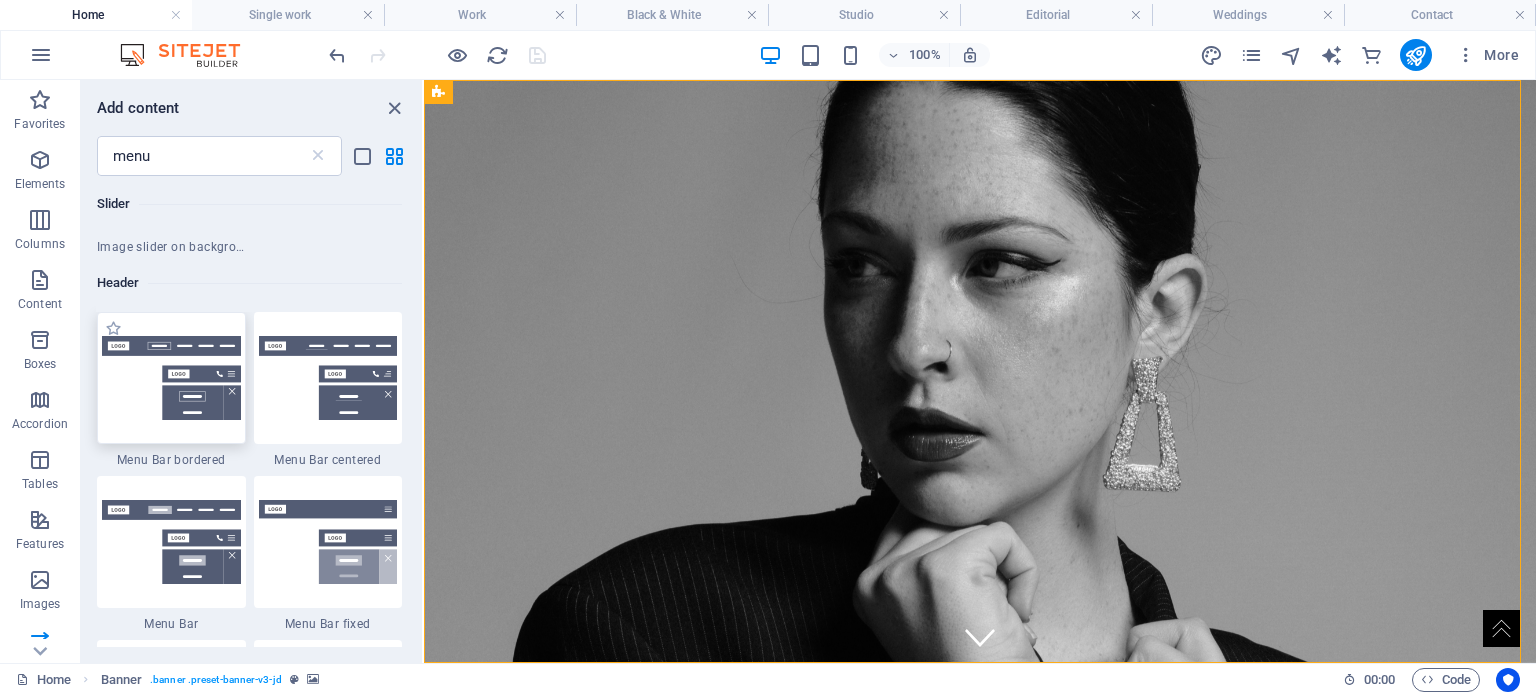 click at bounding box center (171, 378) 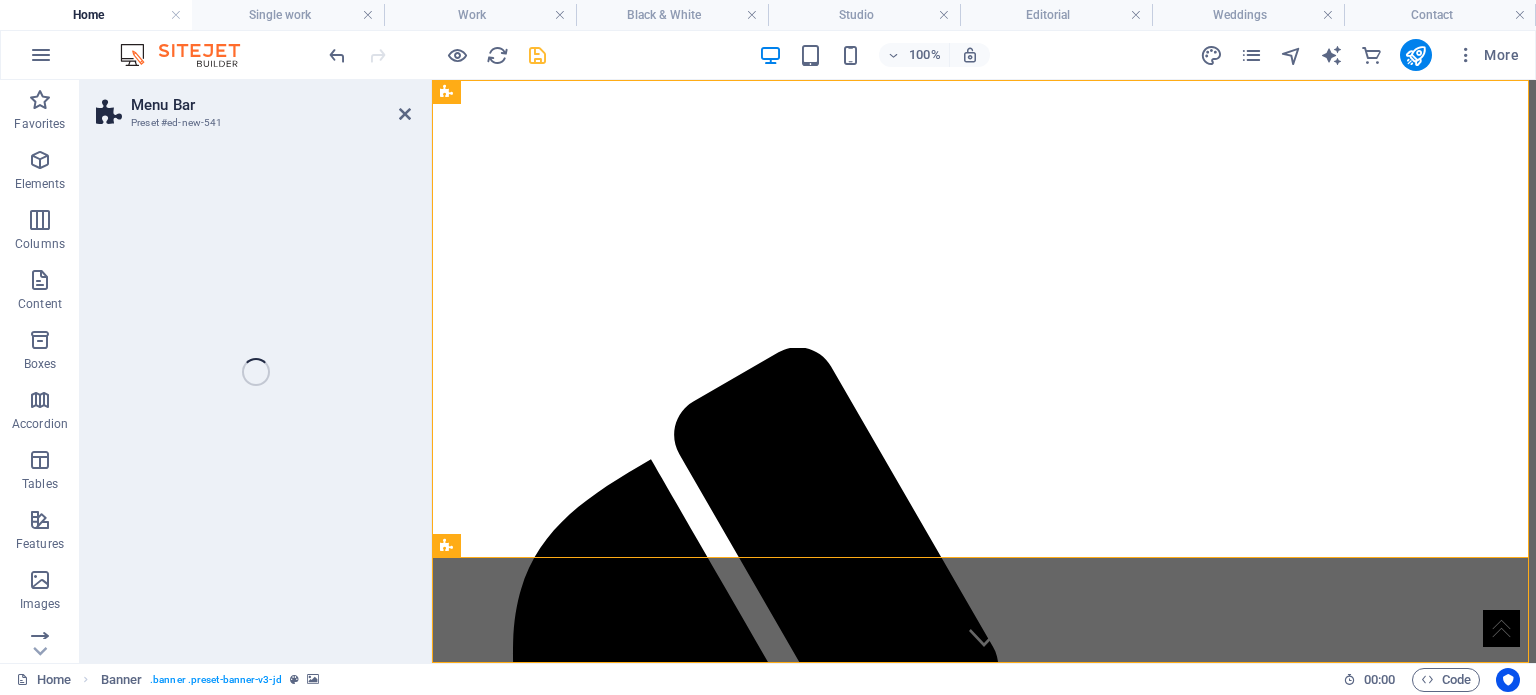 select on "rem" 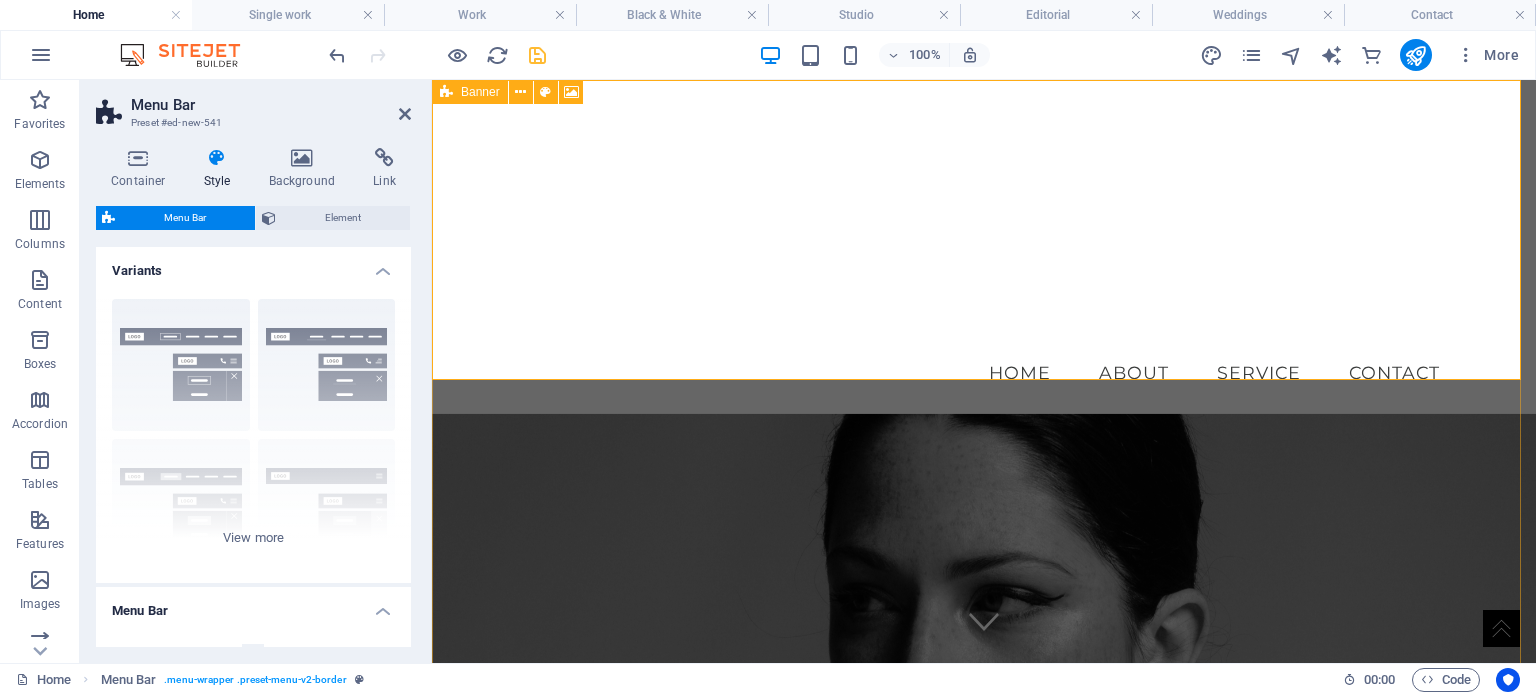 scroll, scrollTop: 0, scrollLeft: 0, axis: both 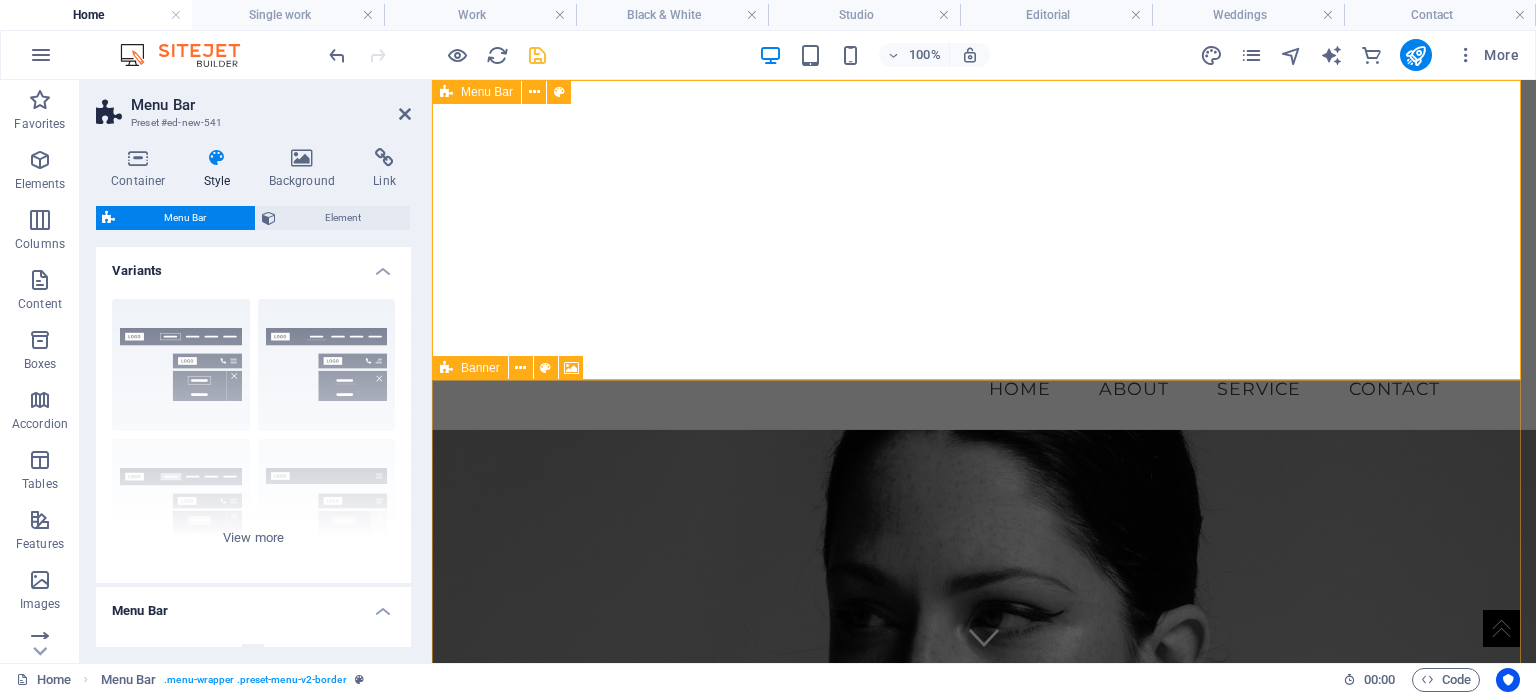 click on "Menu Home About Service Contact" at bounding box center (984, 255) 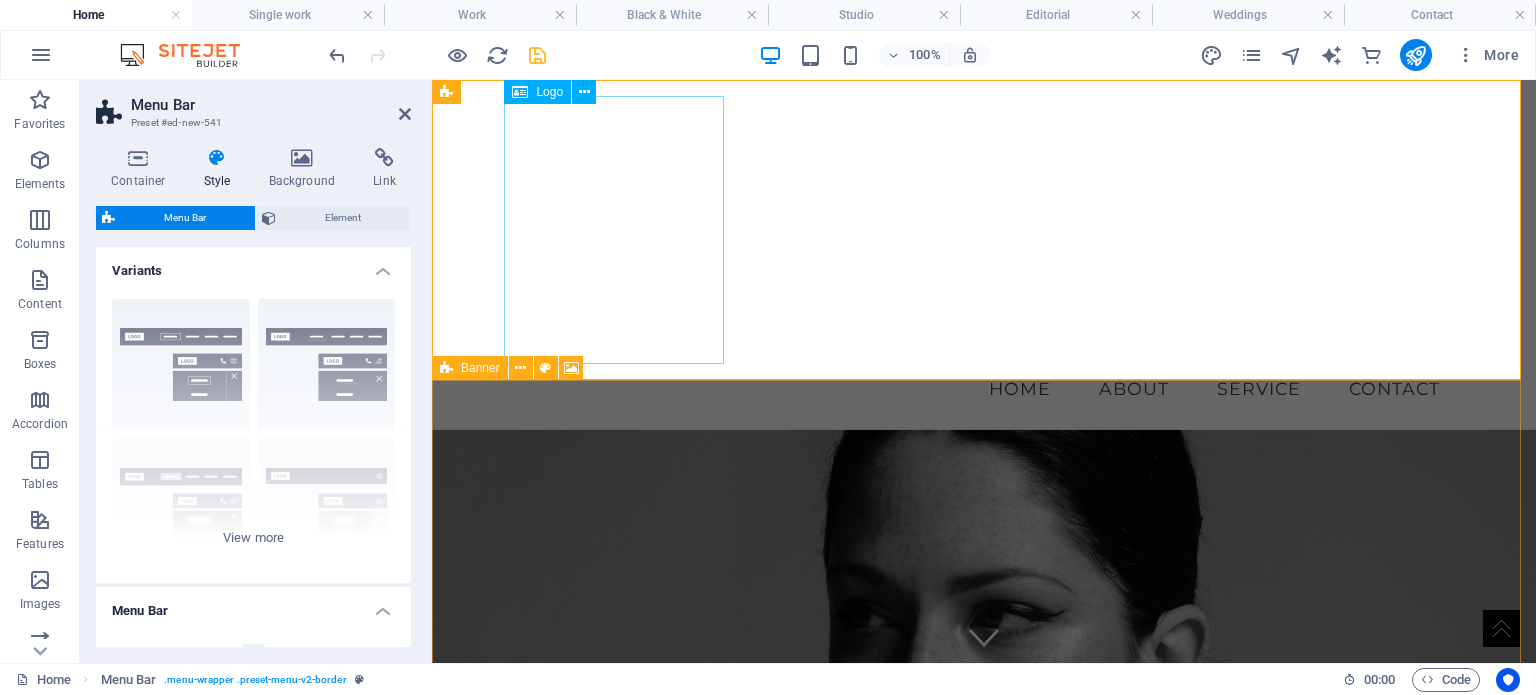 click at bounding box center [984, 230] 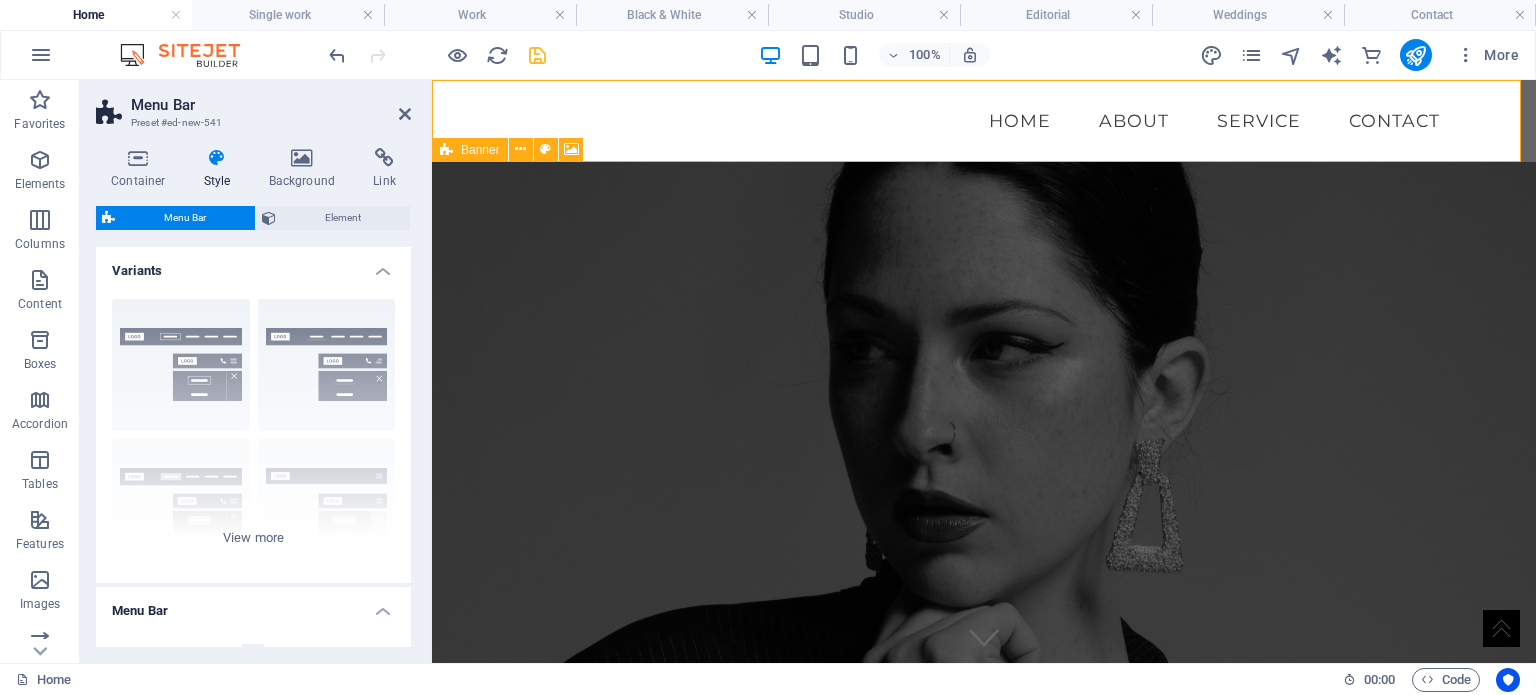 click at bounding box center [873, 1026] 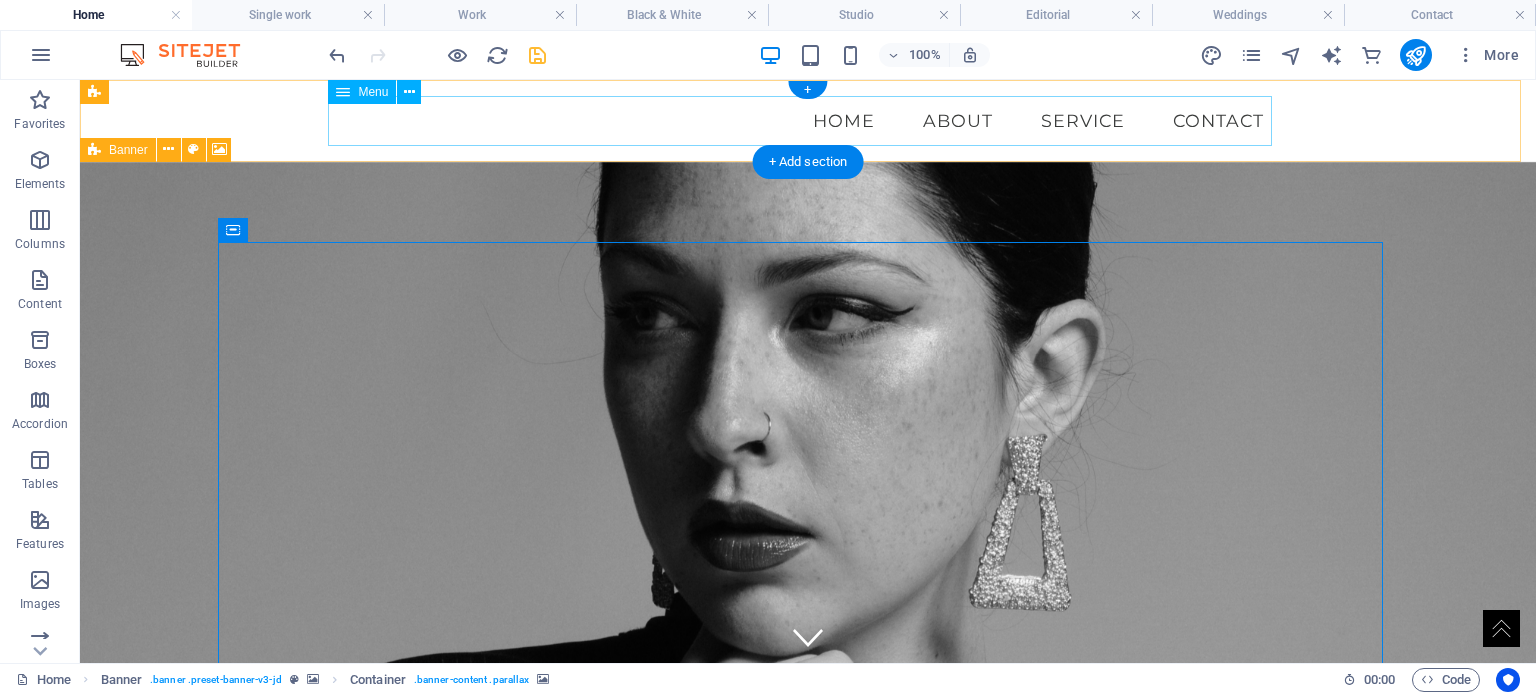 click on "Home About Service Contact" at bounding box center (808, 121) 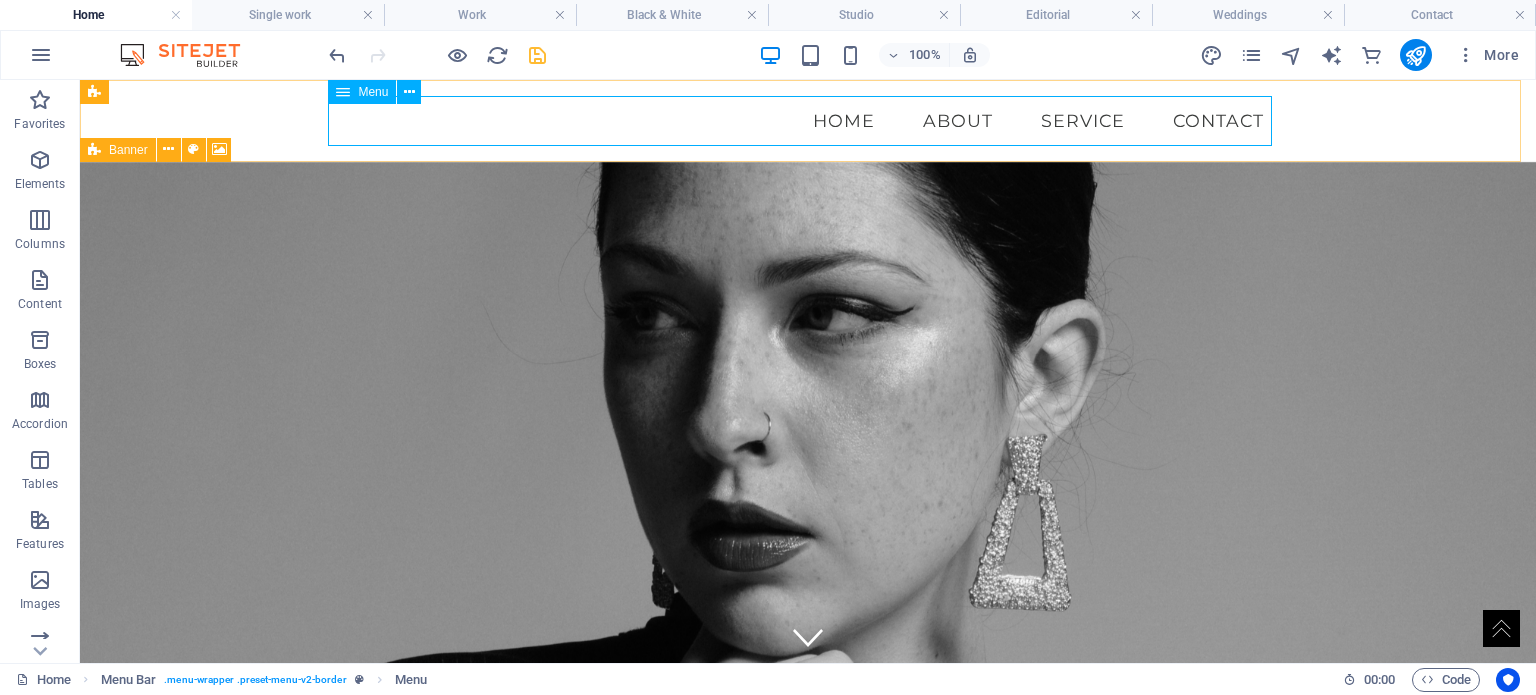 click at bounding box center (343, 92) 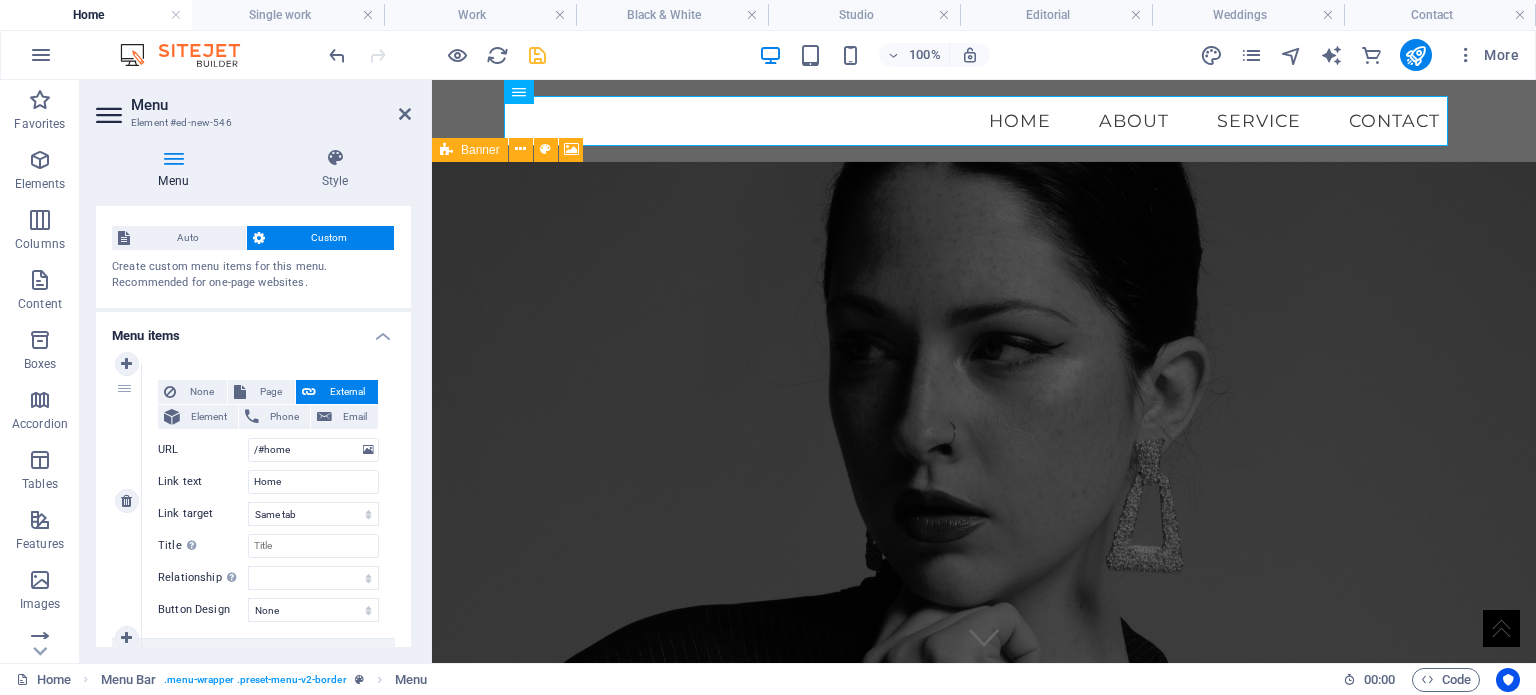 scroll, scrollTop: 0, scrollLeft: 0, axis: both 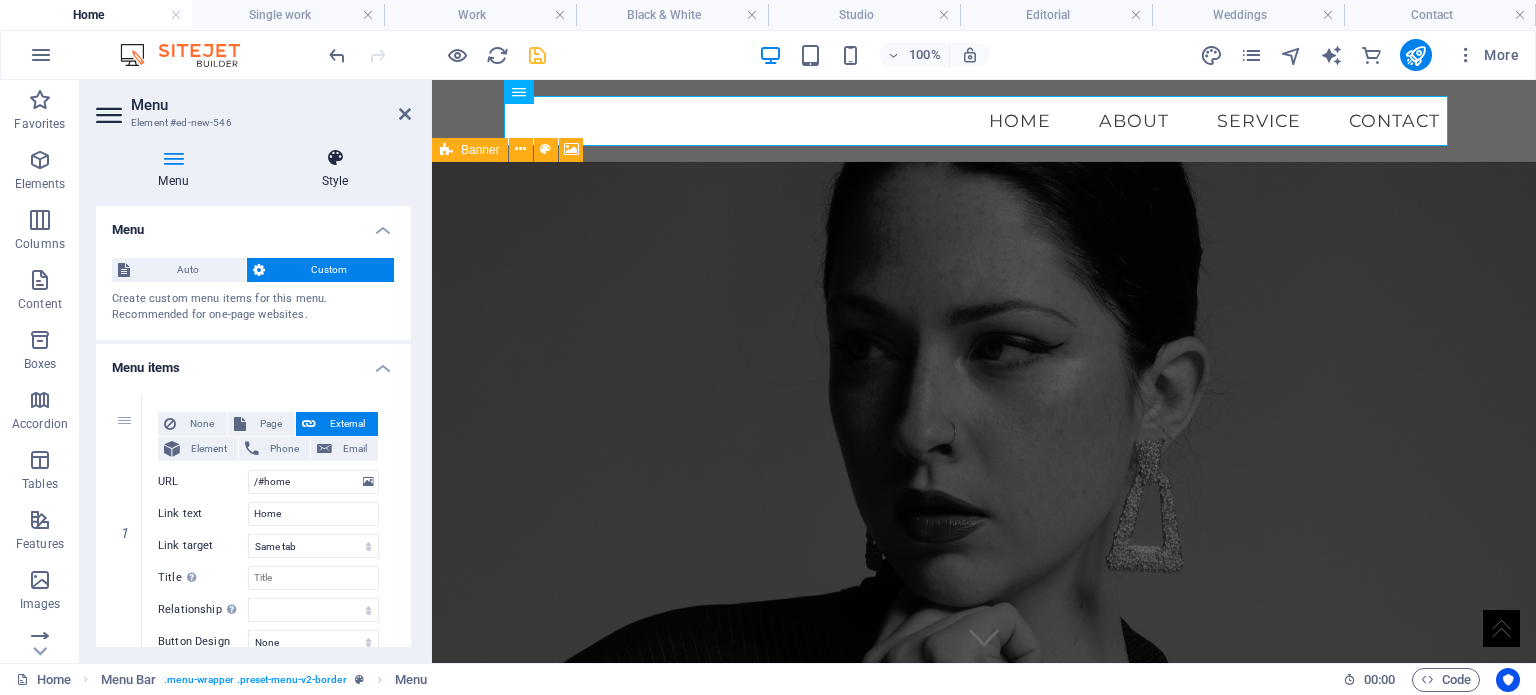 click at bounding box center [335, 158] 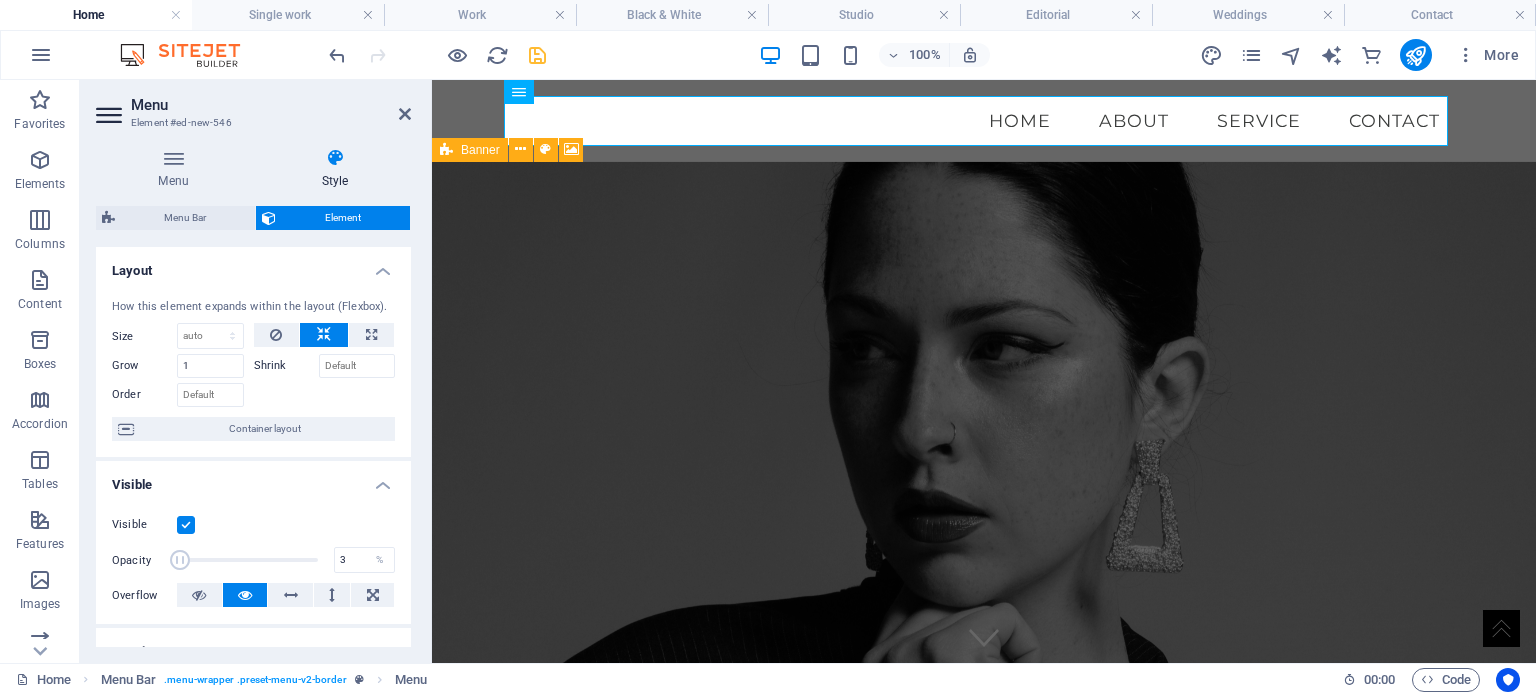 drag, startPoint x: 317, startPoint y: 559, endPoint x: 180, endPoint y: 553, distance: 137.13132 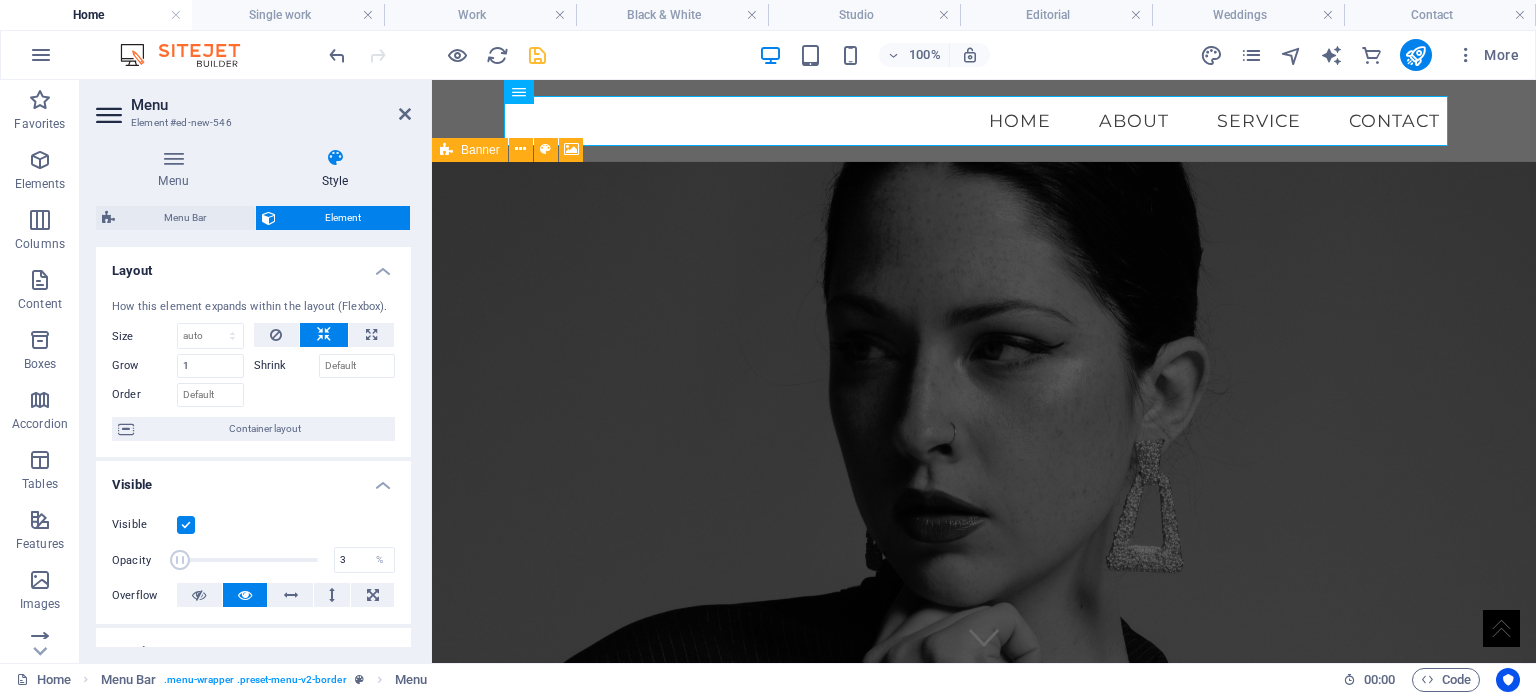 click at bounding box center [180, 560] 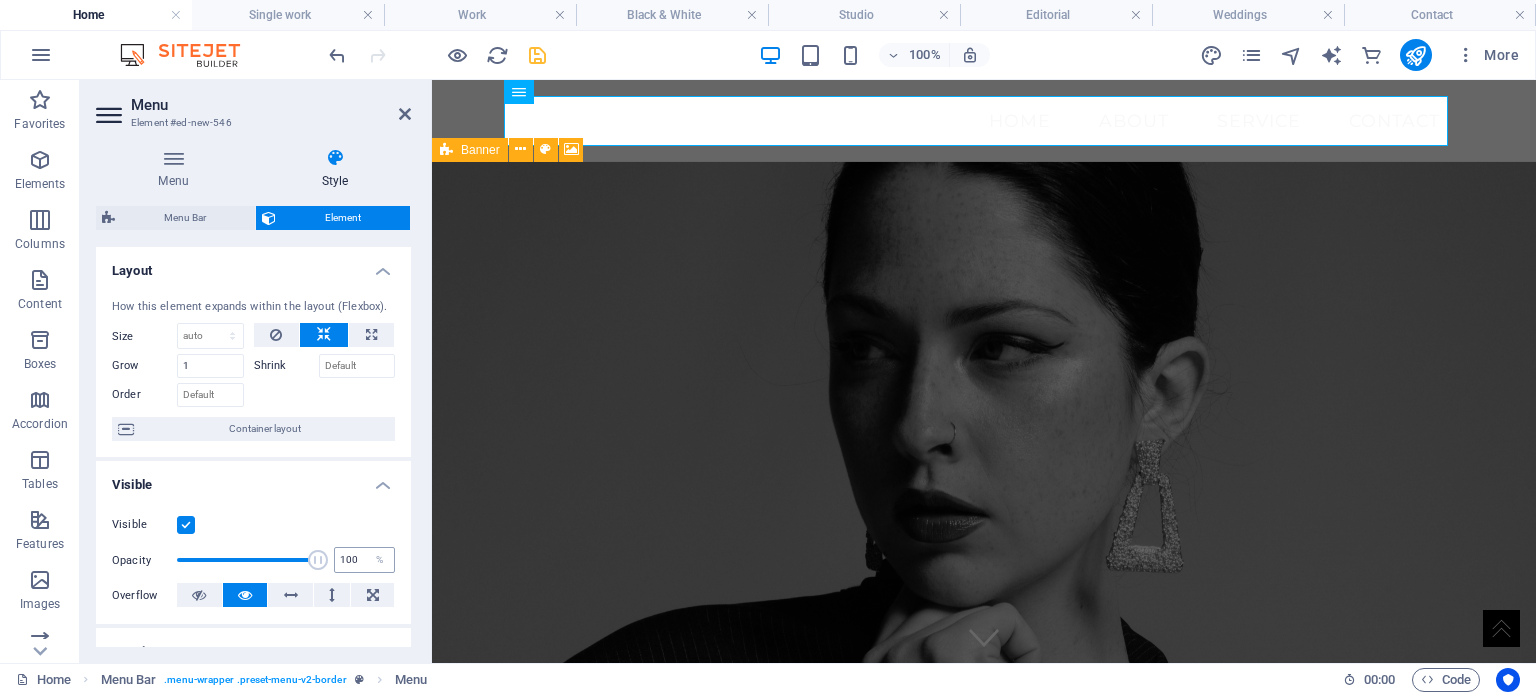 drag, startPoint x: 180, startPoint y: 554, endPoint x: 348, endPoint y: 563, distance: 168.2409 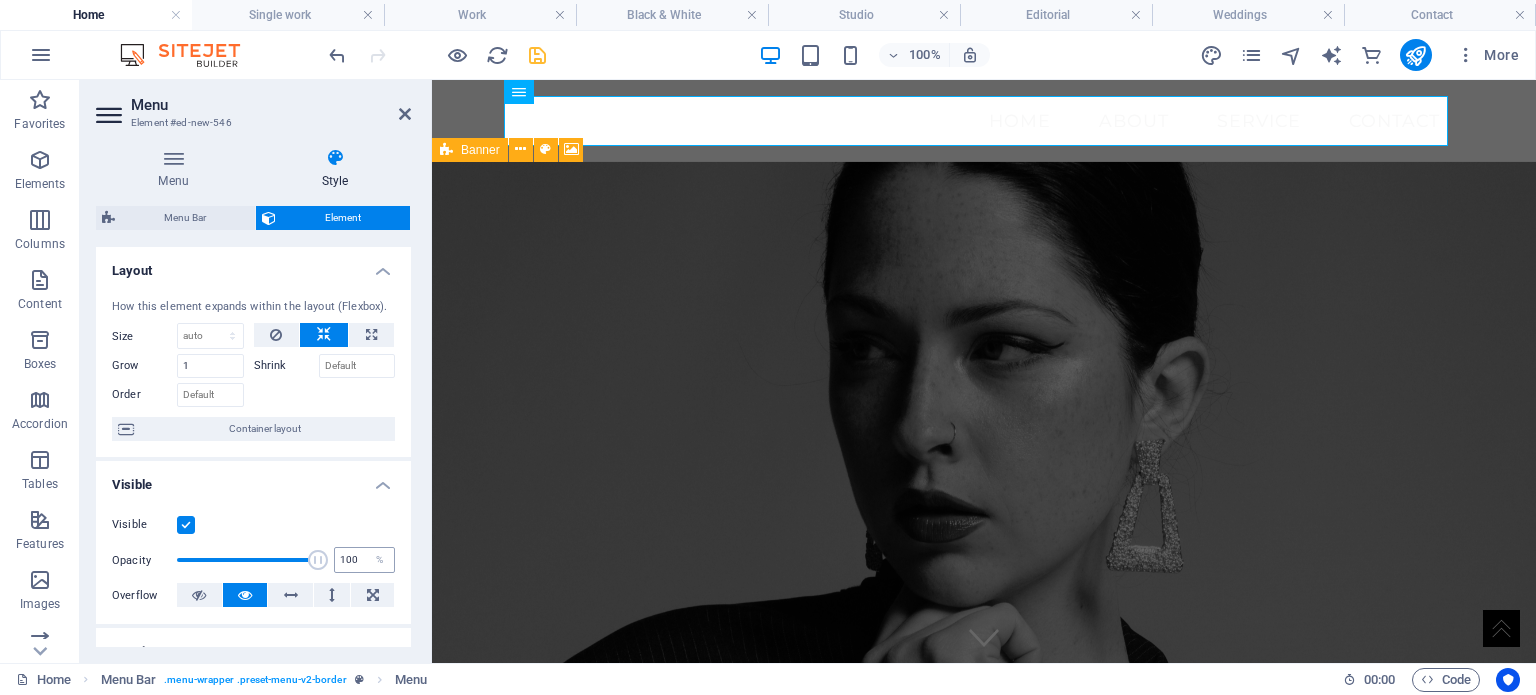 click on "Opacity 100 %" at bounding box center [253, 560] 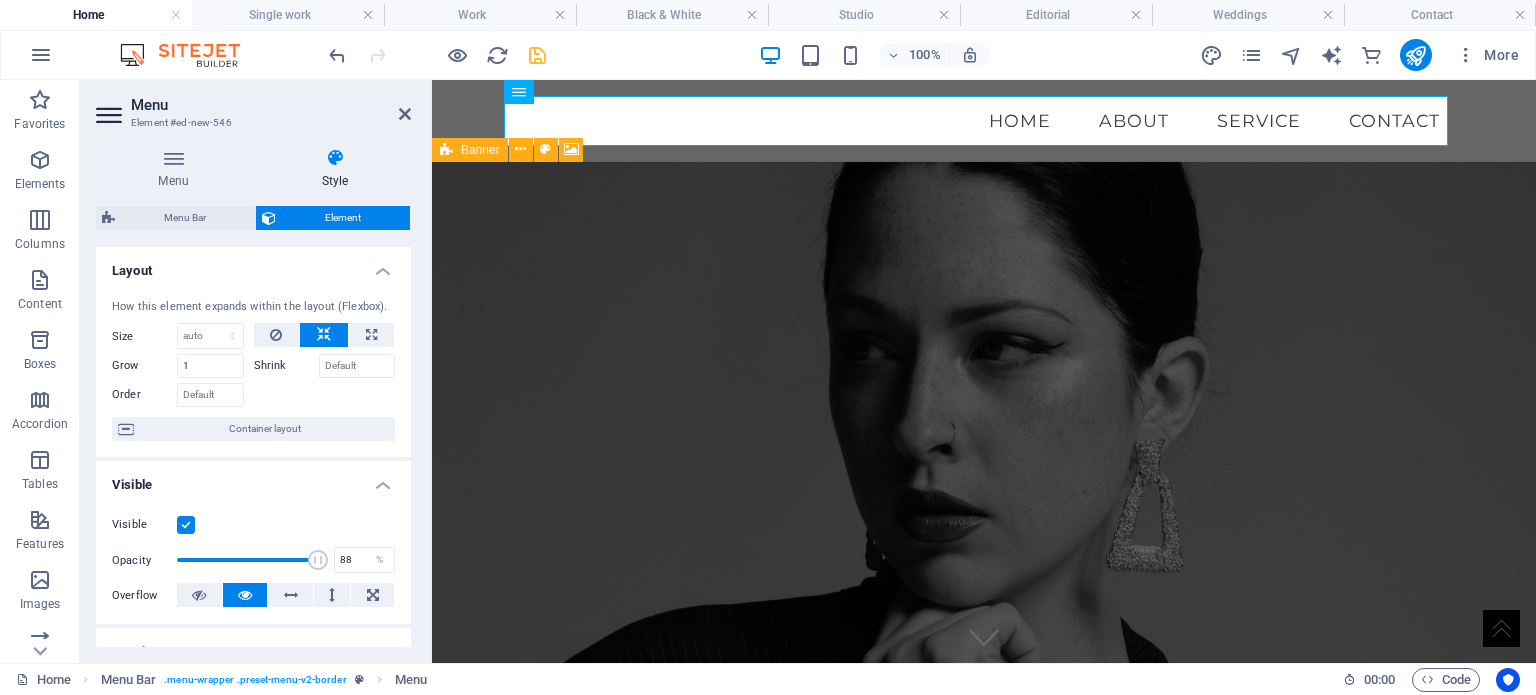 click at bounding box center [318, 560] 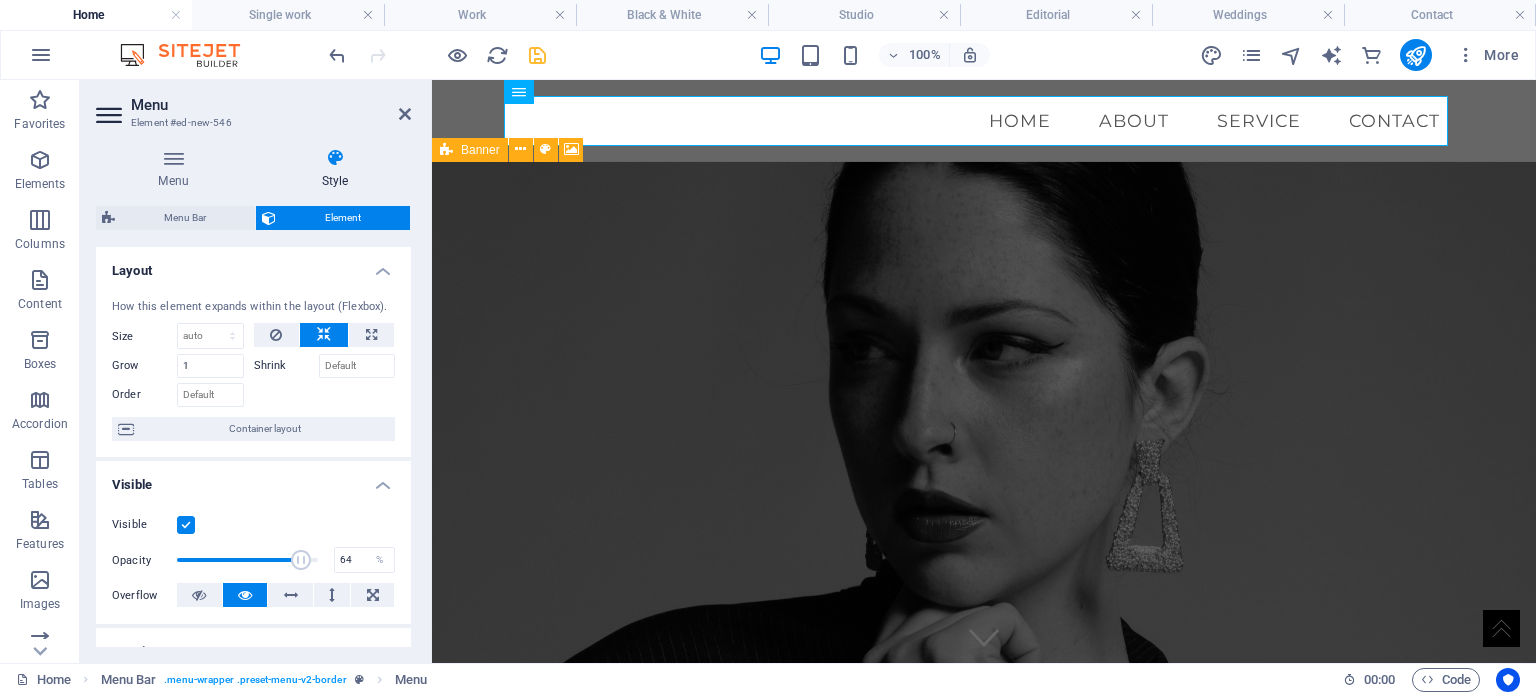 click at bounding box center [247, 560] 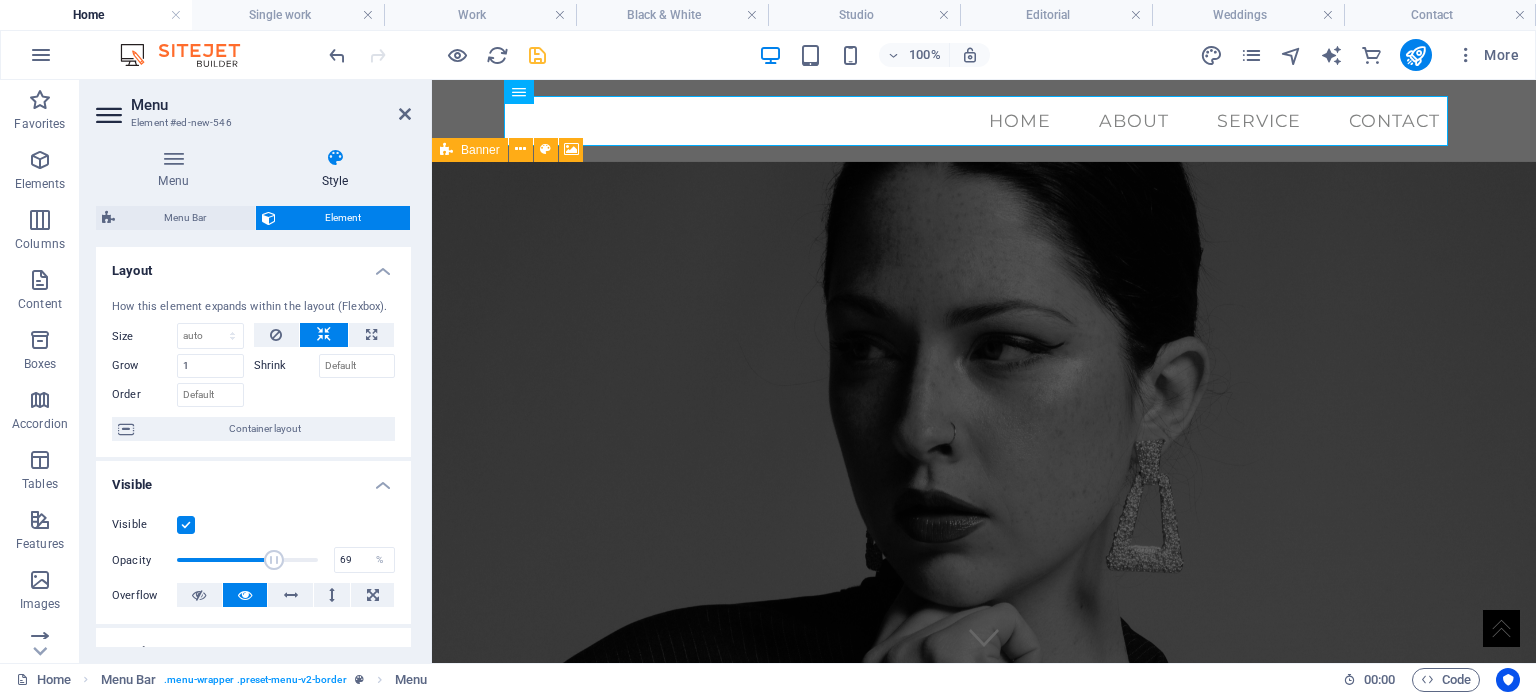 drag, startPoint x: 261, startPoint y: 560, endPoint x: 271, endPoint y: 561, distance: 10.049875 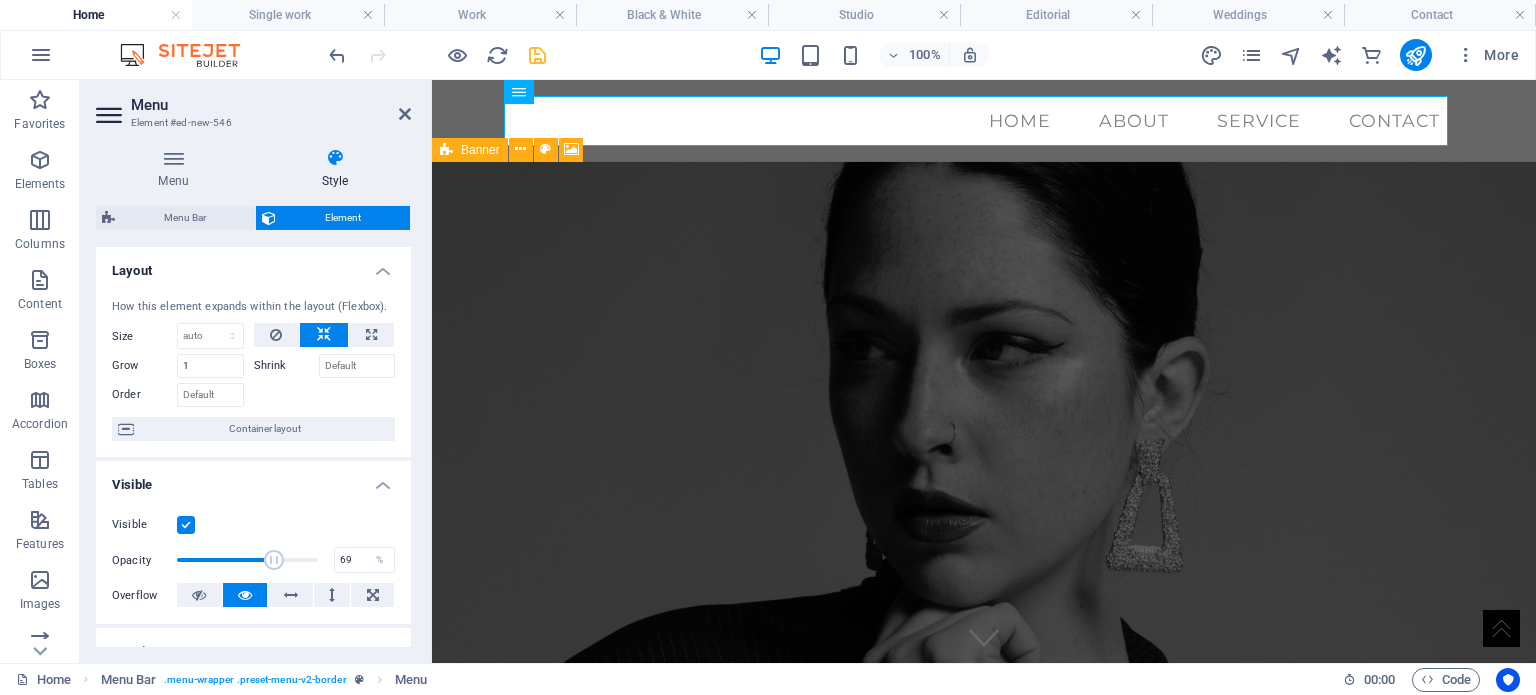 click at bounding box center (274, 560) 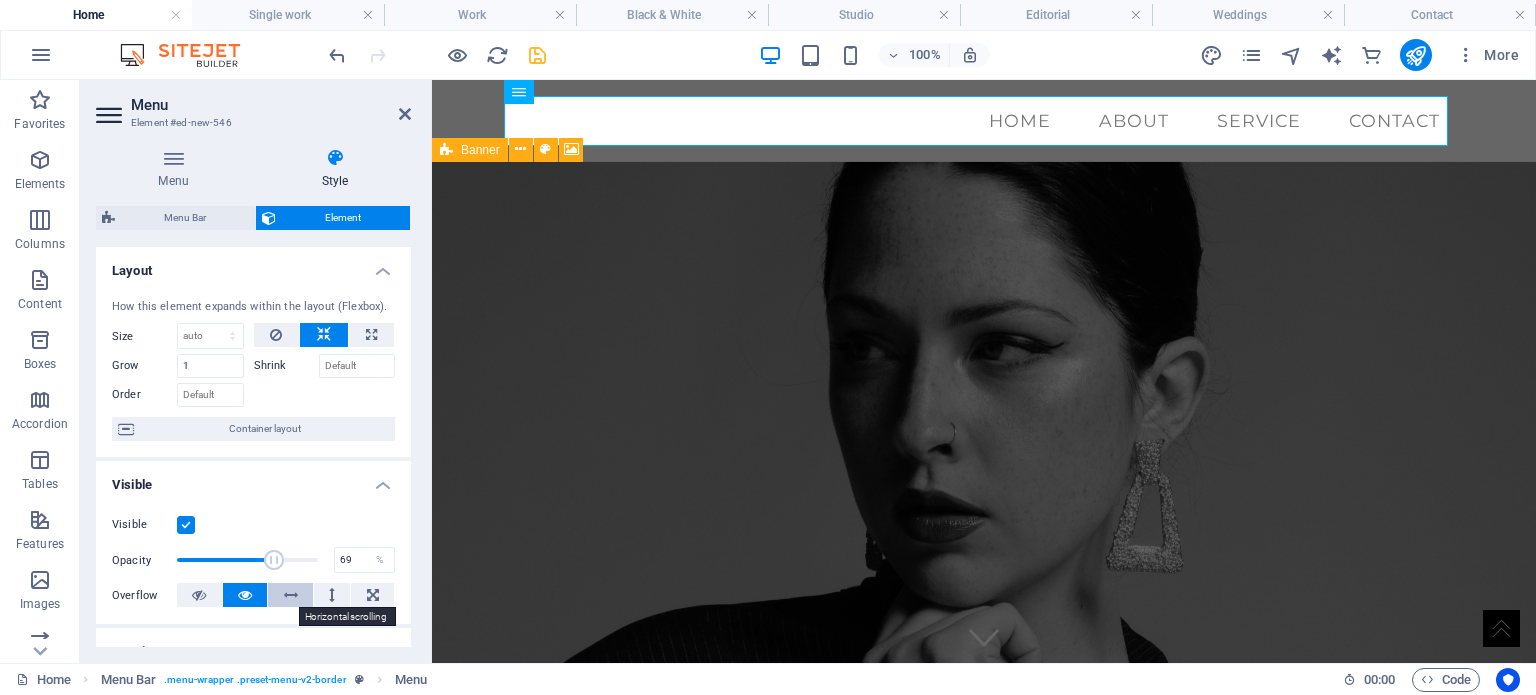click at bounding box center (290, 595) 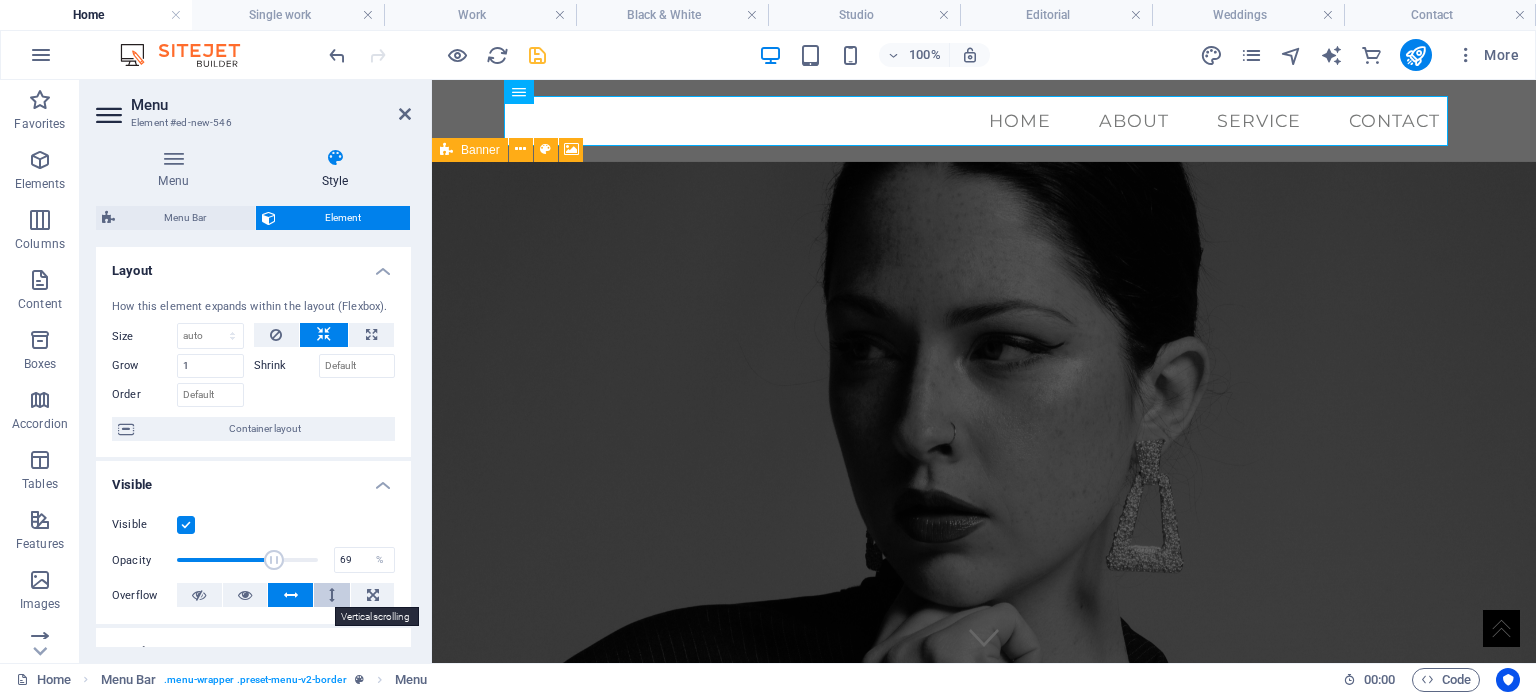 click at bounding box center (332, 595) 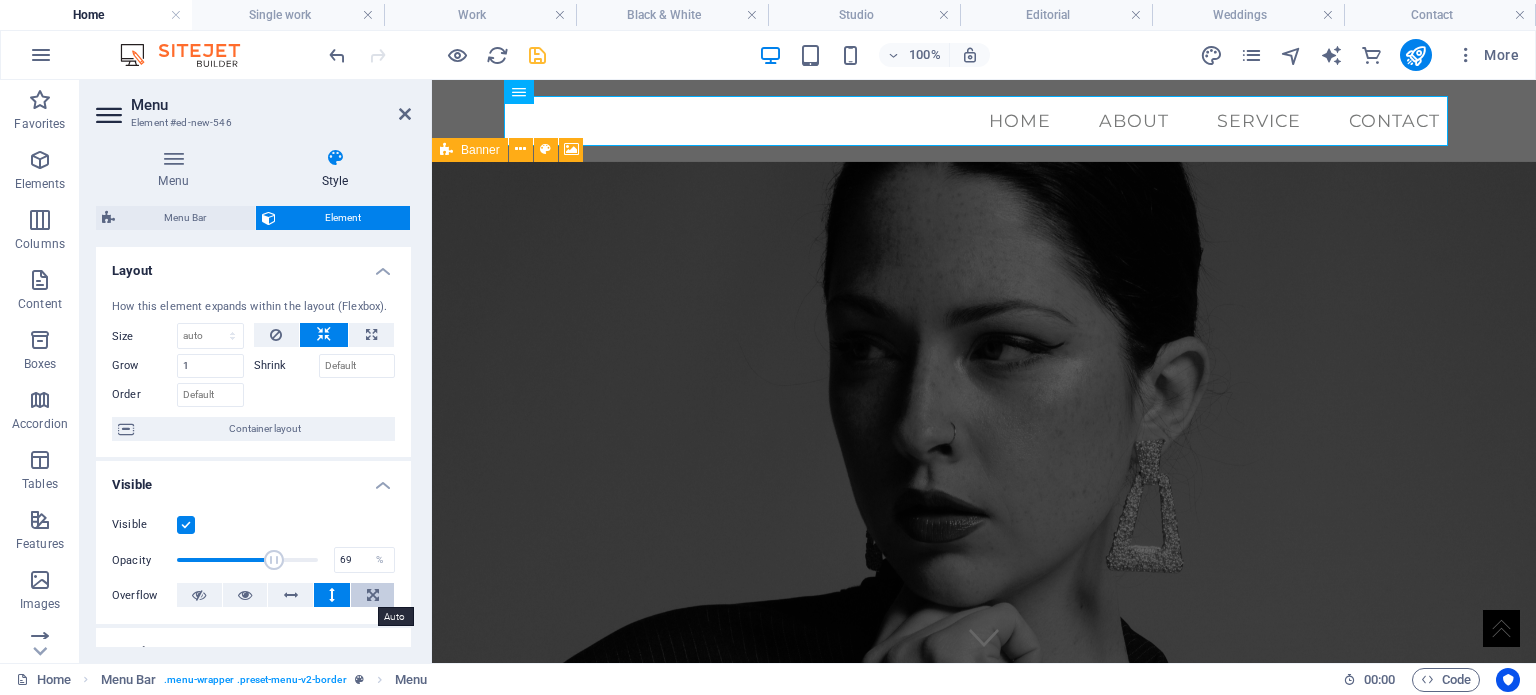 click at bounding box center (373, 595) 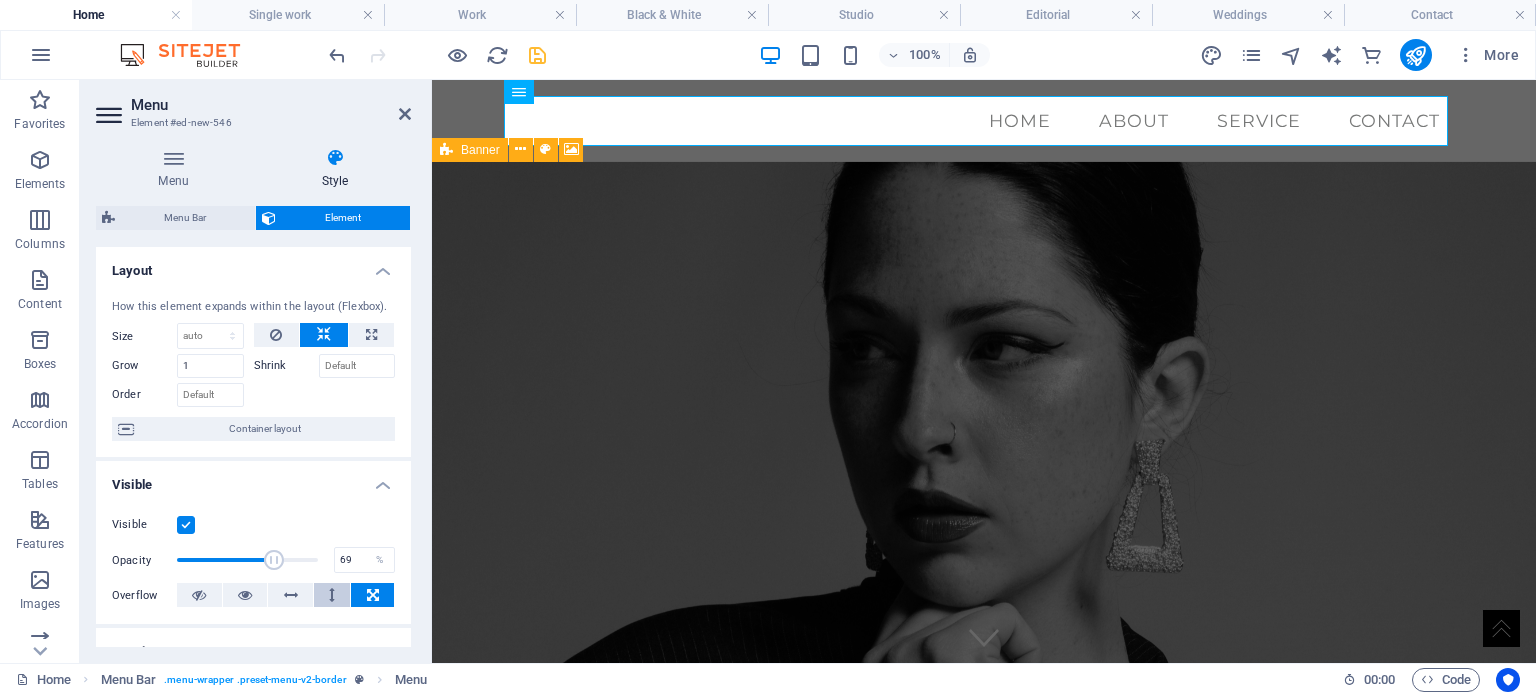 click at bounding box center (332, 595) 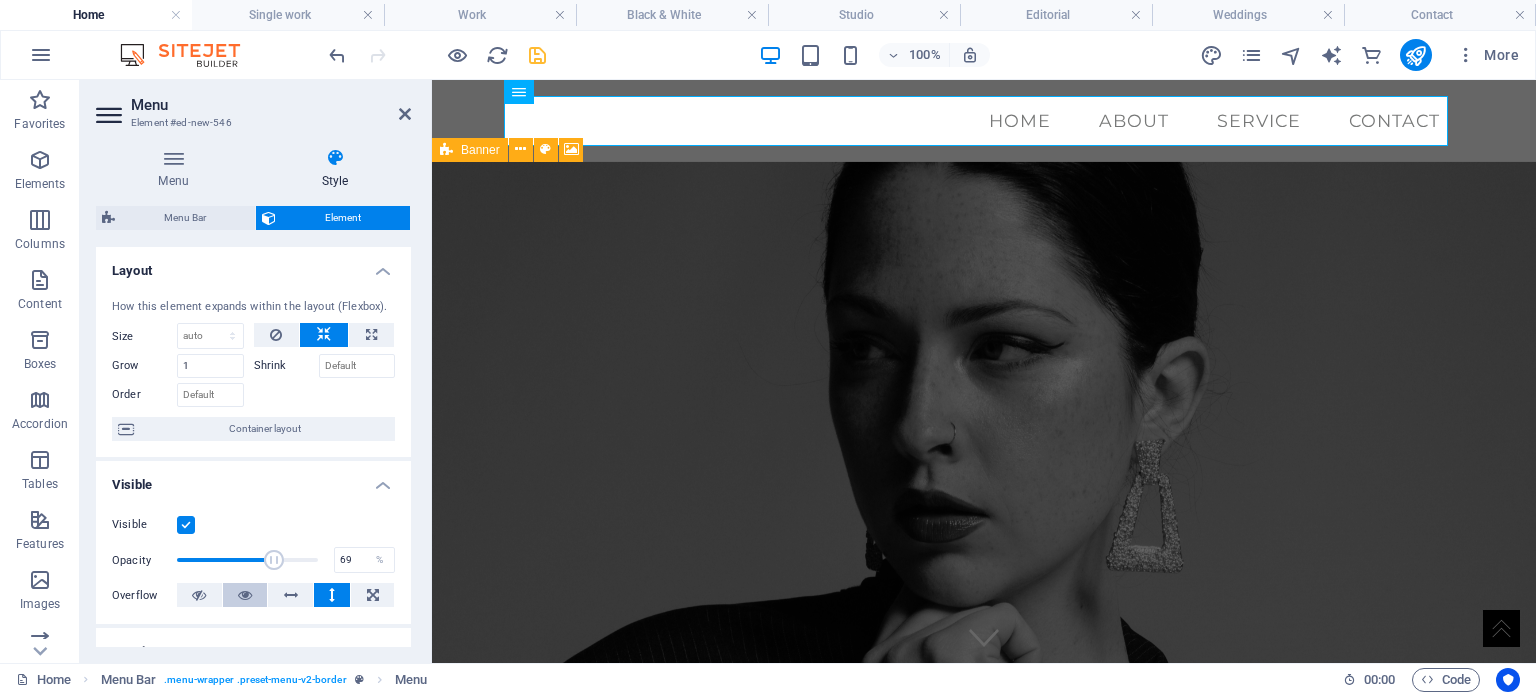 click at bounding box center [245, 595] 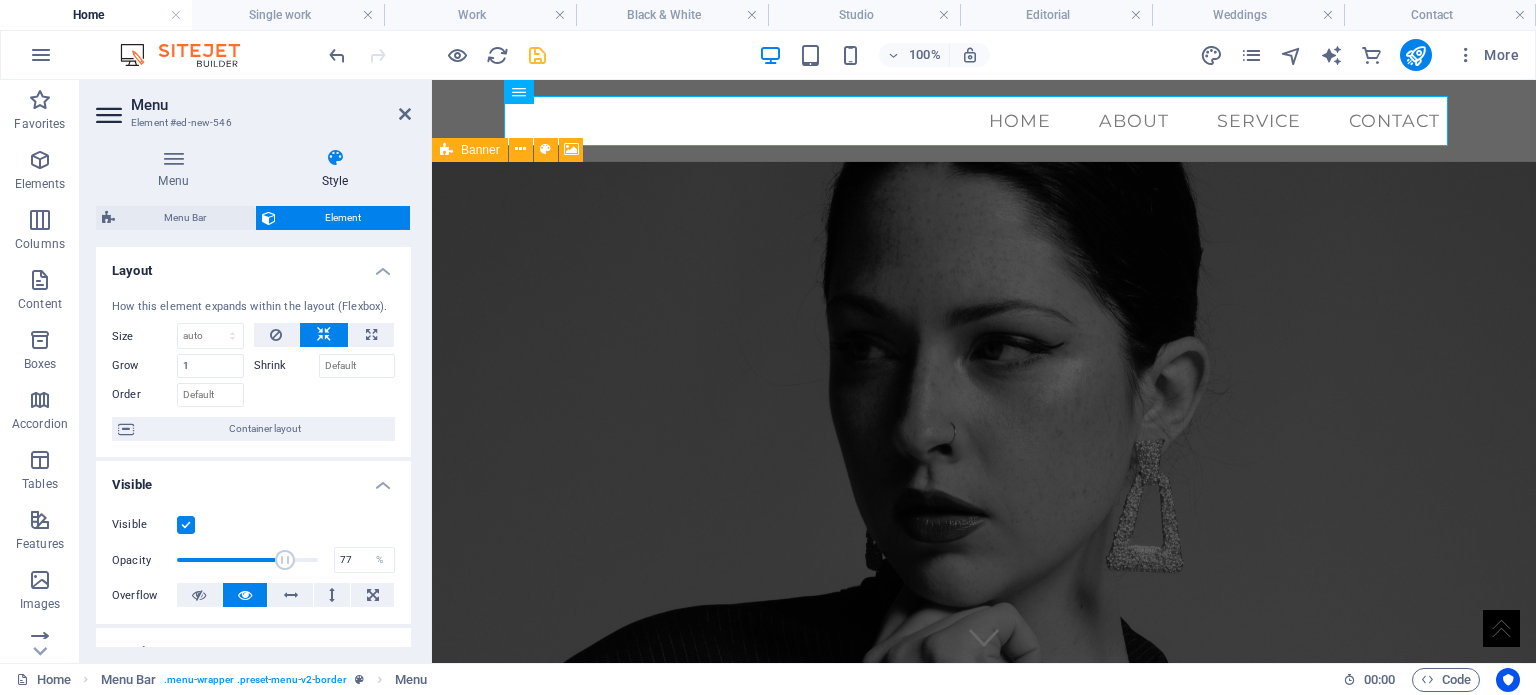 type on "78" 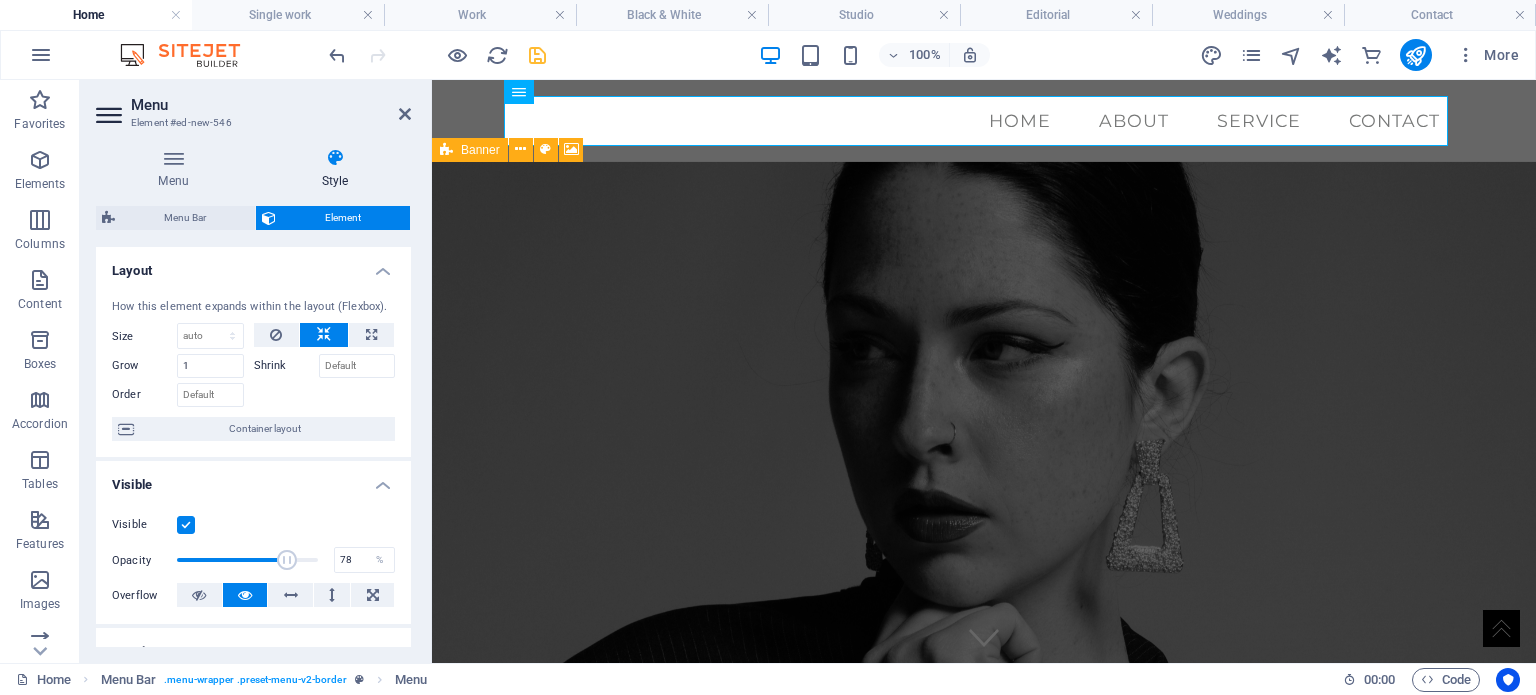 click at bounding box center (287, 560) 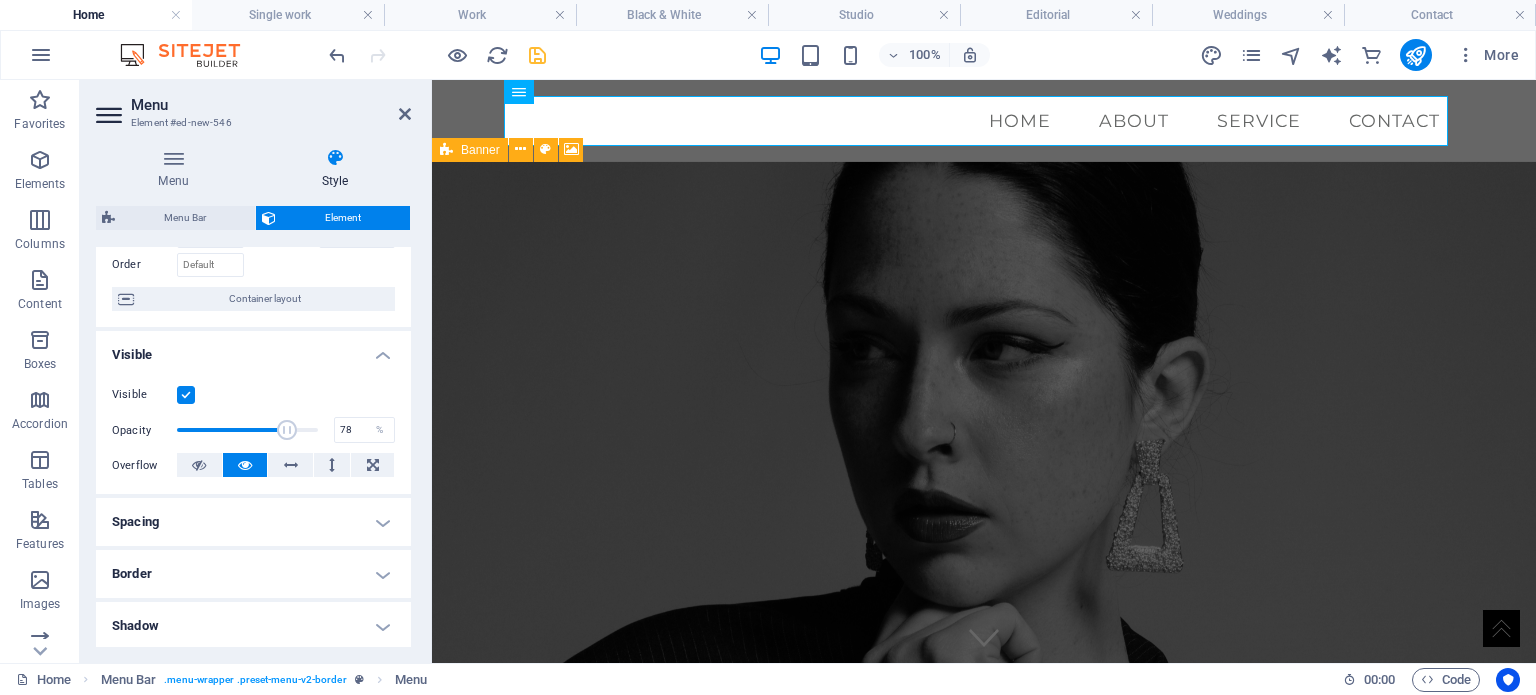 scroll, scrollTop: 0, scrollLeft: 0, axis: both 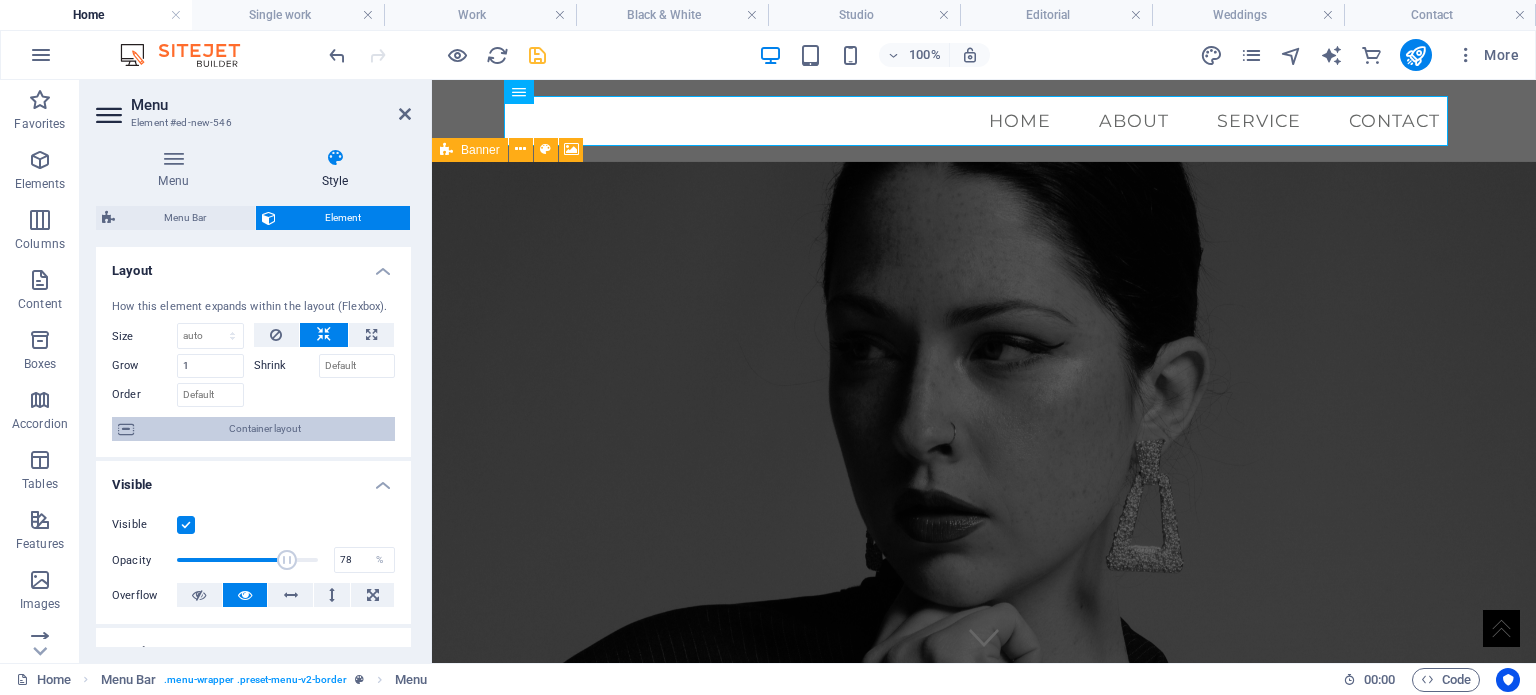 click on "Container layout" at bounding box center (264, 429) 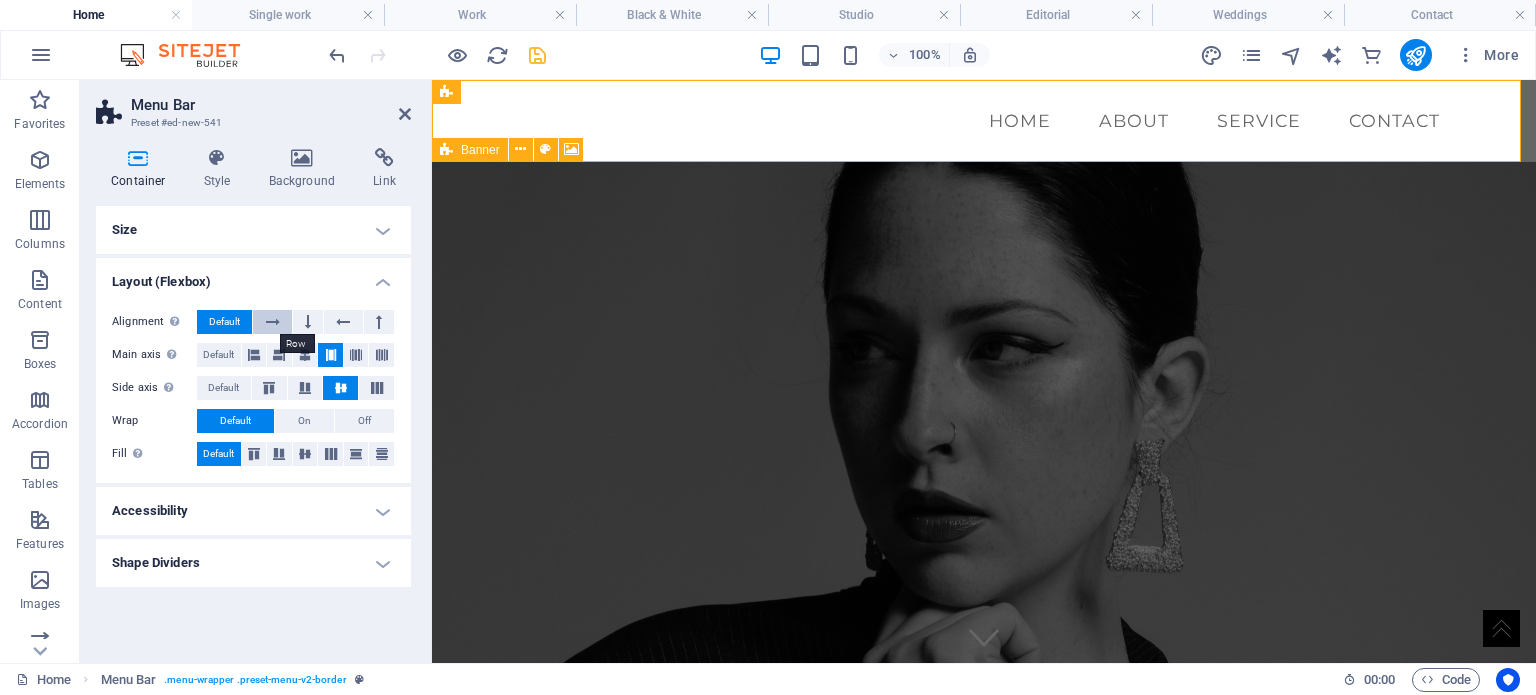 click at bounding box center (273, 322) 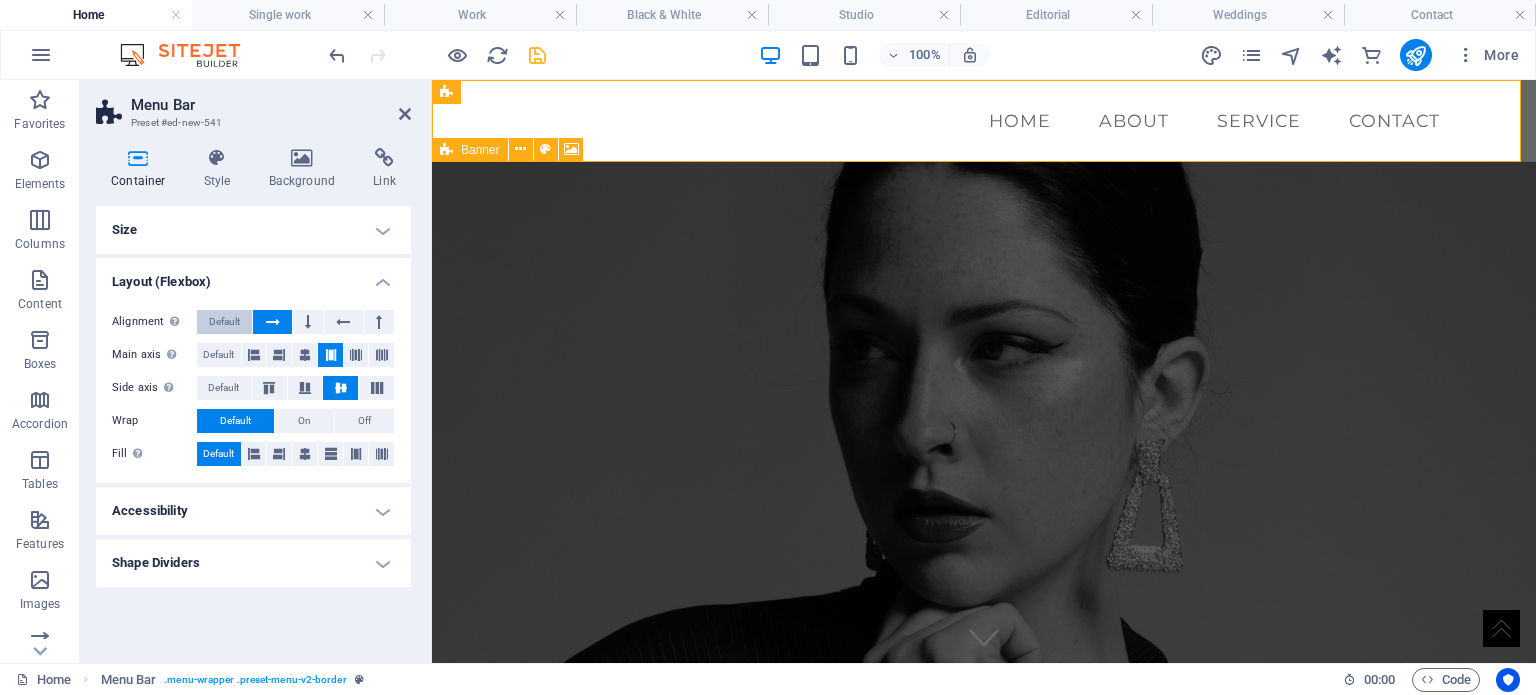 click on "Default" at bounding box center [224, 322] 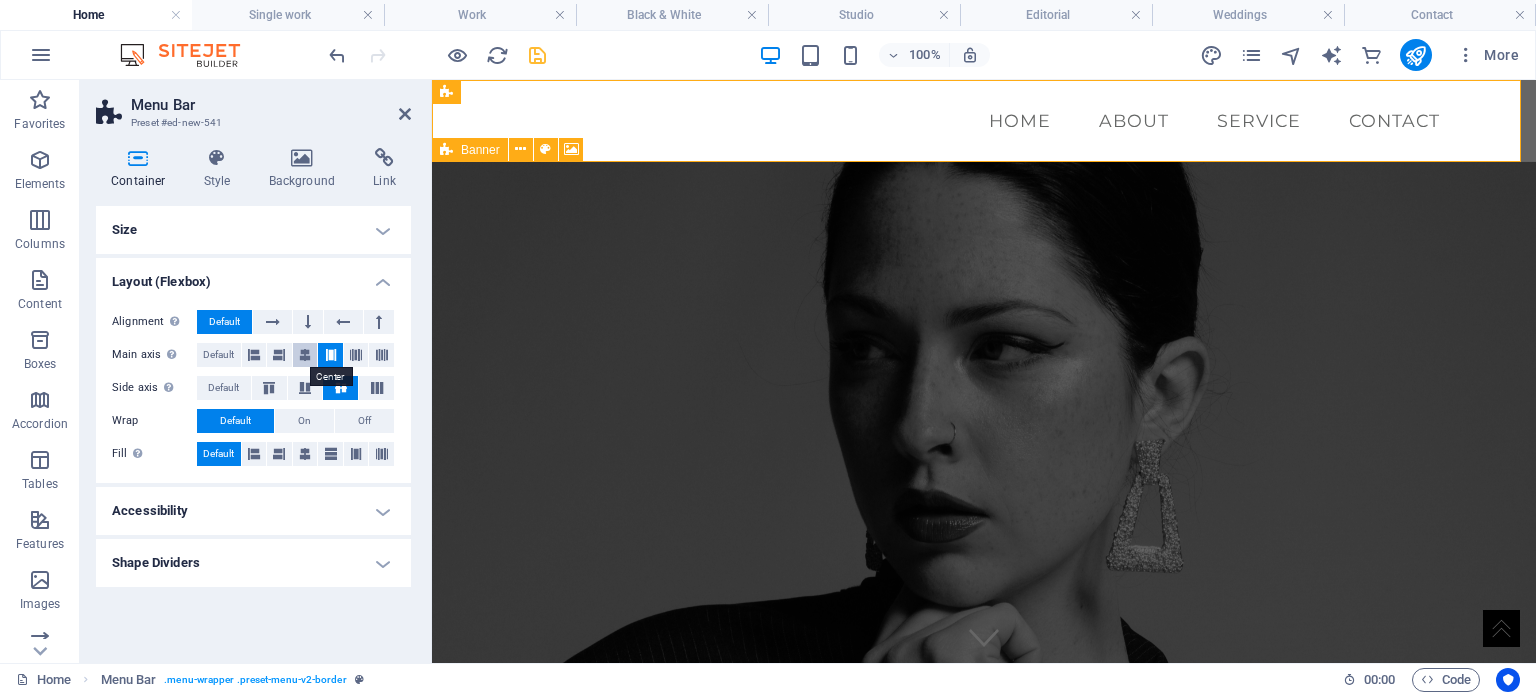 click at bounding box center (305, 355) 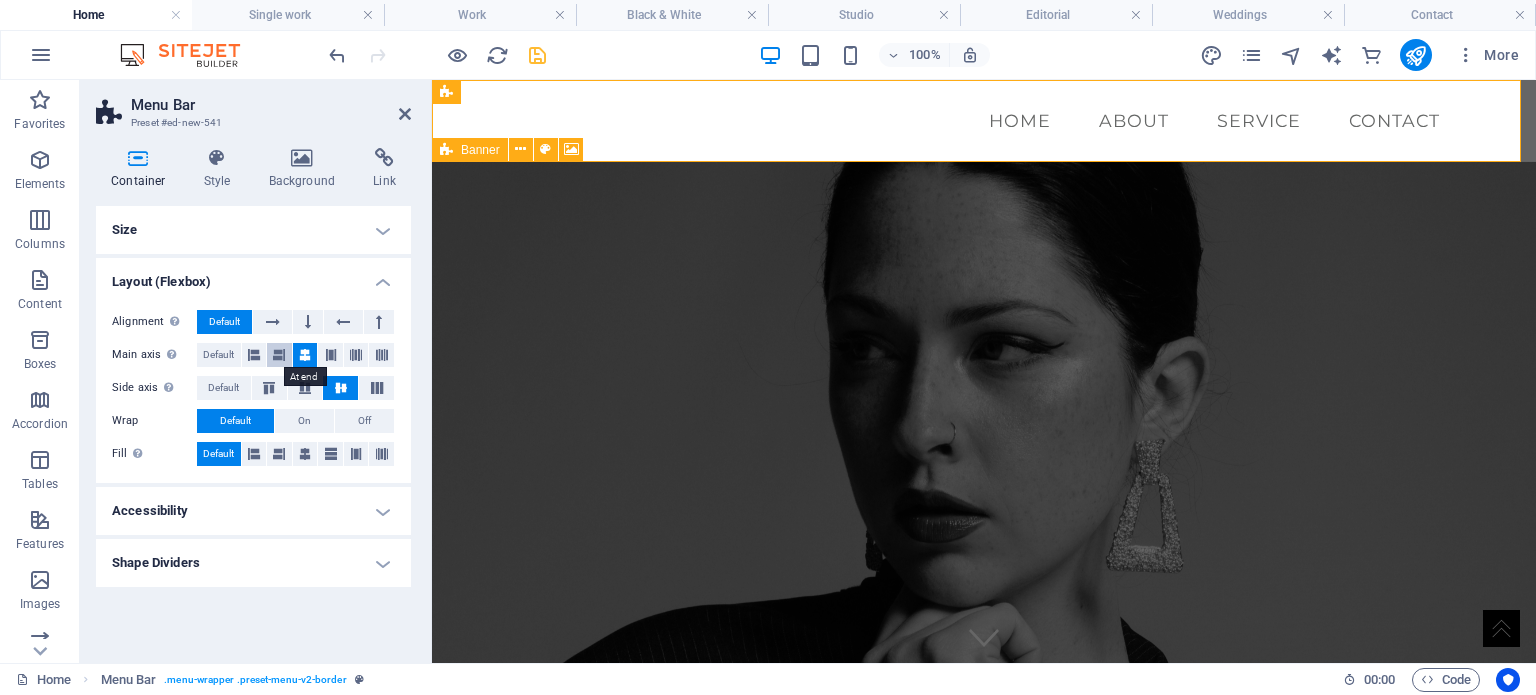 click at bounding box center (279, 355) 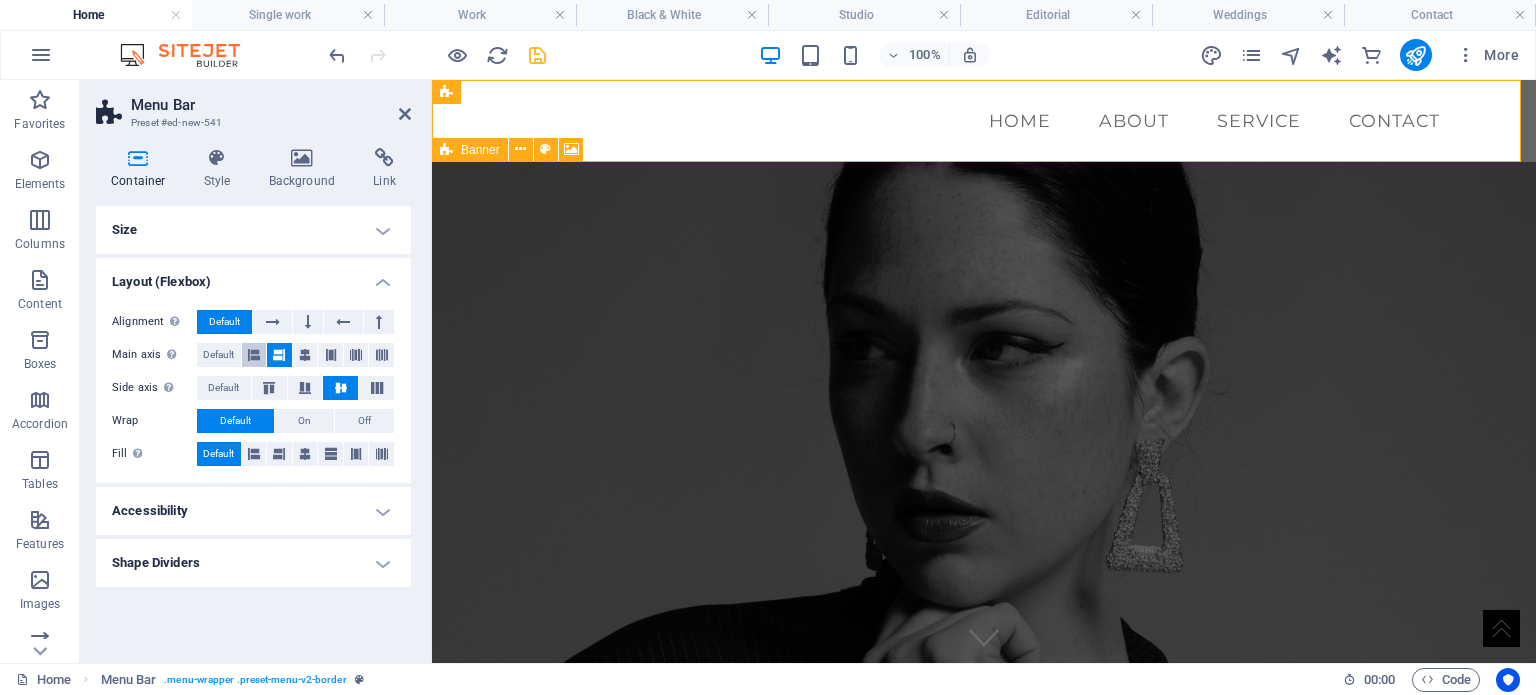 click at bounding box center [254, 355] 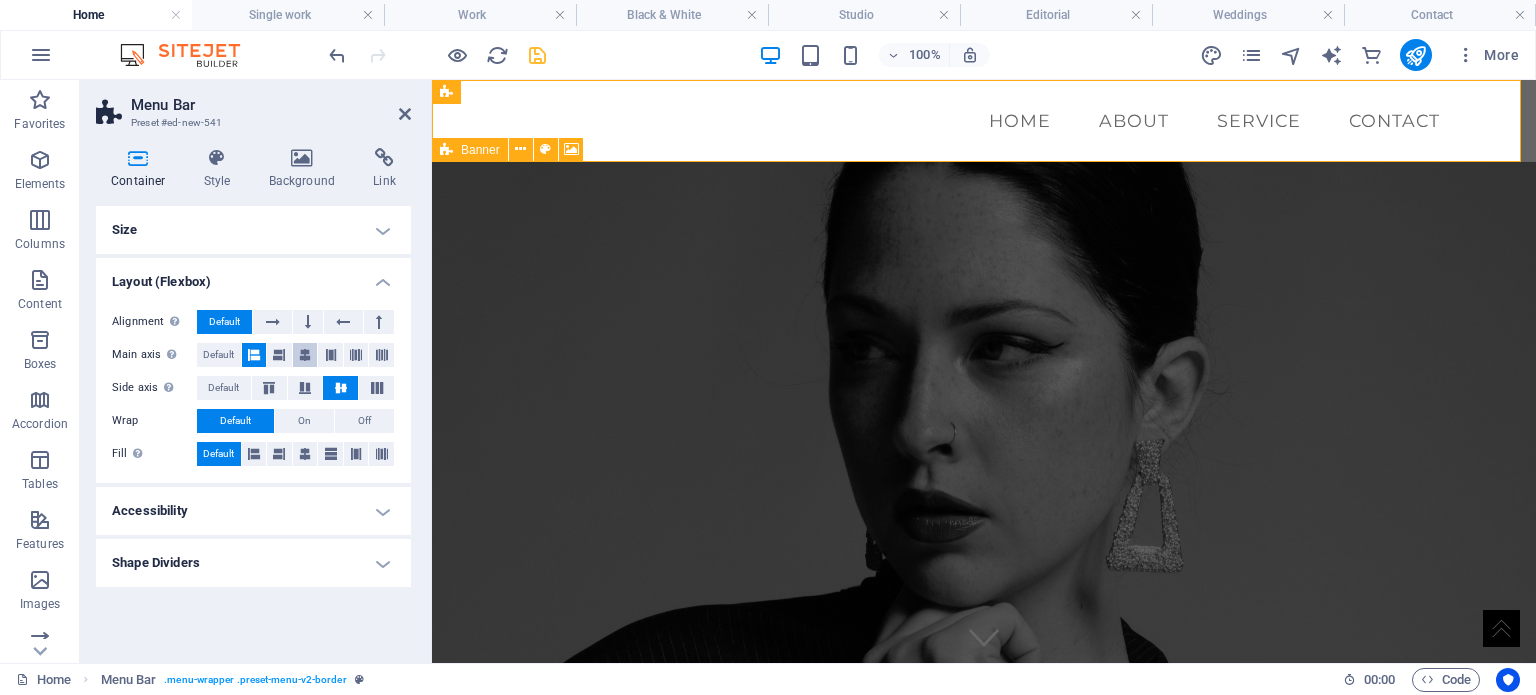 click at bounding box center [305, 355] 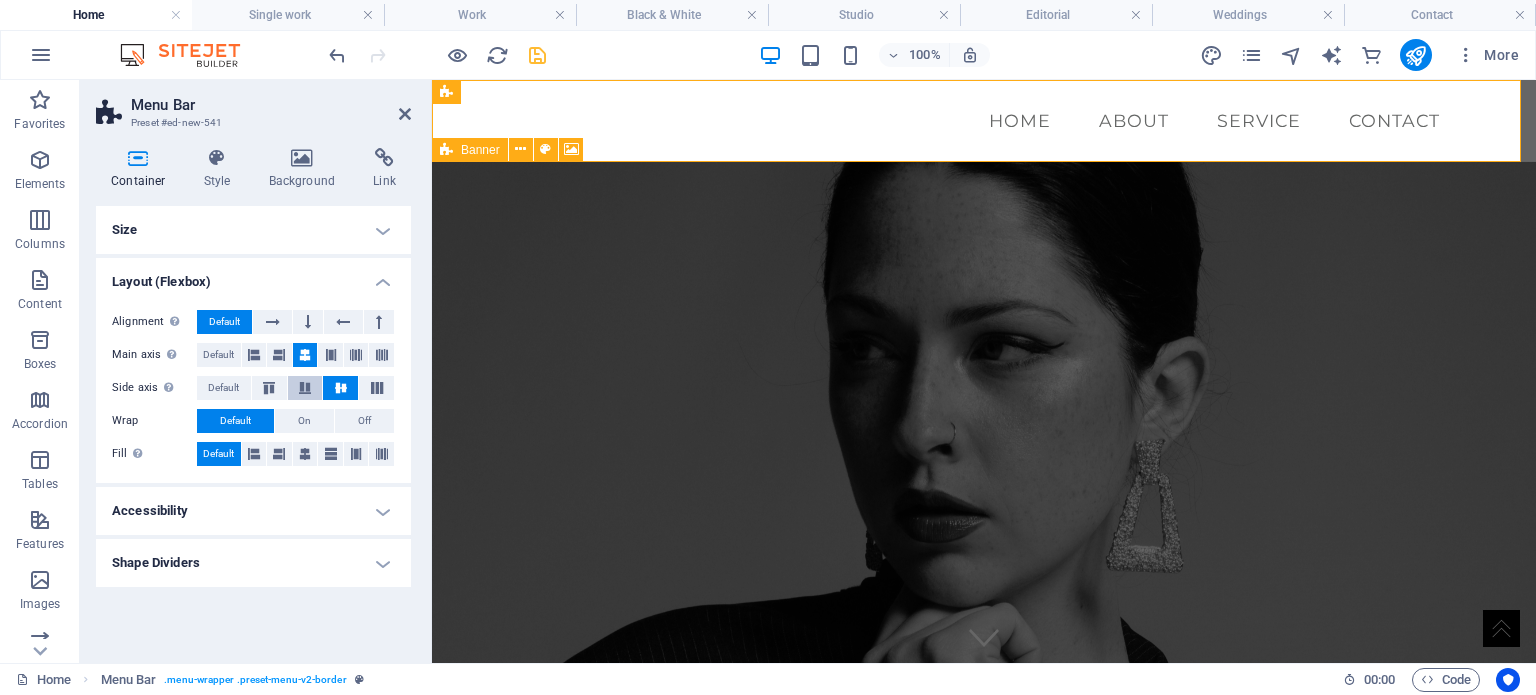 click at bounding box center [305, 388] 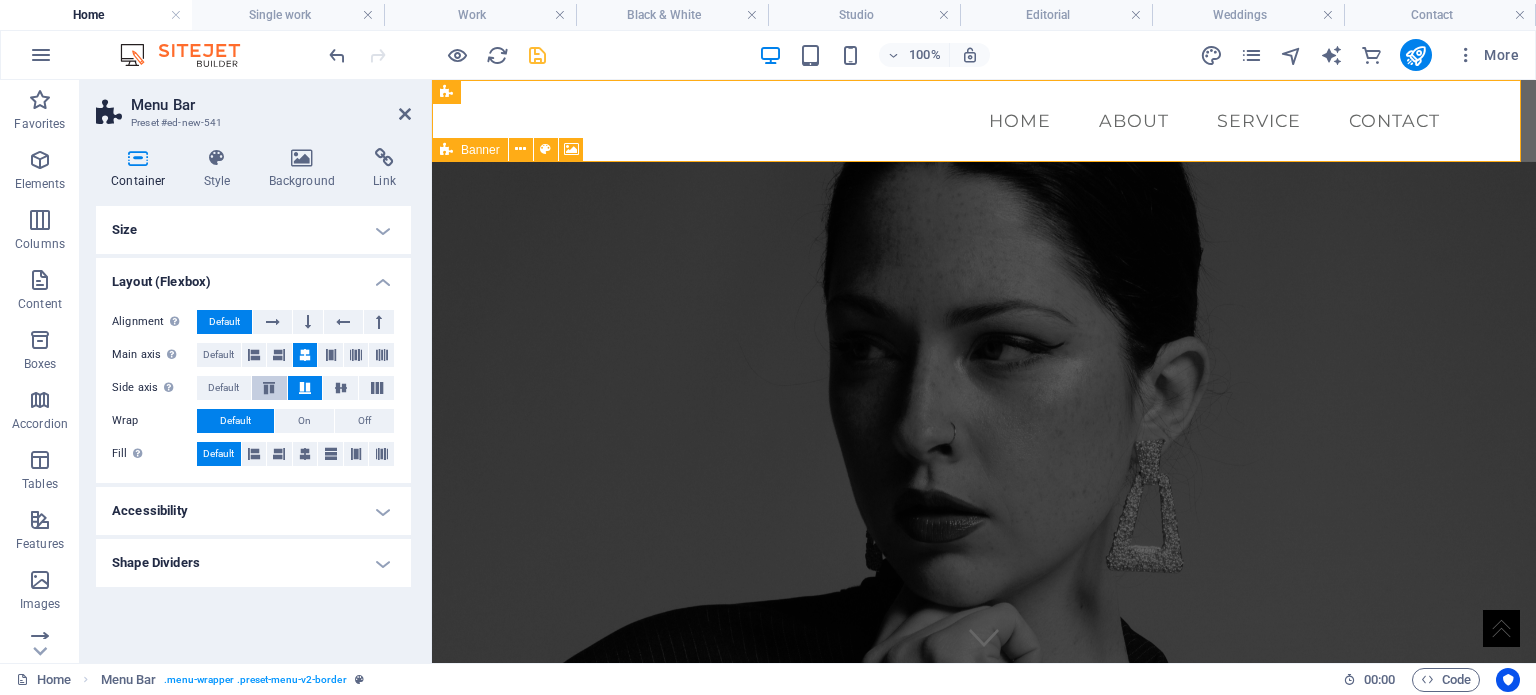 click at bounding box center [269, 388] 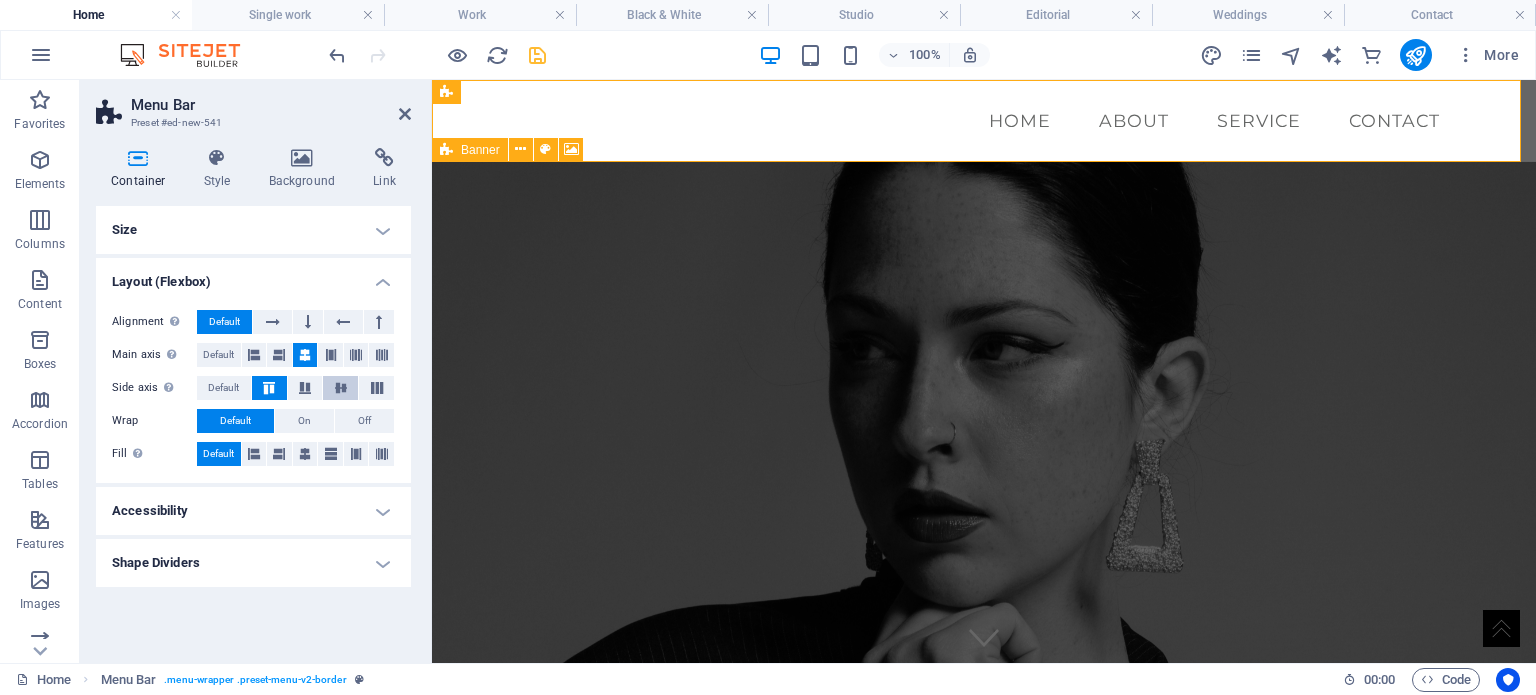 click at bounding box center (340, 388) 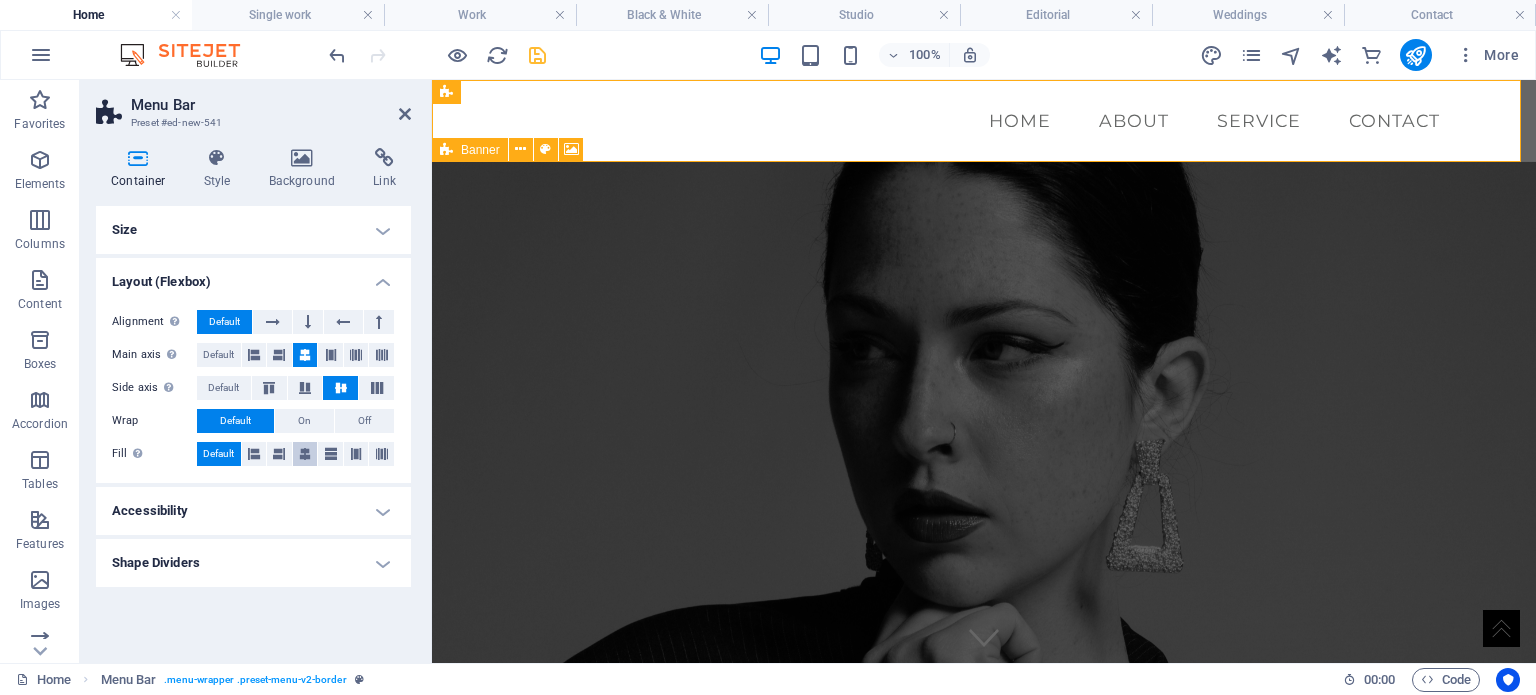 click at bounding box center (305, 454) 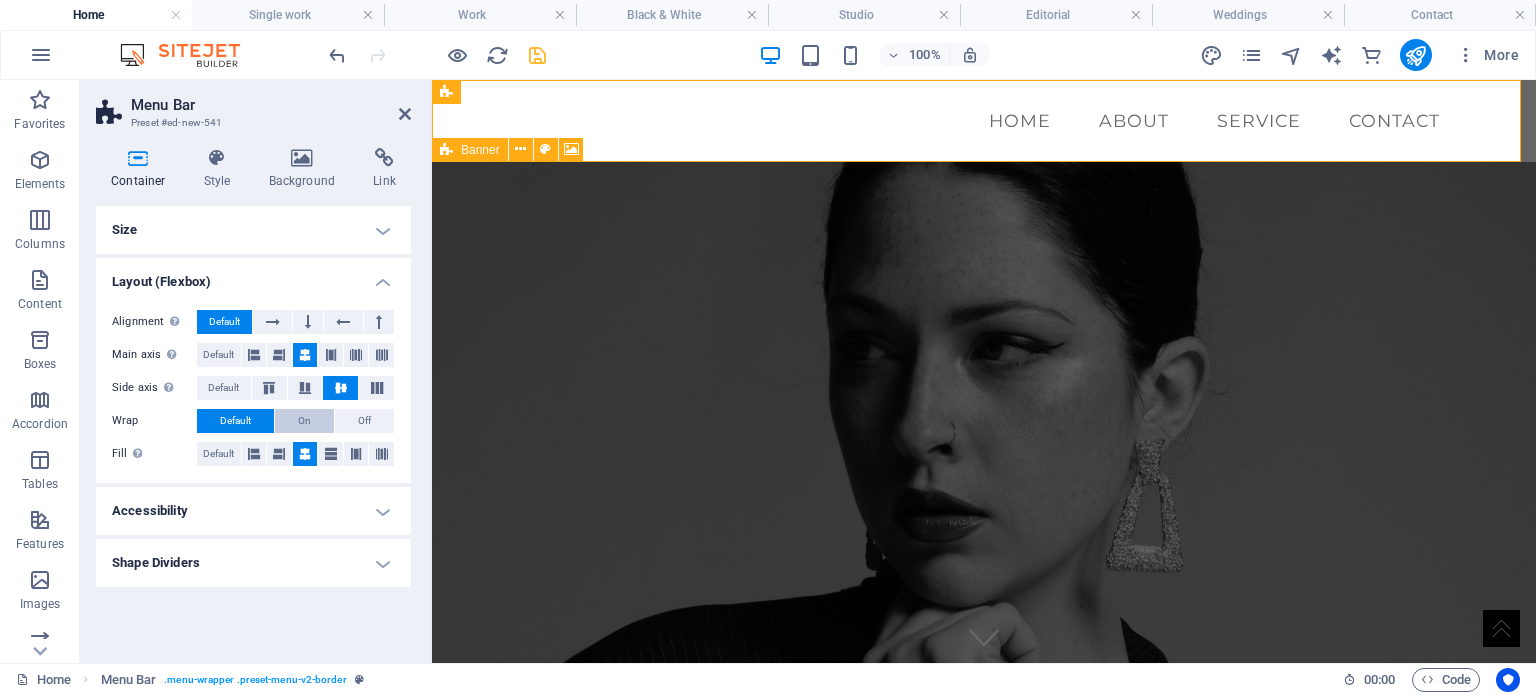 click on "On" at bounding box center (304, 421) 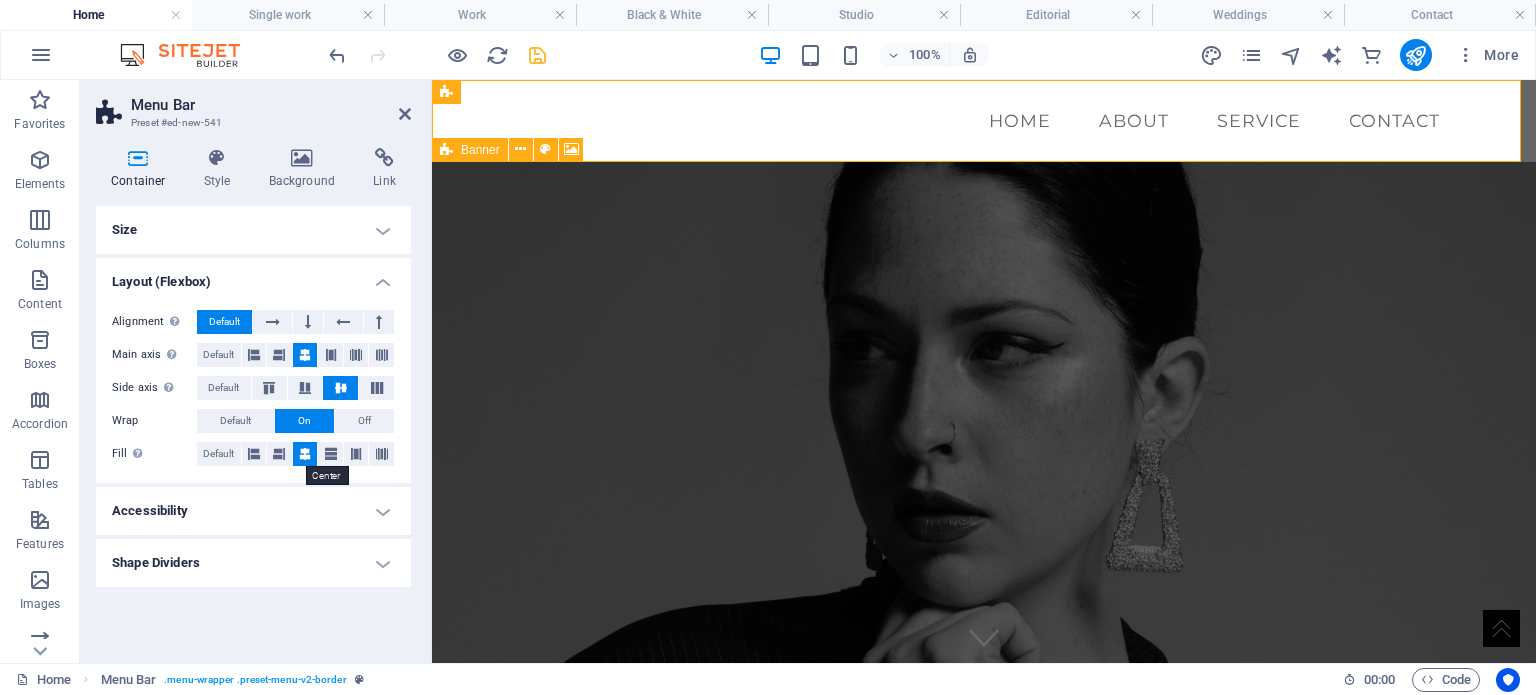 click at bounding box center (305, 454) 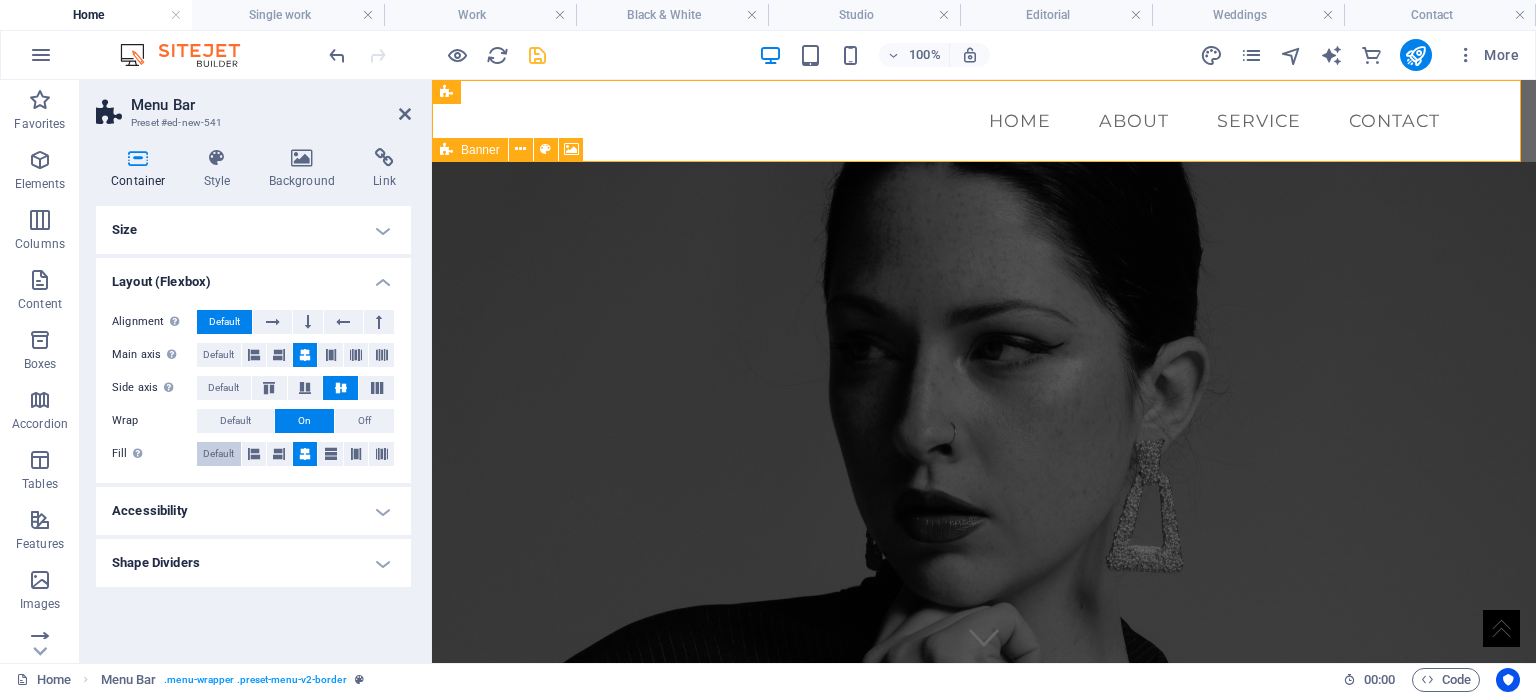 click on "Default" at bounding box center [218, 454] 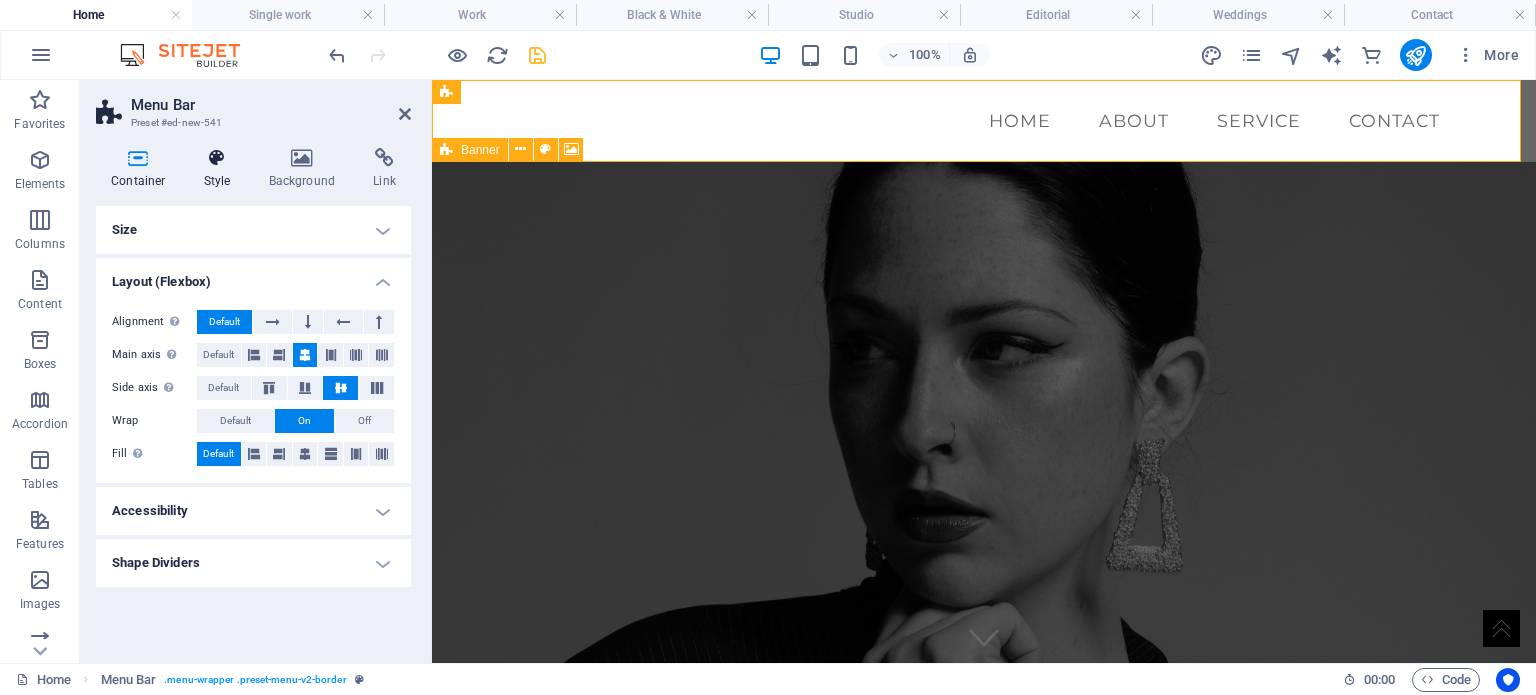 click on "Style" at bounding box center [221, 169] 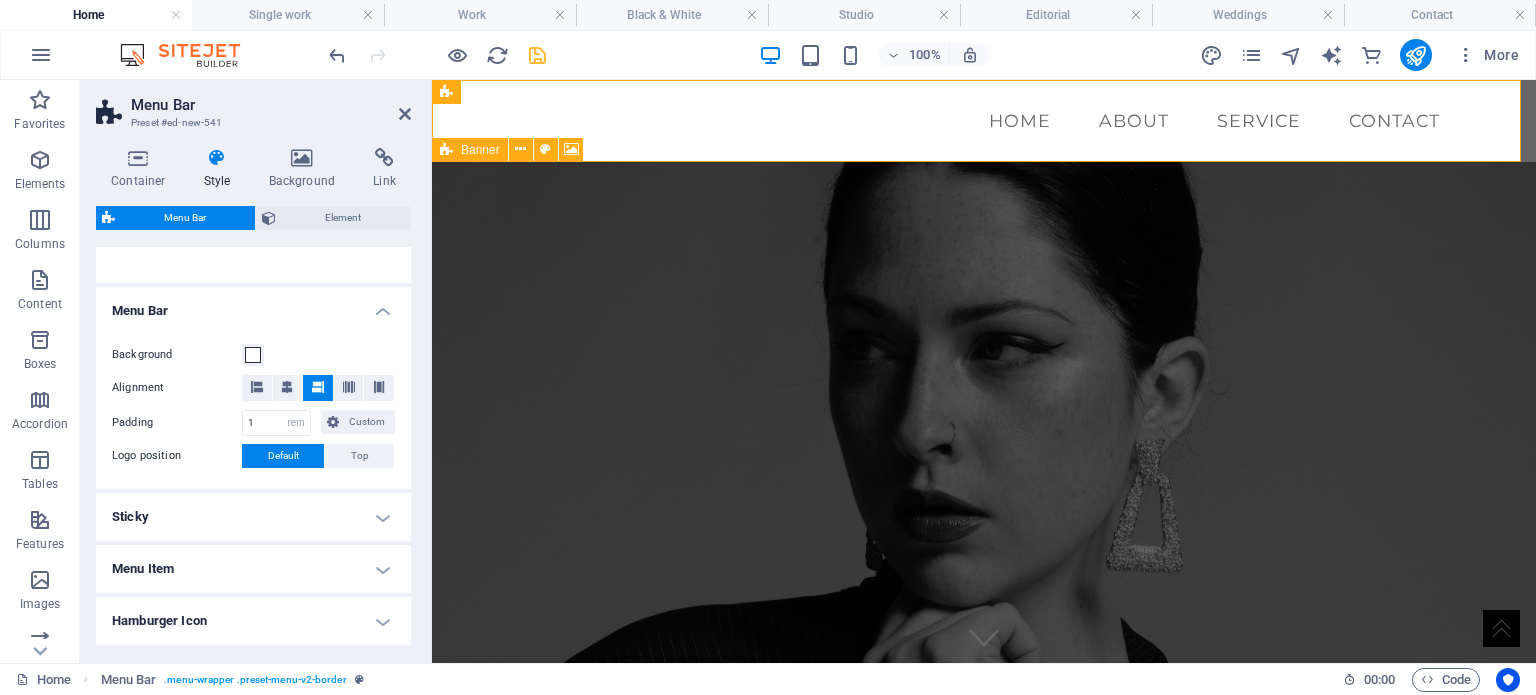 scroll, scrollTop: 200, scrollLeft: 0, axis: vertical 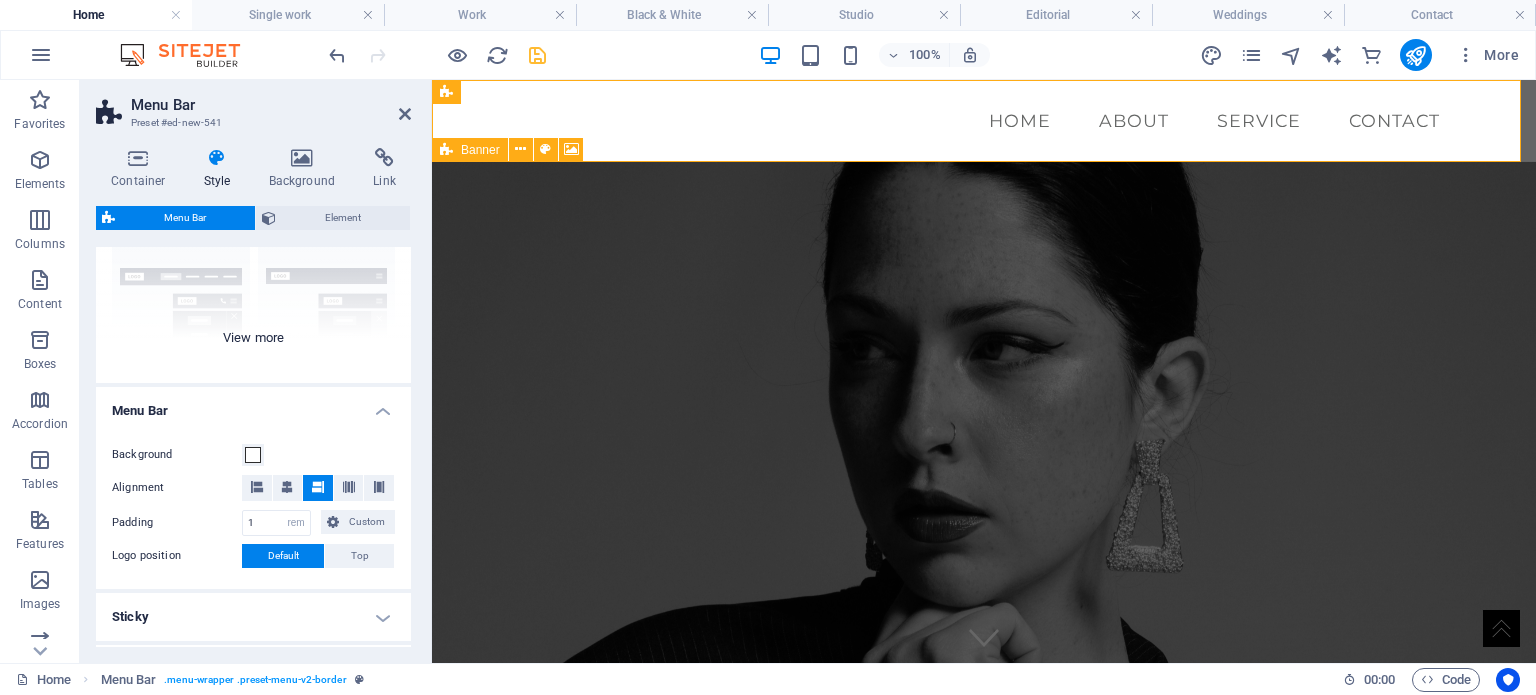 click on "Border Centered Default Fixed Loki Trigger Wide XXL" at bounding box center [253, 233] 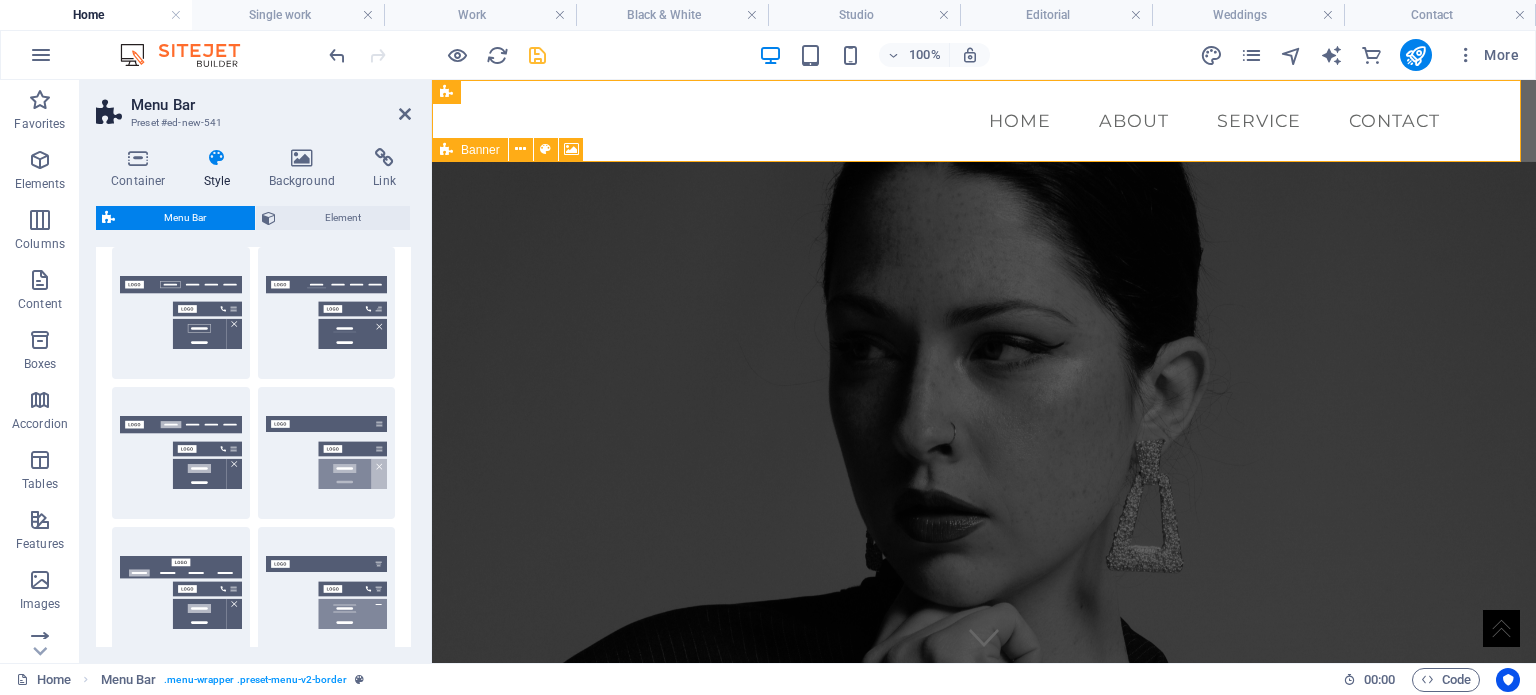 scroll, scrollTop: 0, scrollLeft: 0, axis: both 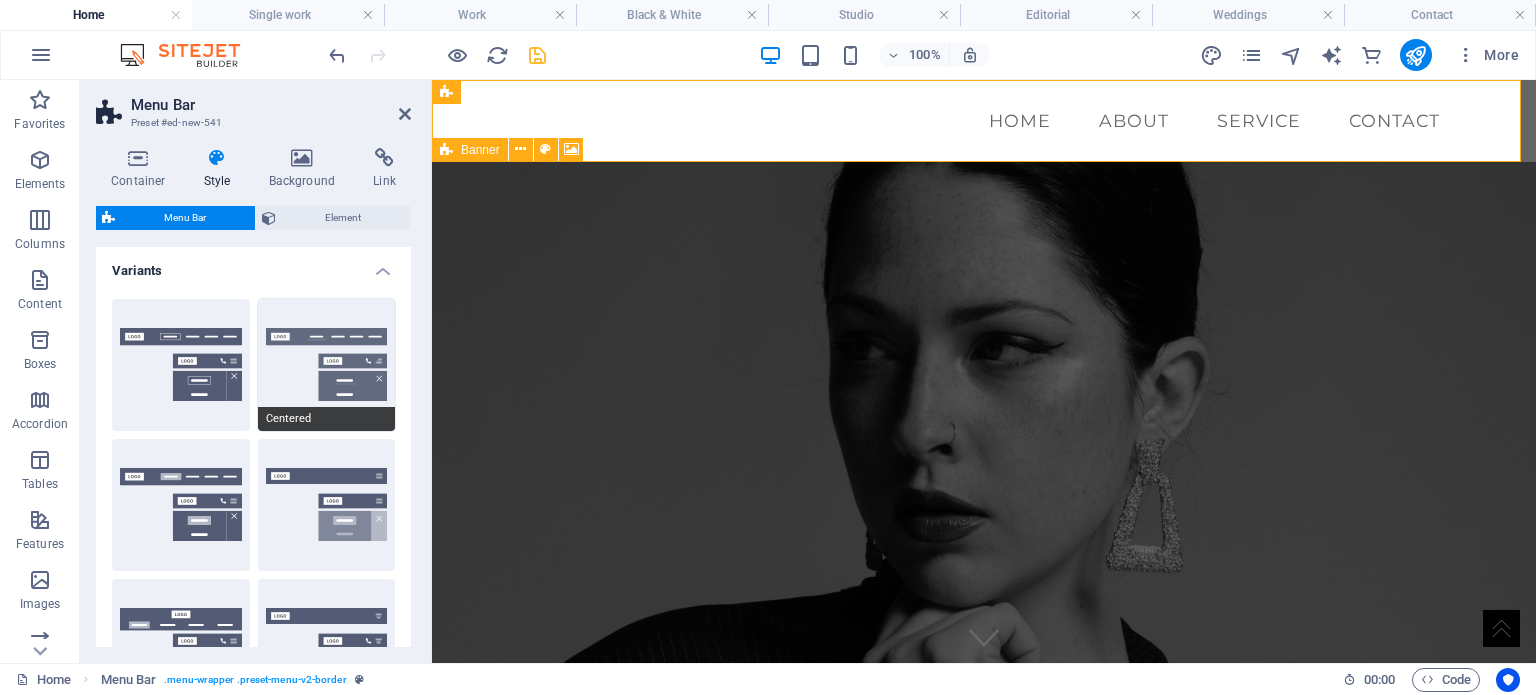click on "Centered" at bounding box center (327, 365) 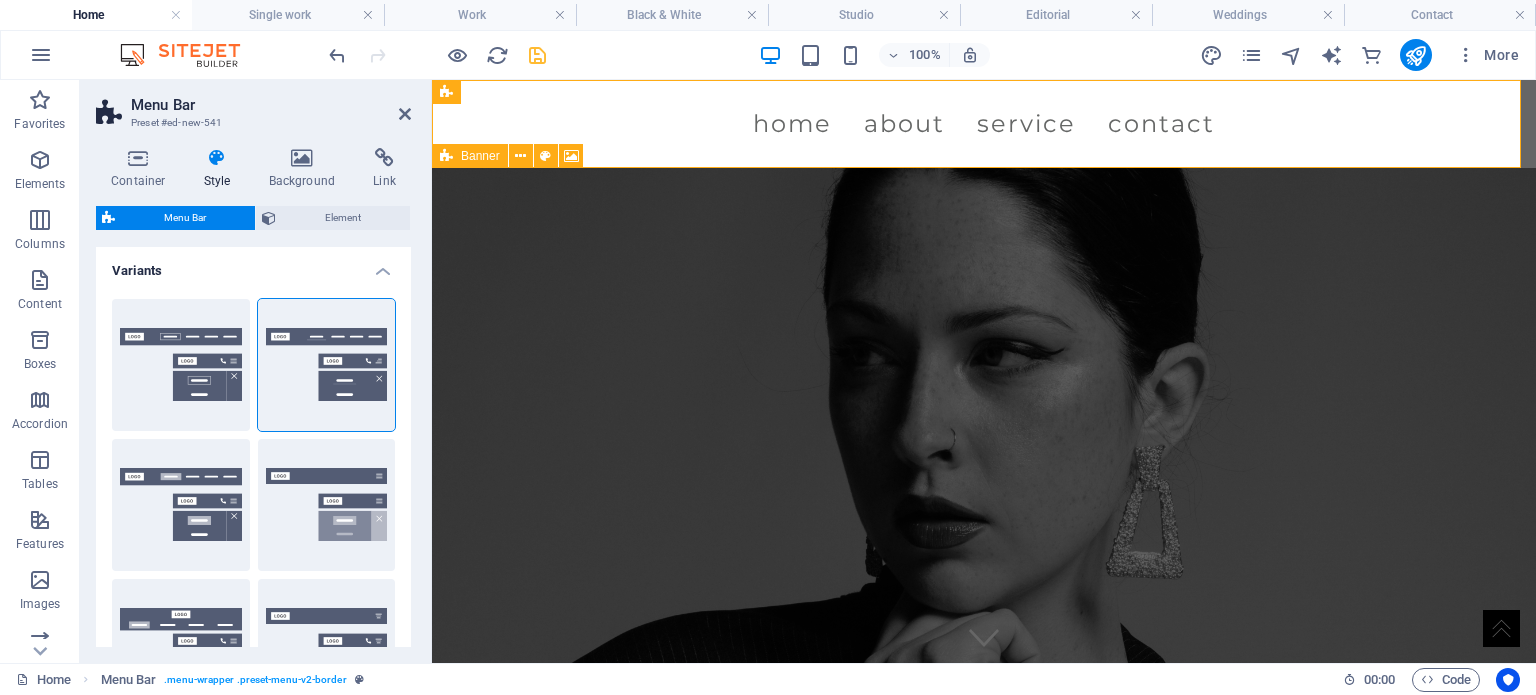 click at bounding box center (873, 1030) 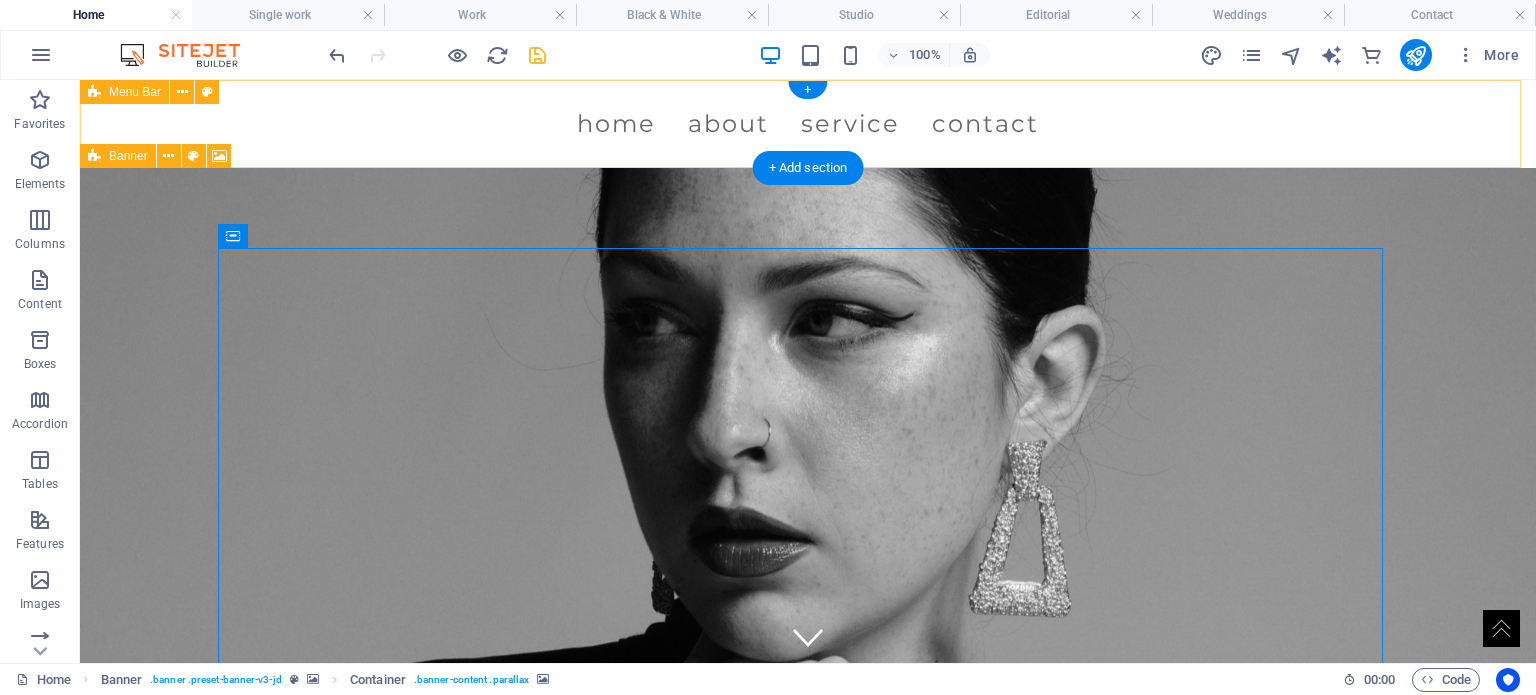 click on "Menu Home About Service Contact" at bounding box center [808, 124] 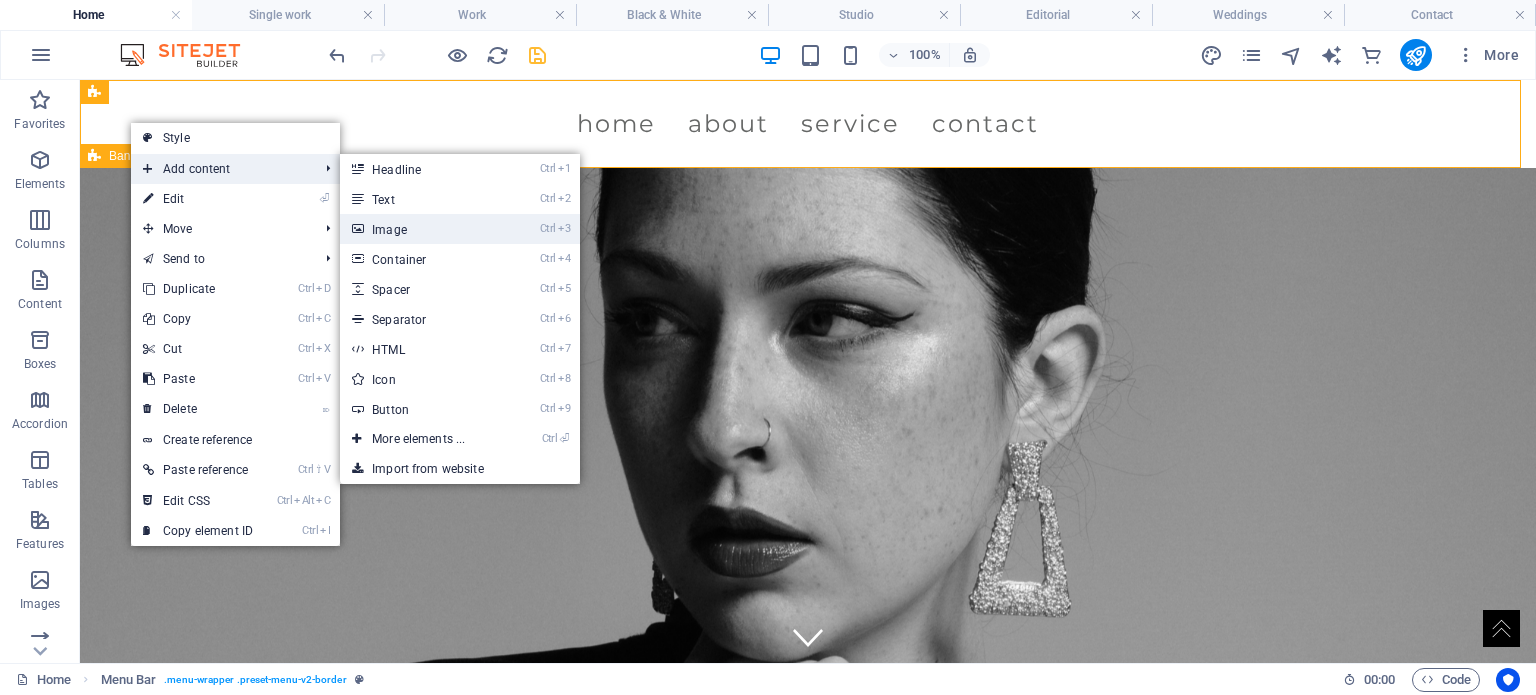 click on "Ctrl 3  Image" at bounding box center (422, 229) 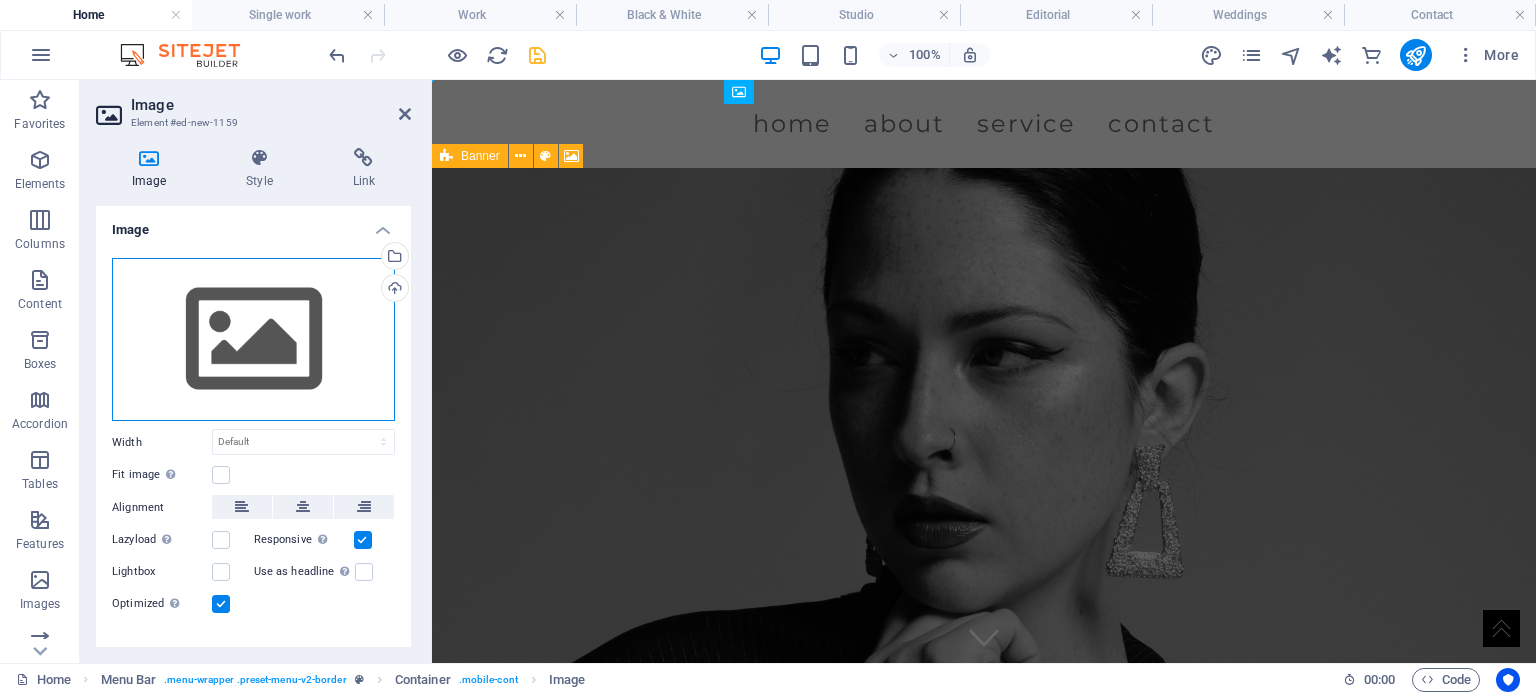 click on "Drag files here, click to choose files or select files from Files or our free stock photos & videos" at bounding box center (253, 340) 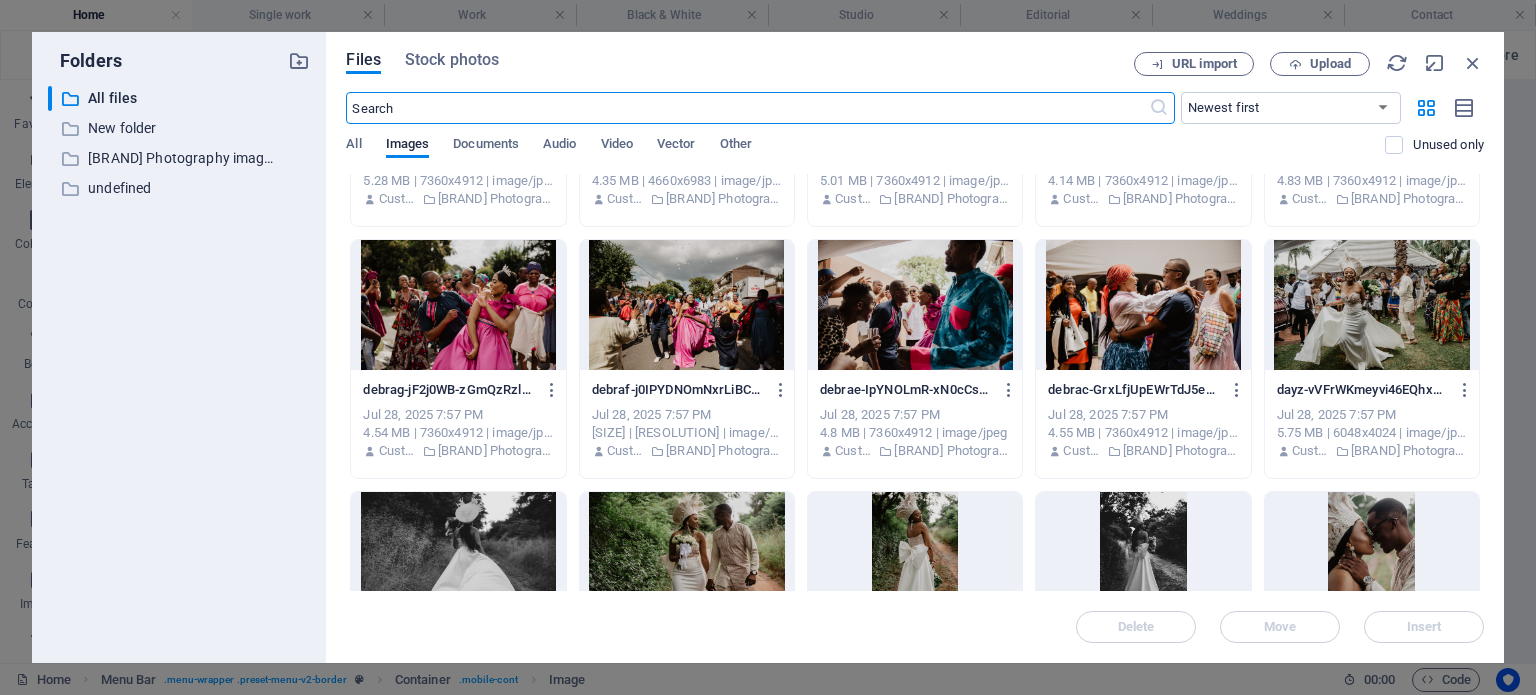 scroll, scrollTop: 15907, scrollLeft: 0, axis: vertical 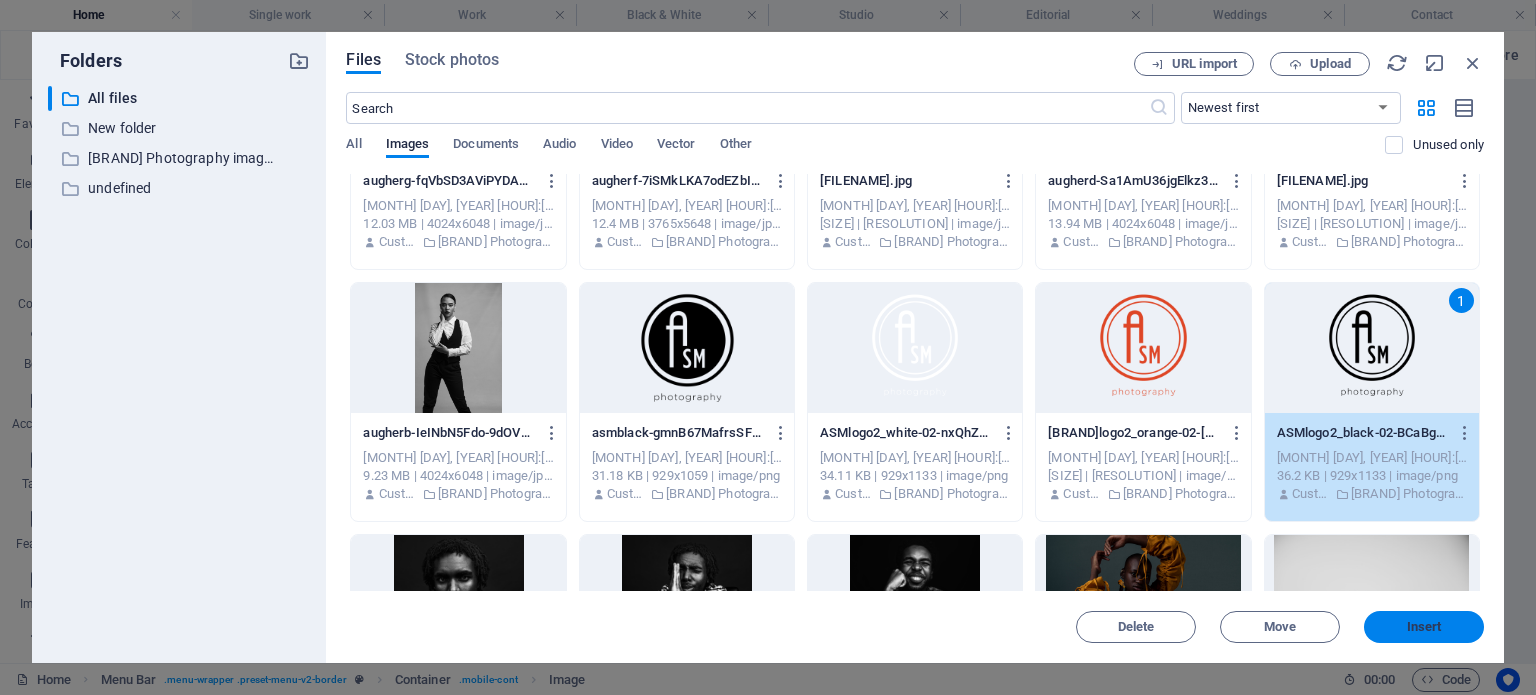drag, startPoint x: 1400, startPoint y: 626, endPoint x: 968, endPoint y: 545, distance: 439.52817 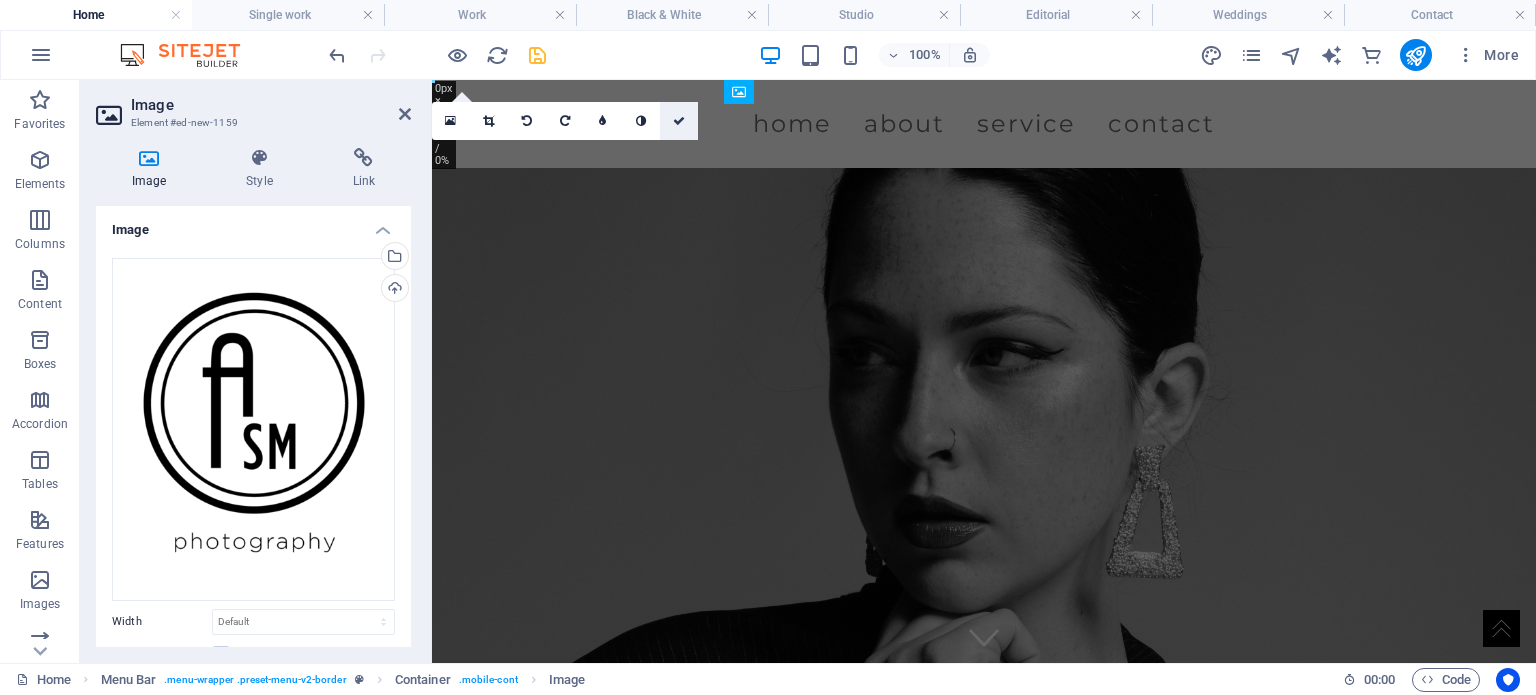 click at bounding box center [679, 121] 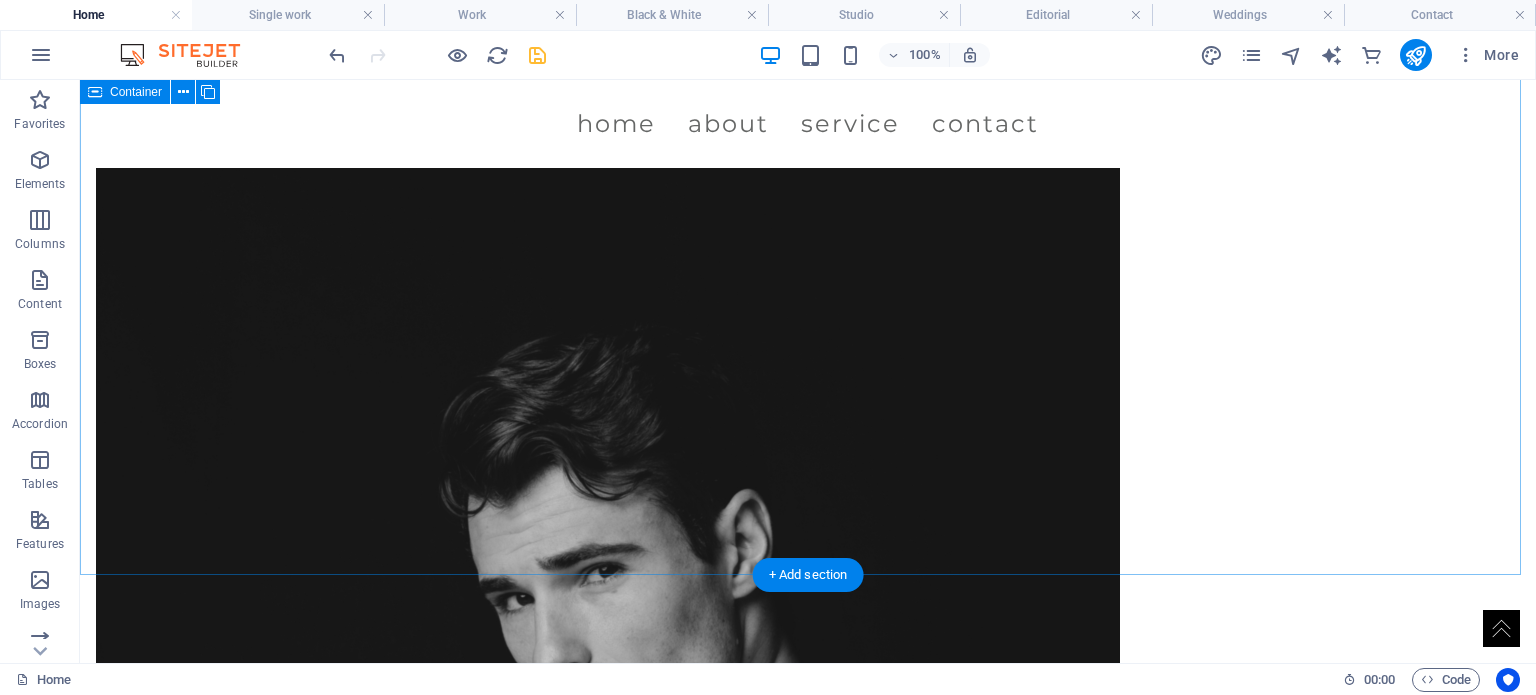 scroll, scrollTop: 4434, scrollLeft: 0, axis: vertical 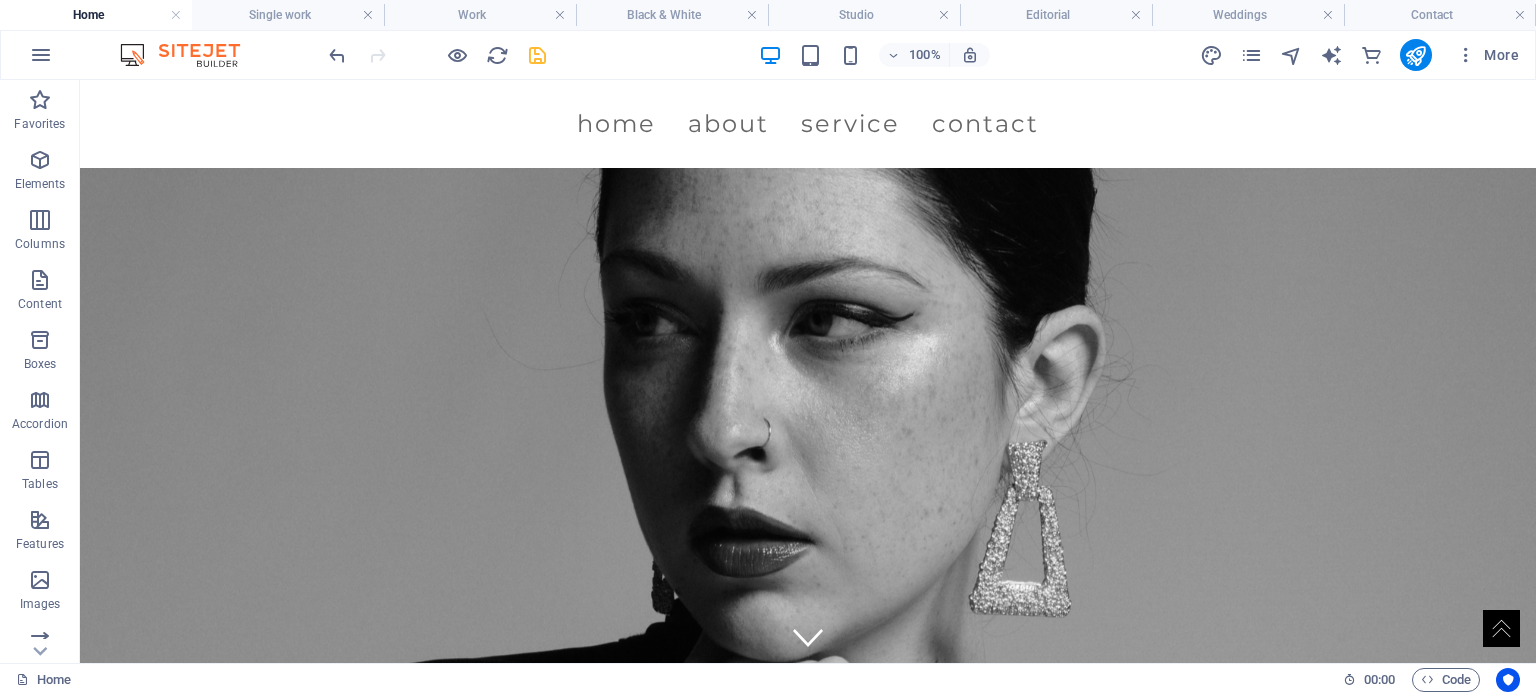 drag, startPoint x: 1533, startPoint y: 612, endPoint x: 80, endPoint y: 353, distance: 1475.9031 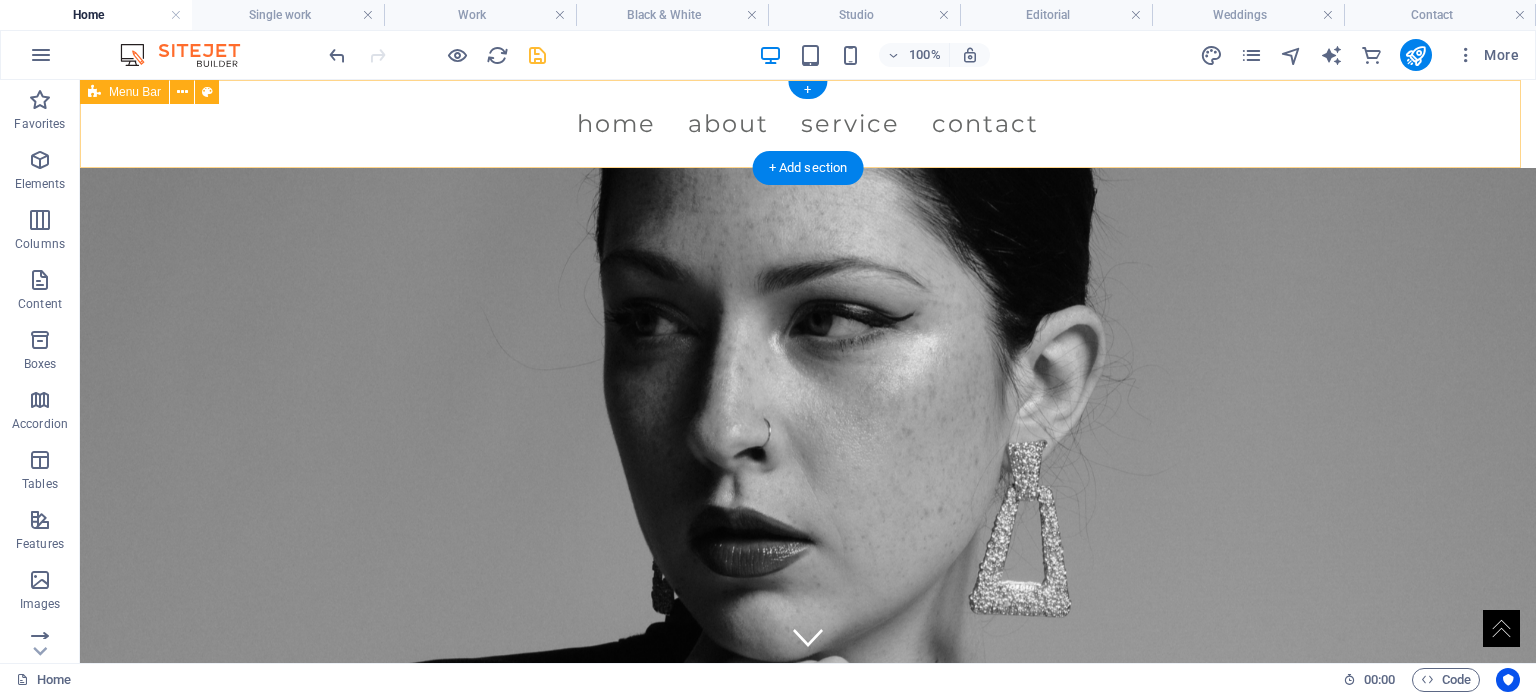 click on "Menu Home About Service Contact" at bounding box center (808, 124) 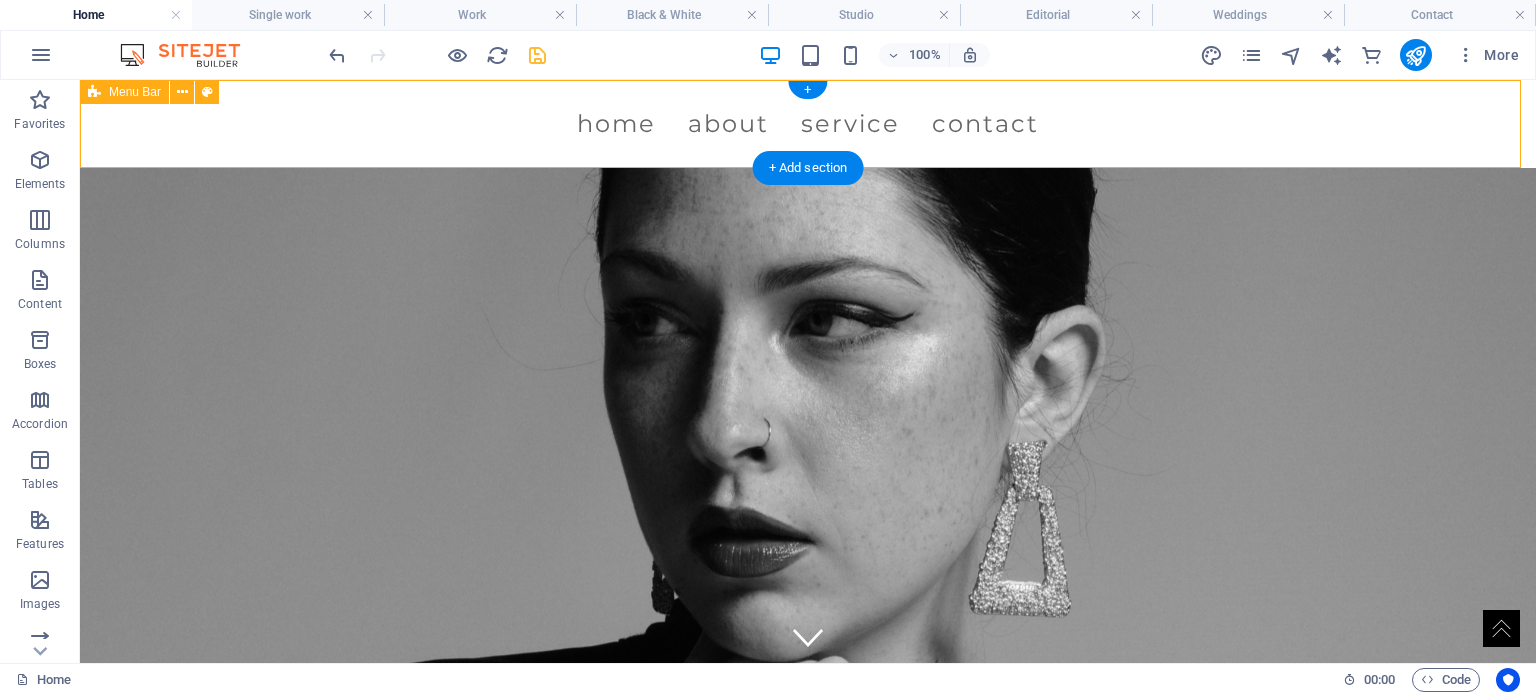 click on "Menu Home About Service Contact" at bounding box center (808, 124) 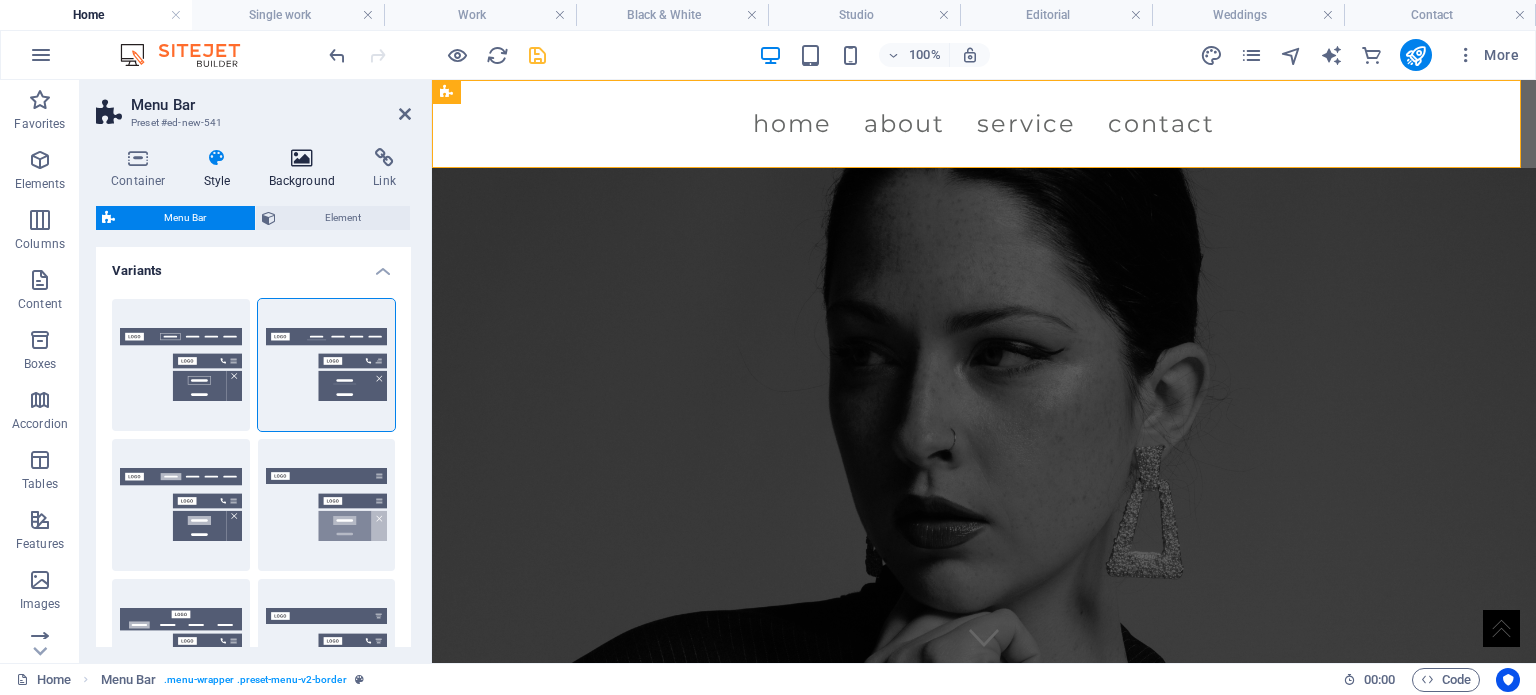 click on "Background" at bounding box center [306, 169] 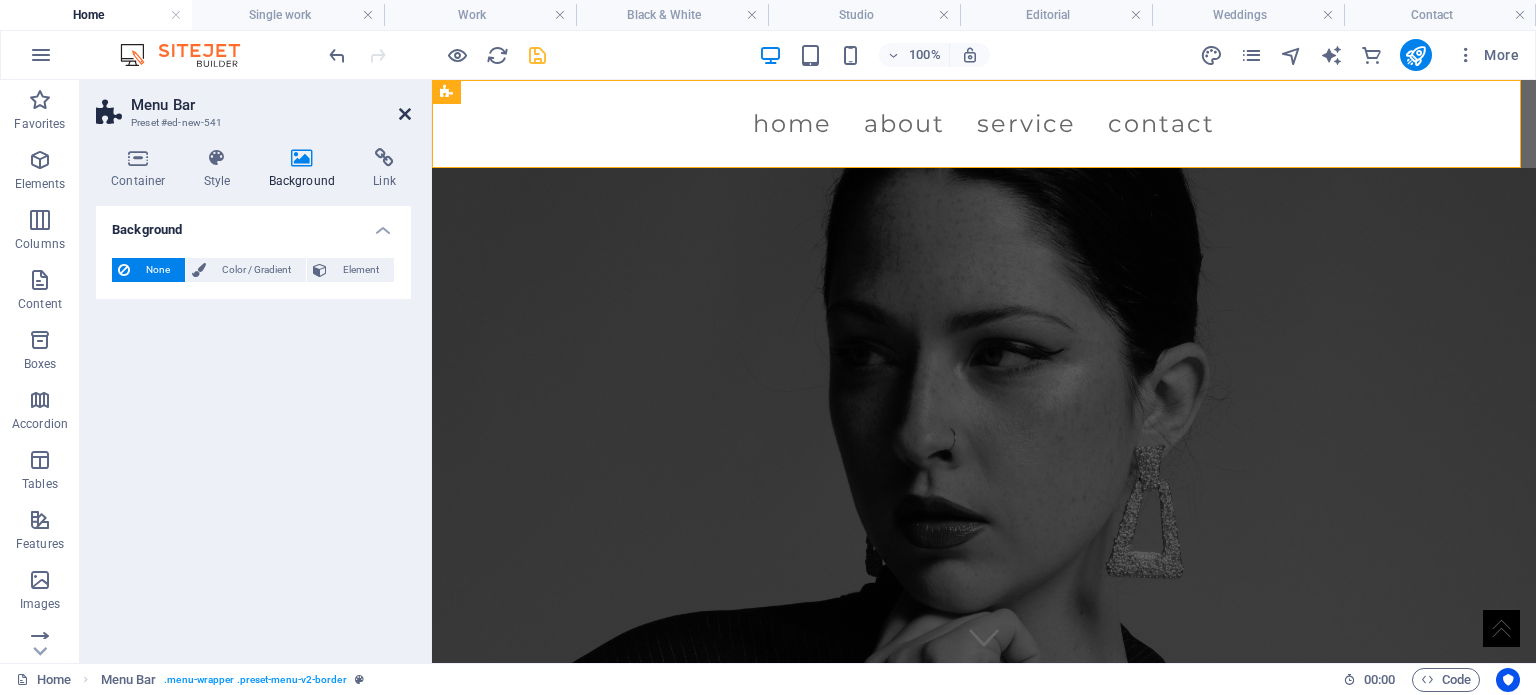 click at bounding box center (405, 114) 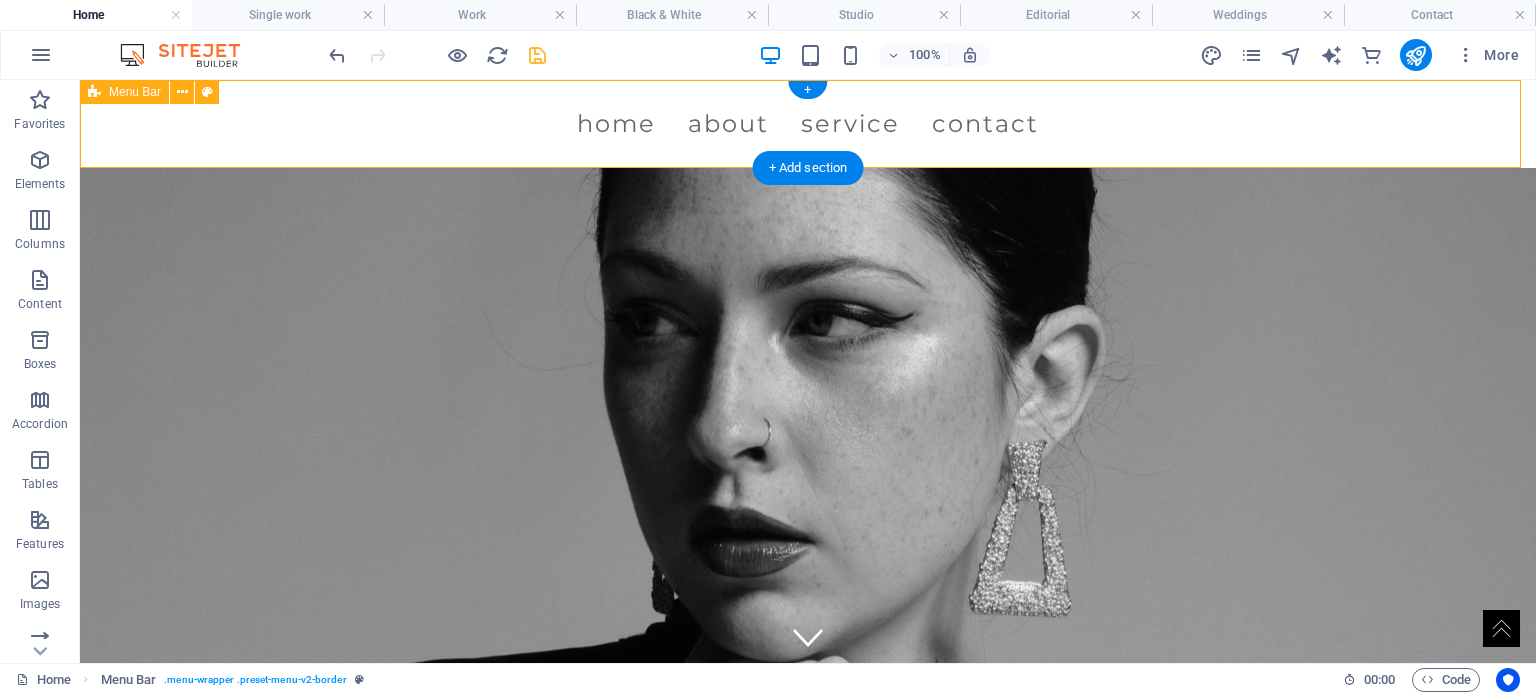 click on "Menu Home About Service Contact" at bounding box center [808, 124] 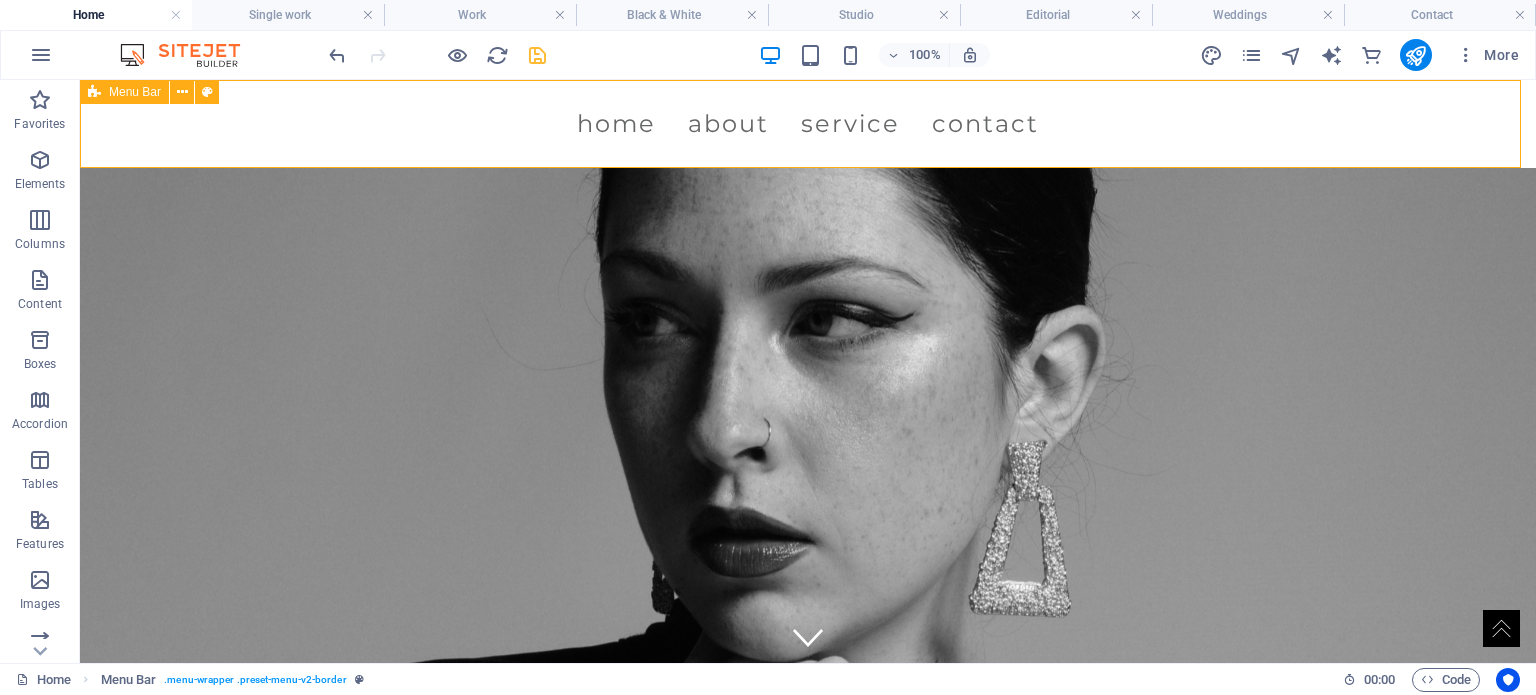 click on "Menu Bar" at bounding box center [135, 92] 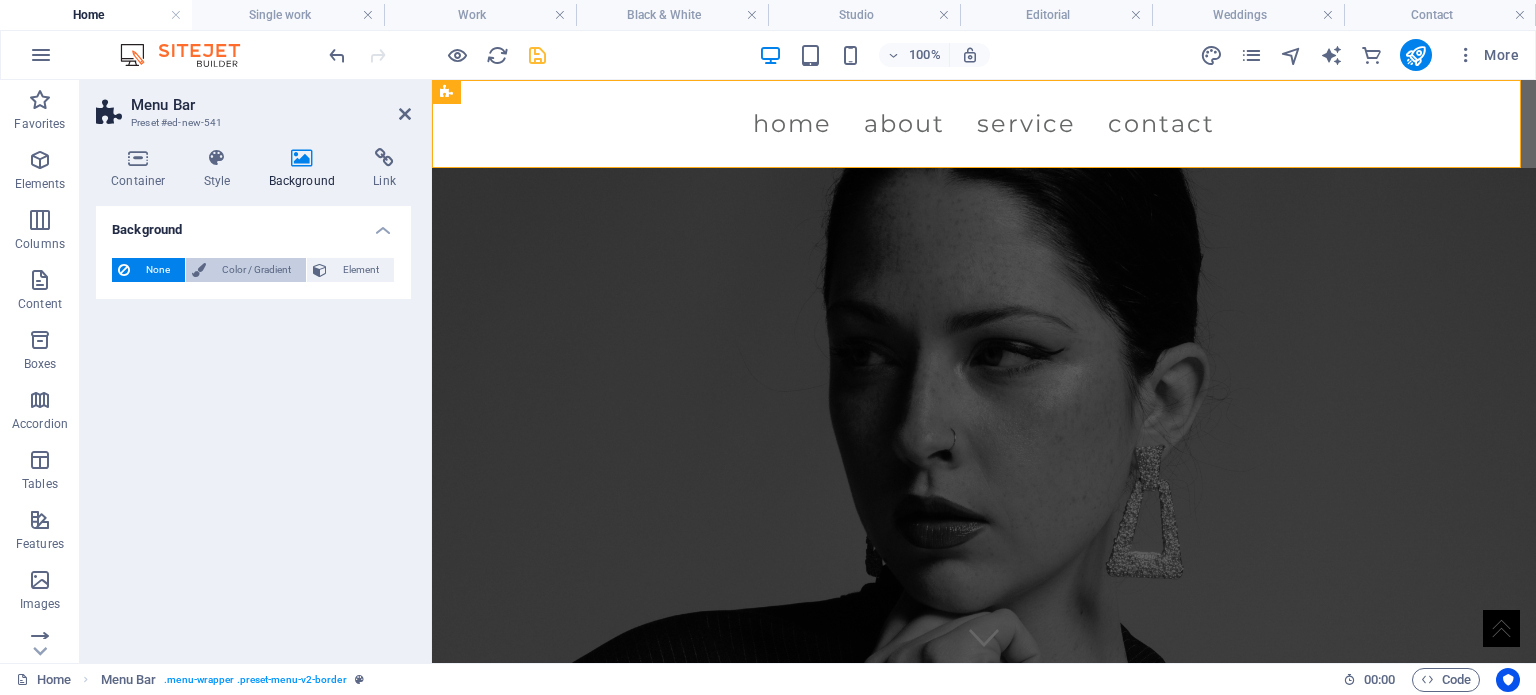 click on "Color / Gradient" at bounding box center [256, 270] 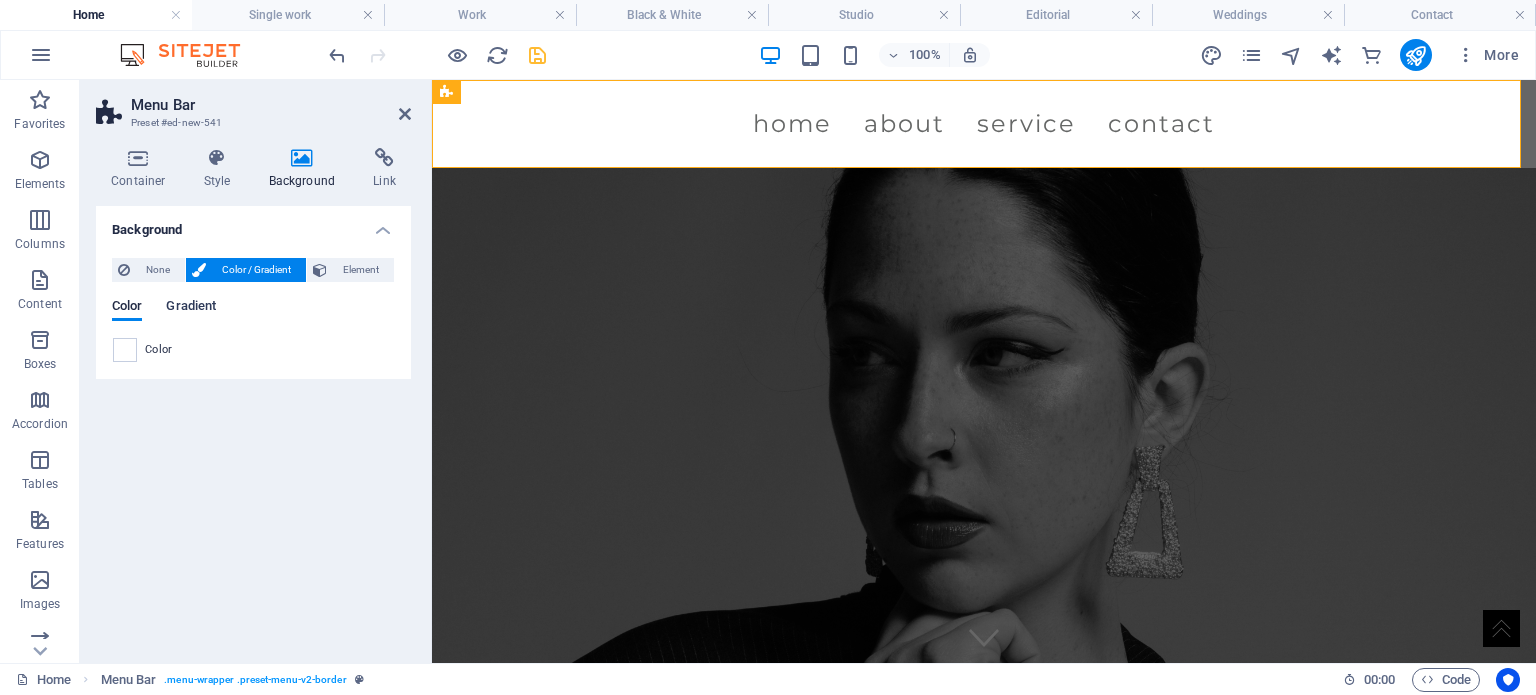 click on "Gradient" at bounding box center (191, 308) 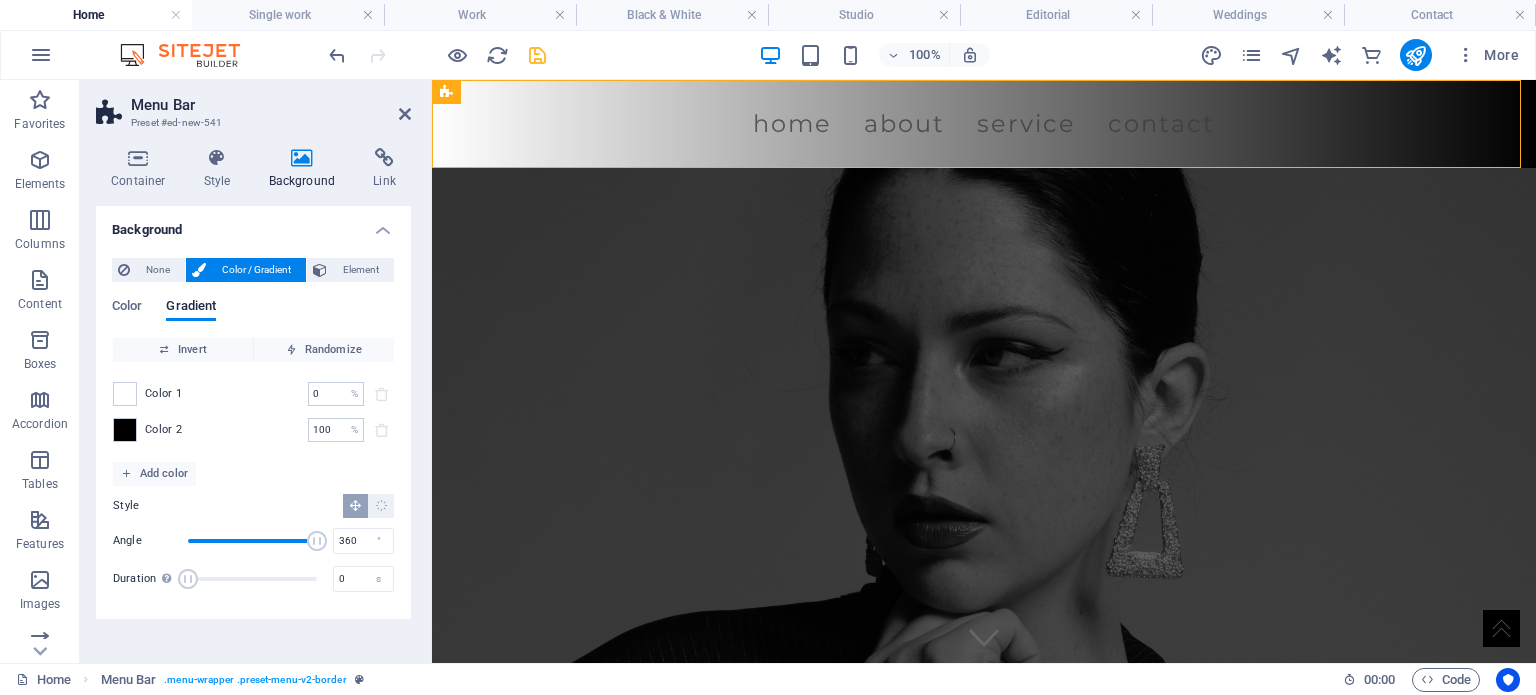 drag, startPoint x: 223, startPoint y: 539, endPoint x: 320, endPoint y: 542, distance: 97.04638 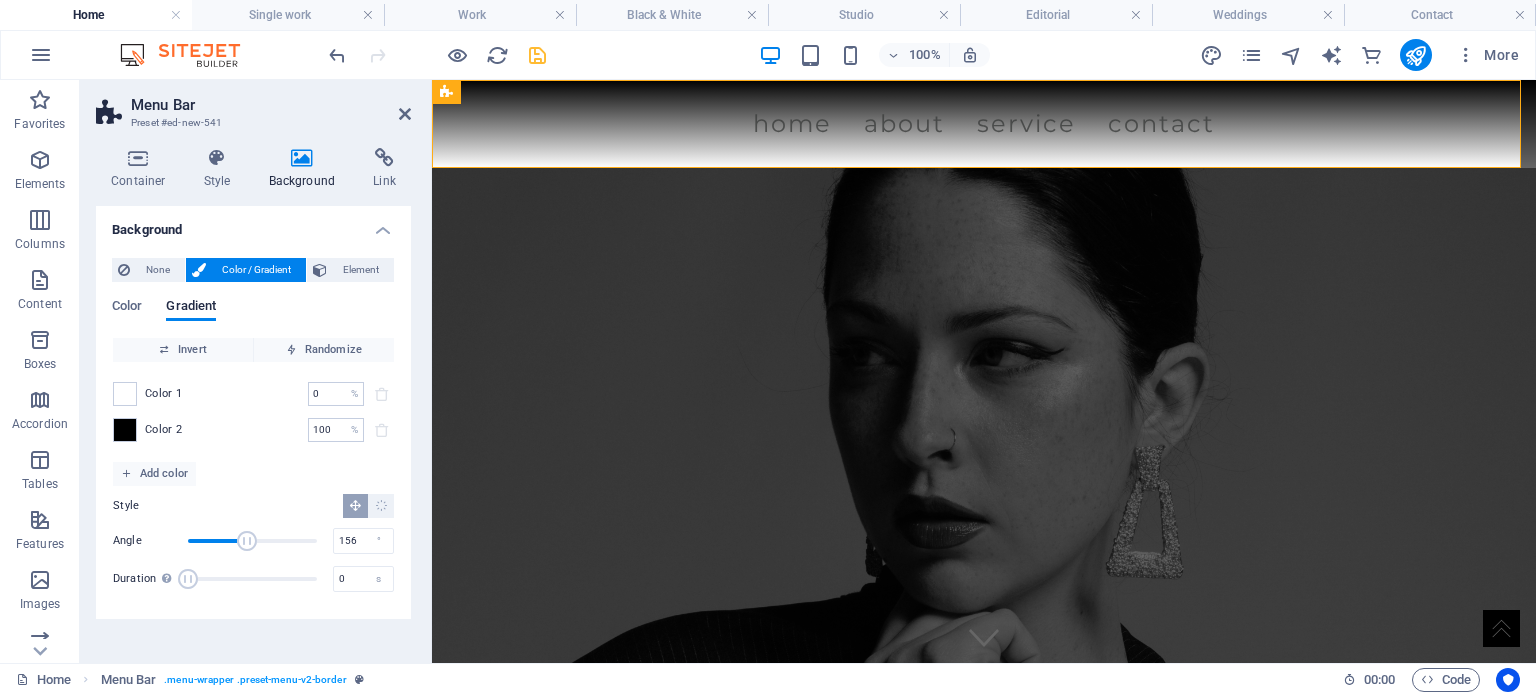 type on "145" 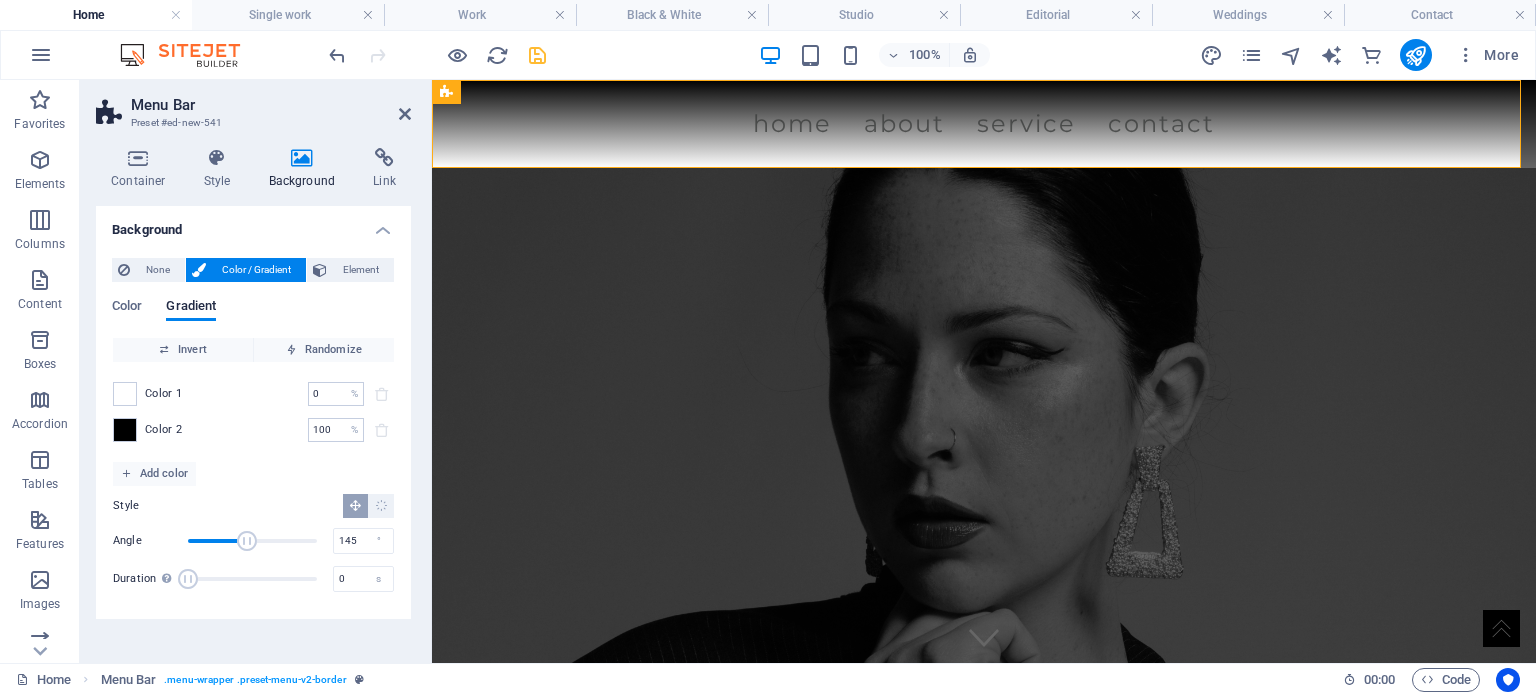 drag, startPoint x: 311, startPoint y: 542, endPoint x: 240, endPoint y: 543, distance: 71.00704 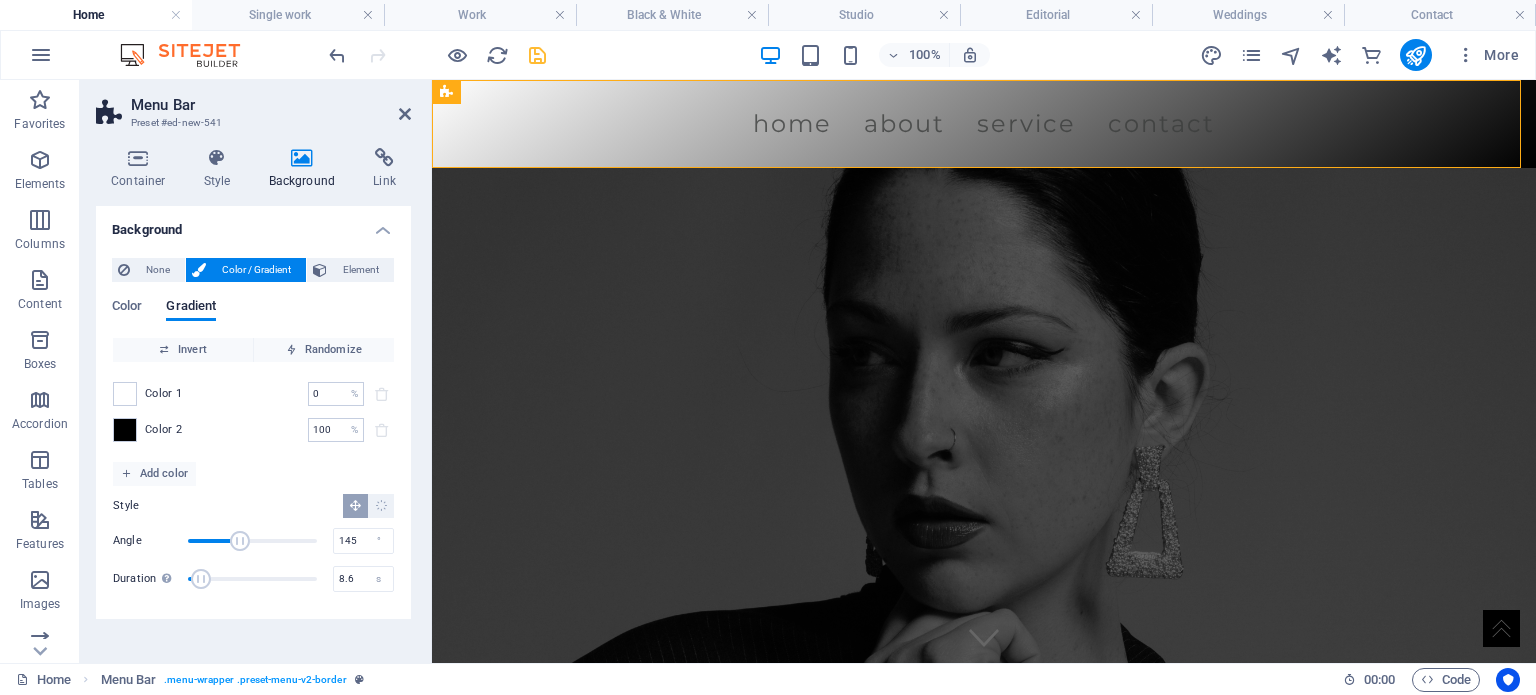 type on "9.1" 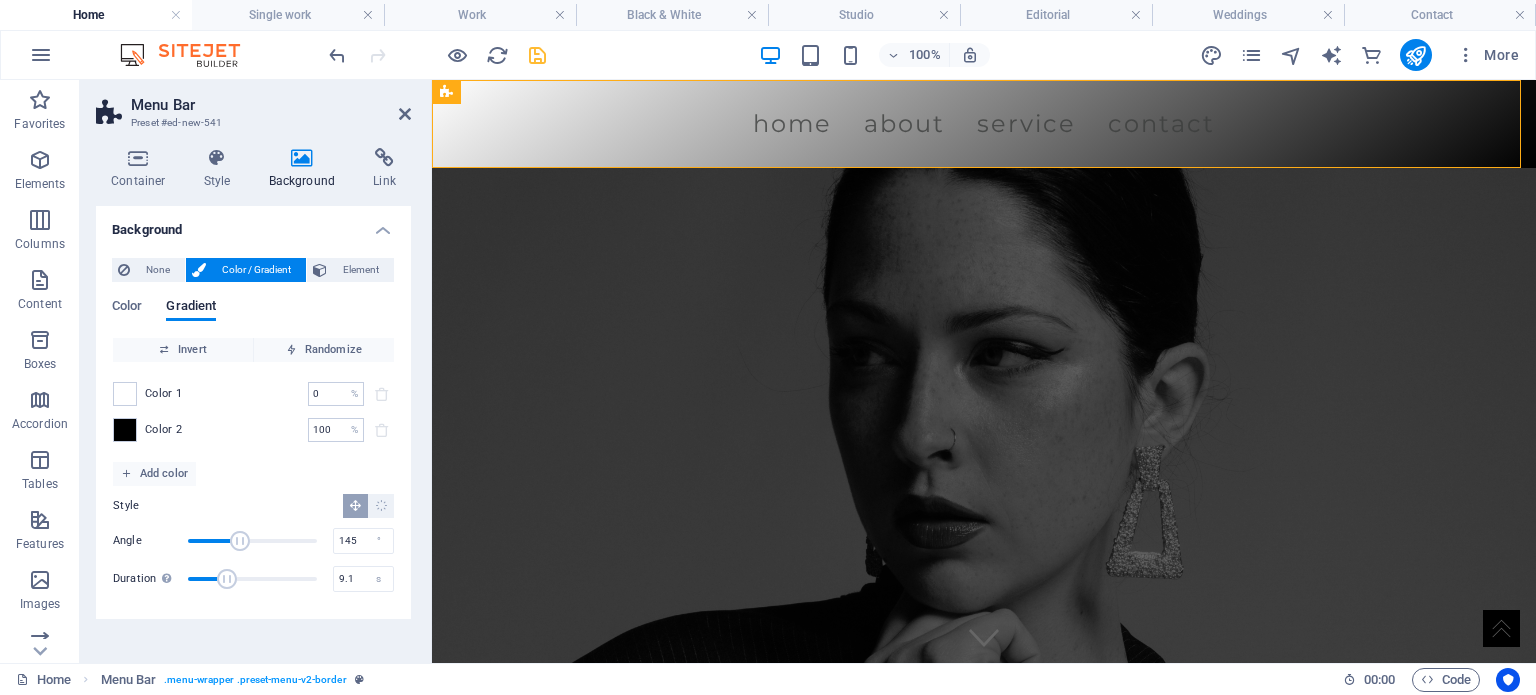 drag, startPoint x: 182, startPoint y: 572, endPoint x: 227, endPoint y: 582, distance: 46.09772 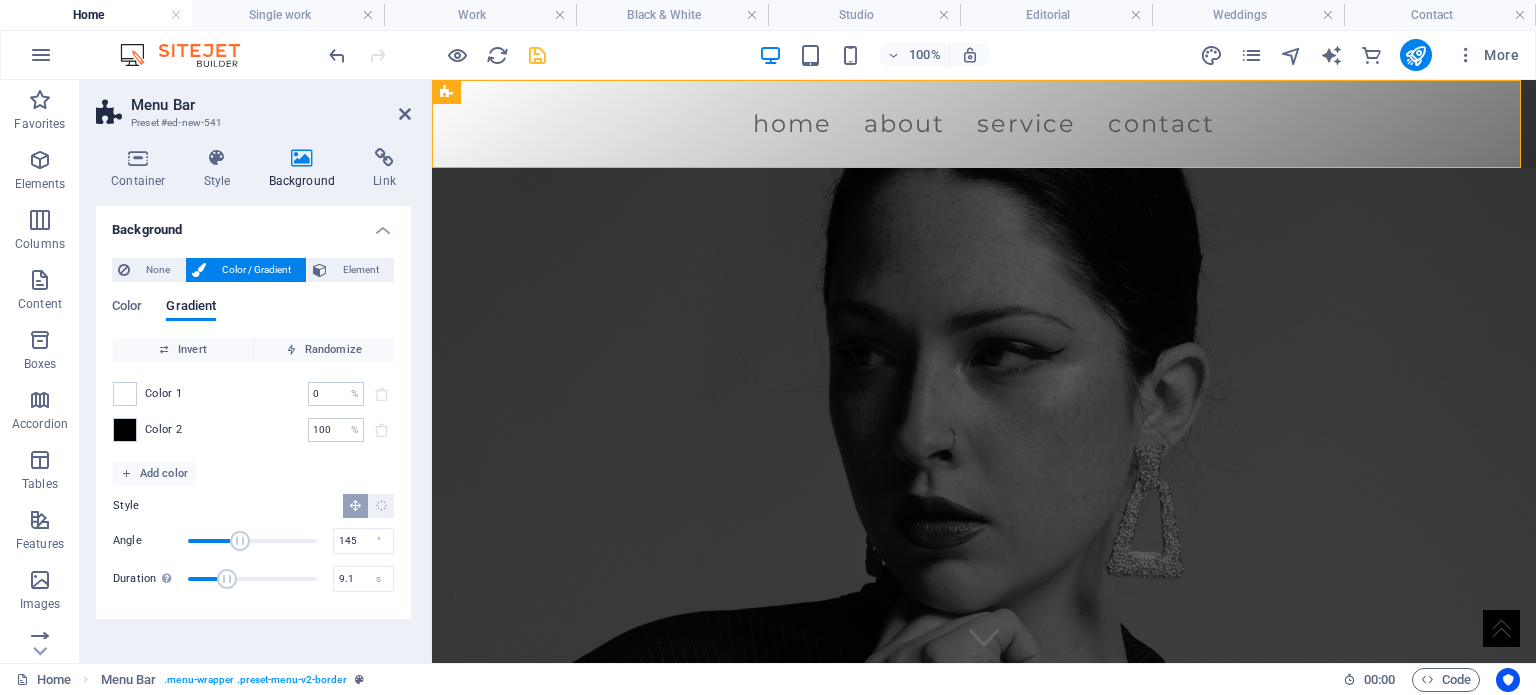 click at bounding box center (873, 1030) 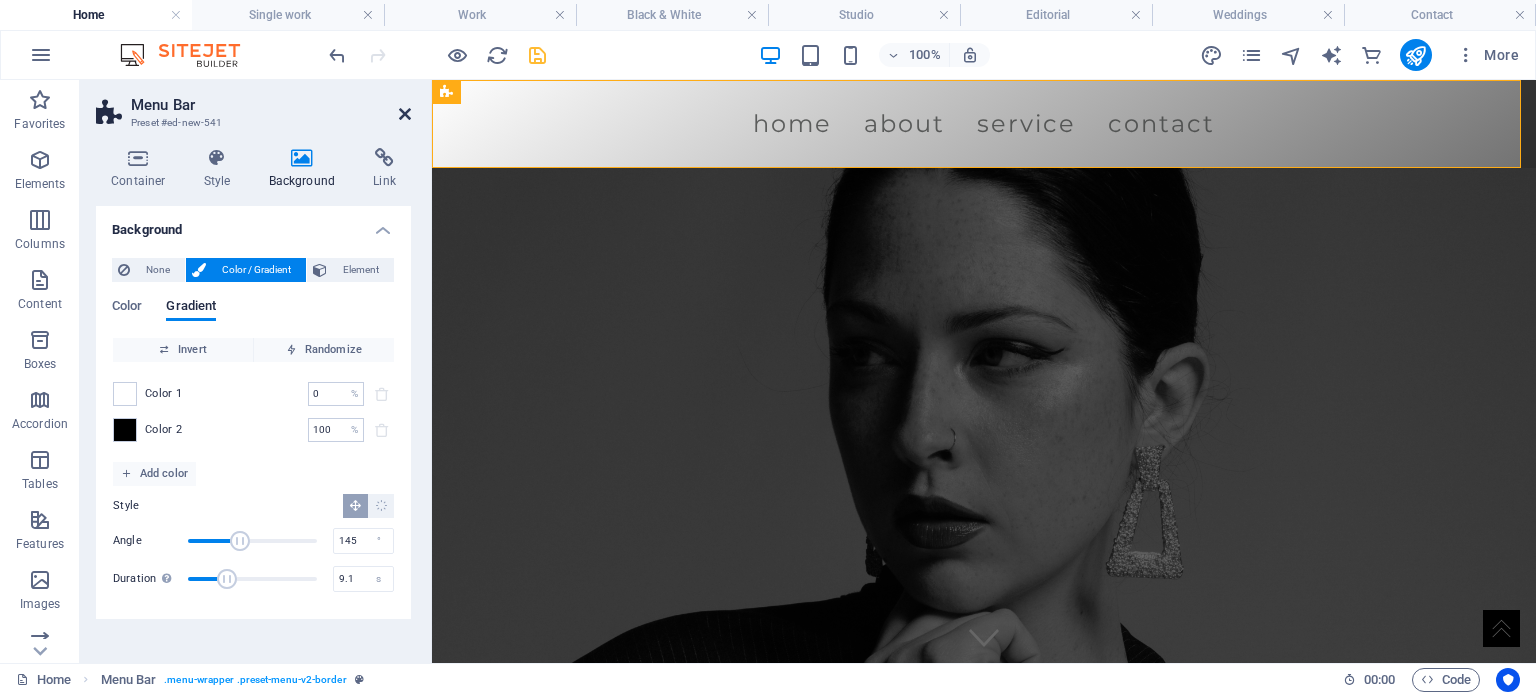 click at bounding box center (405, 114) 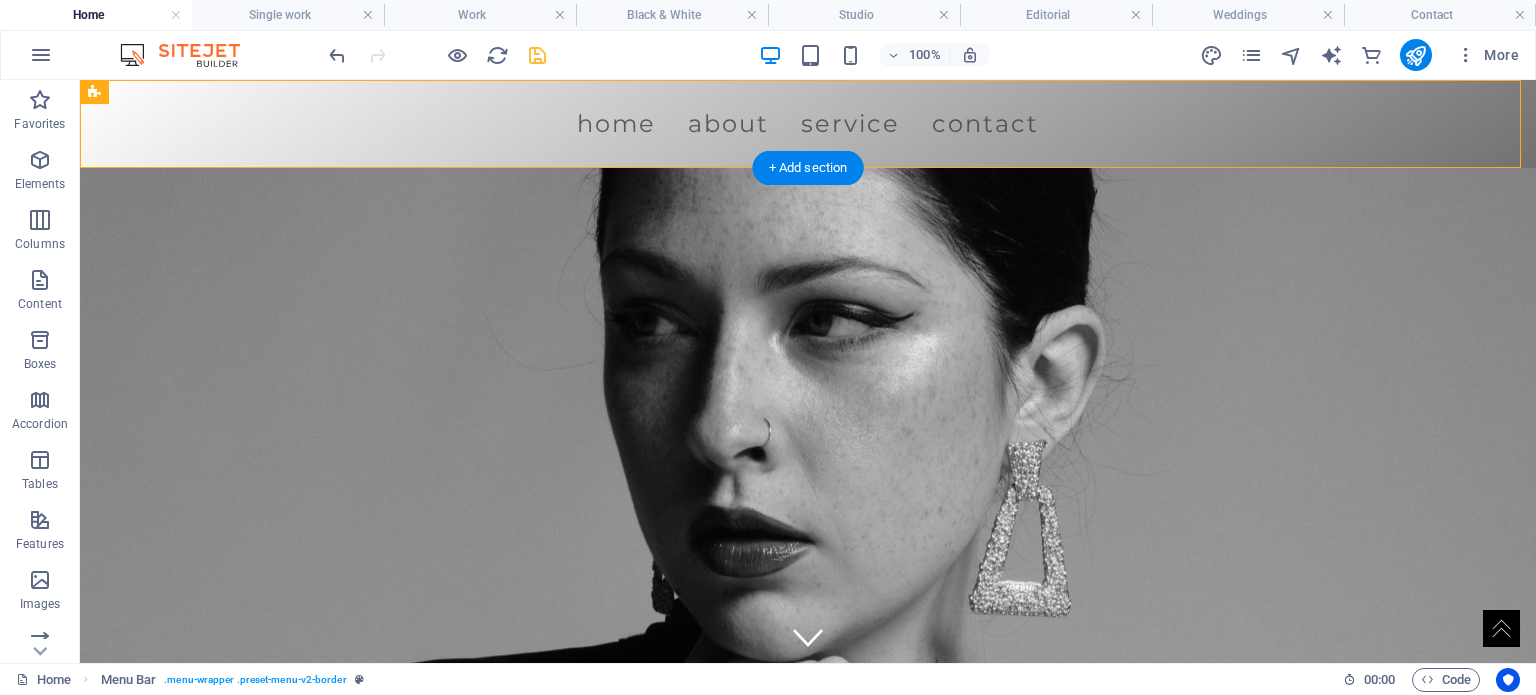 click at bounding box center (662, 1030) 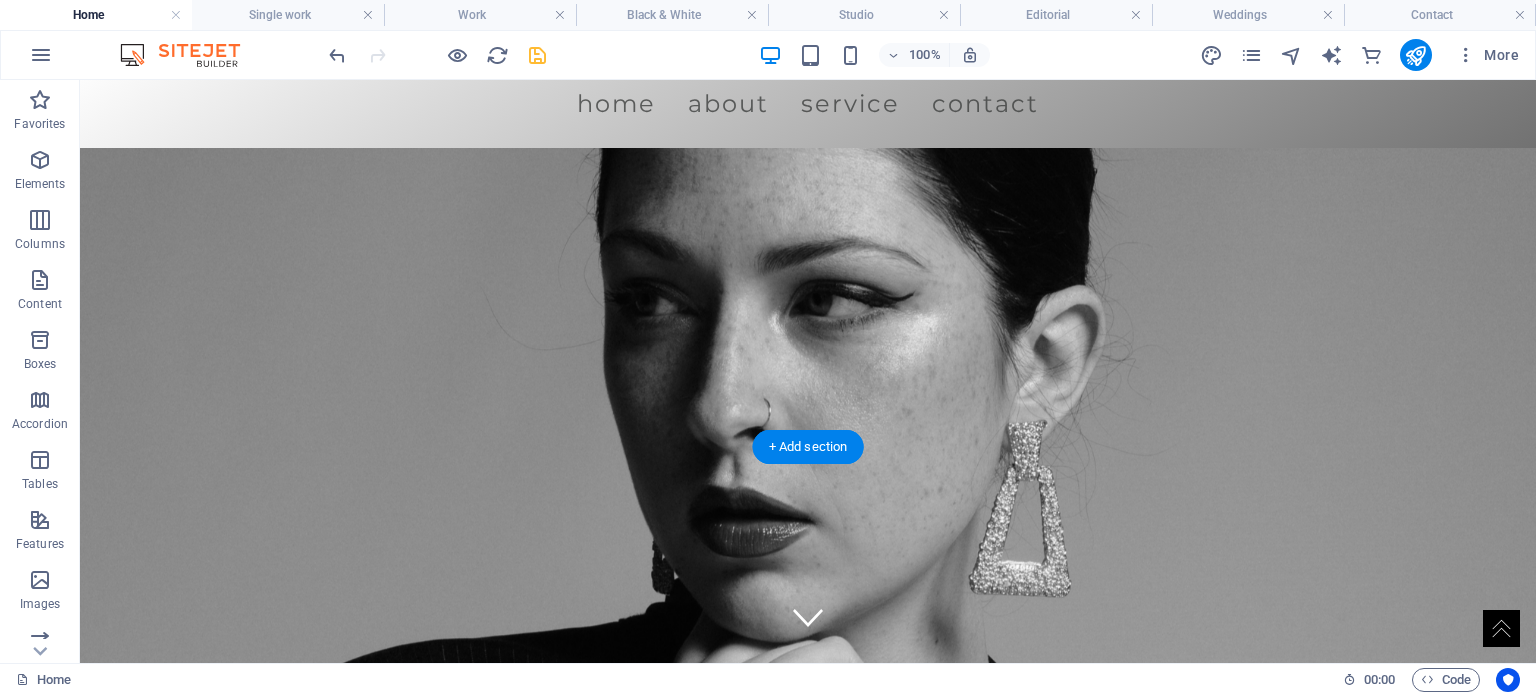 scroll, scrollTop: 0, scrollLeft: 0, axis: both 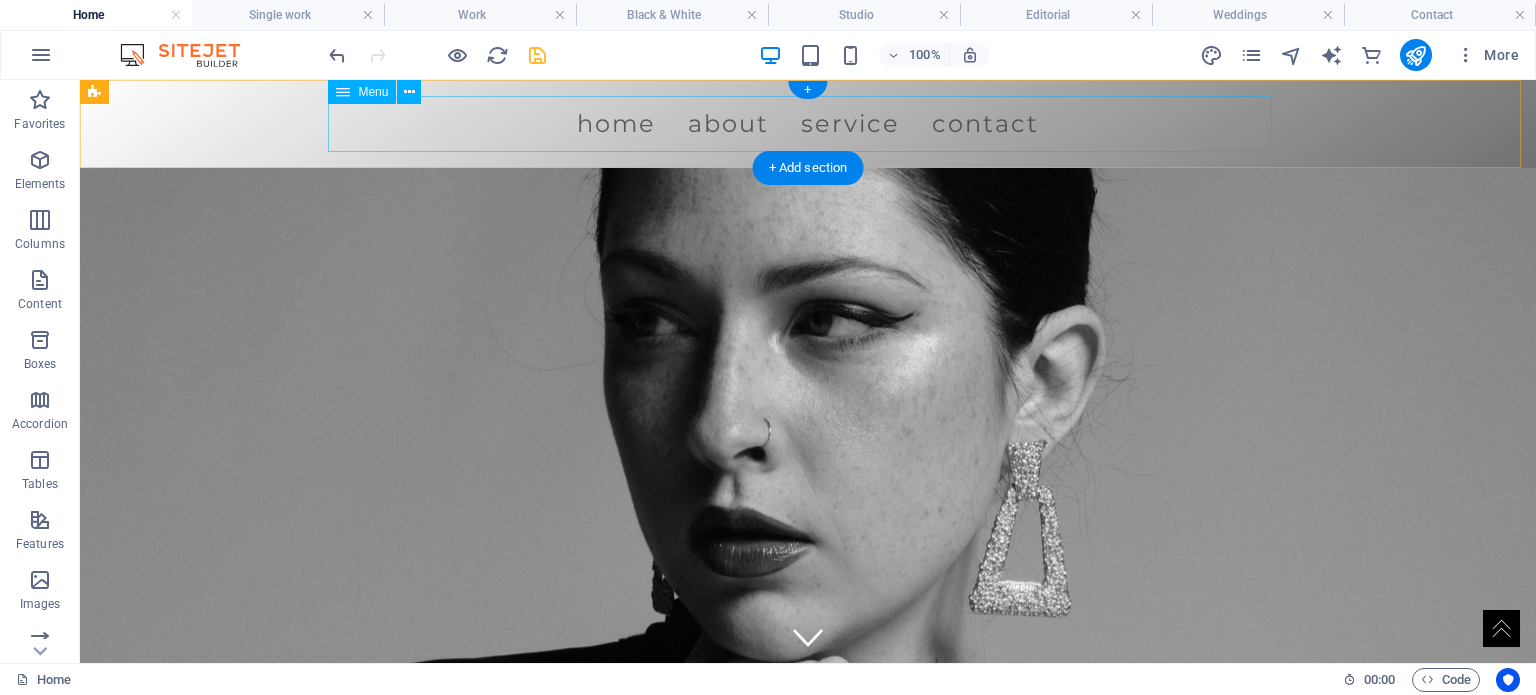 click on "Home About Service Contact" at bounding box center [808, 124] 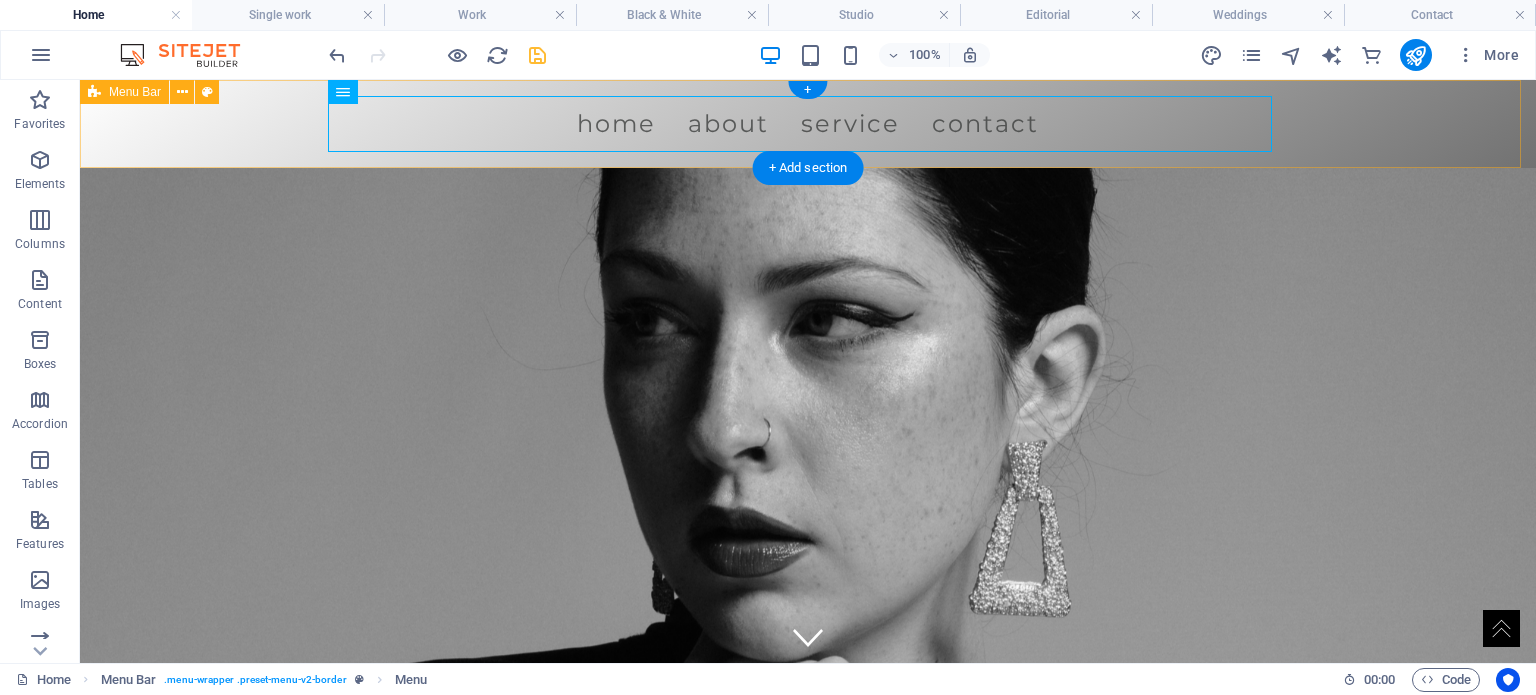 click on "Menu Home About Service Contact" at bounding box center [808, 124] 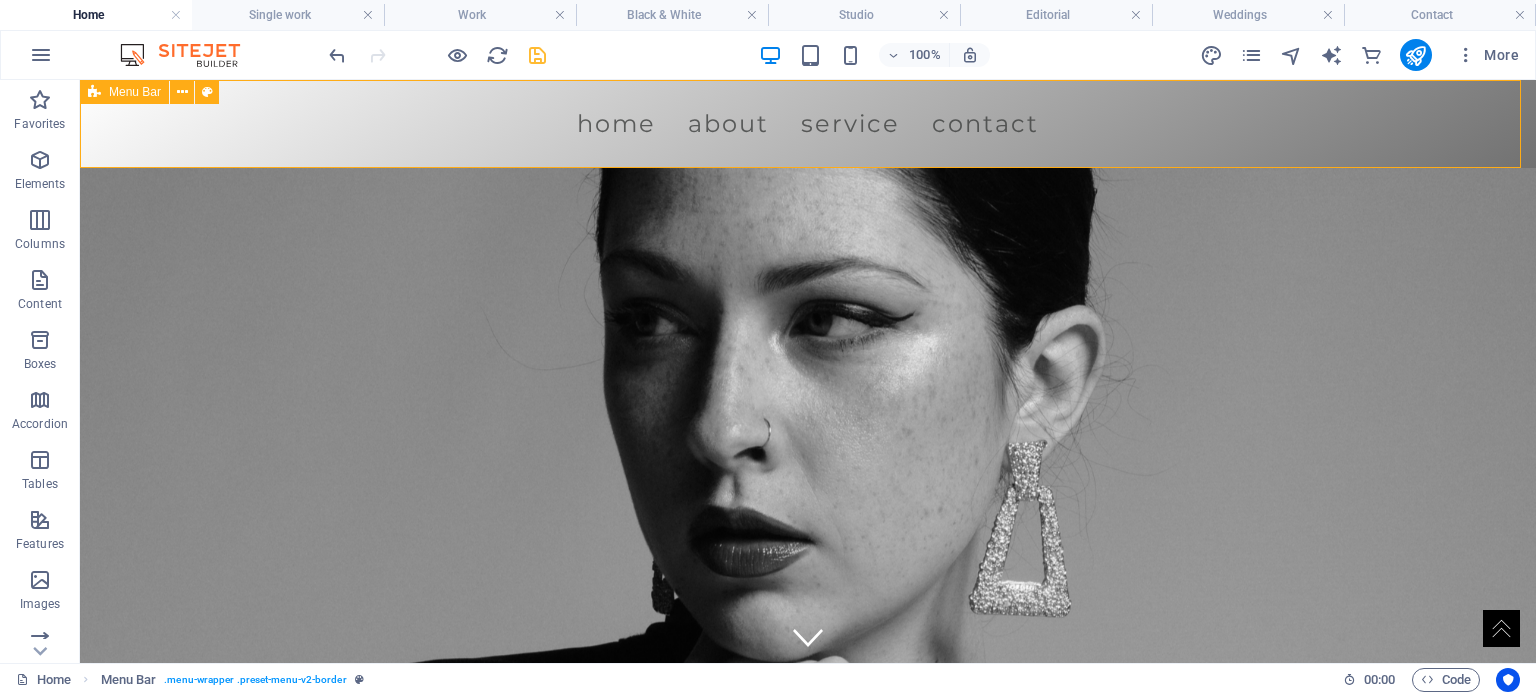 click on "Menu Bar" at bounding box center (135, 92) 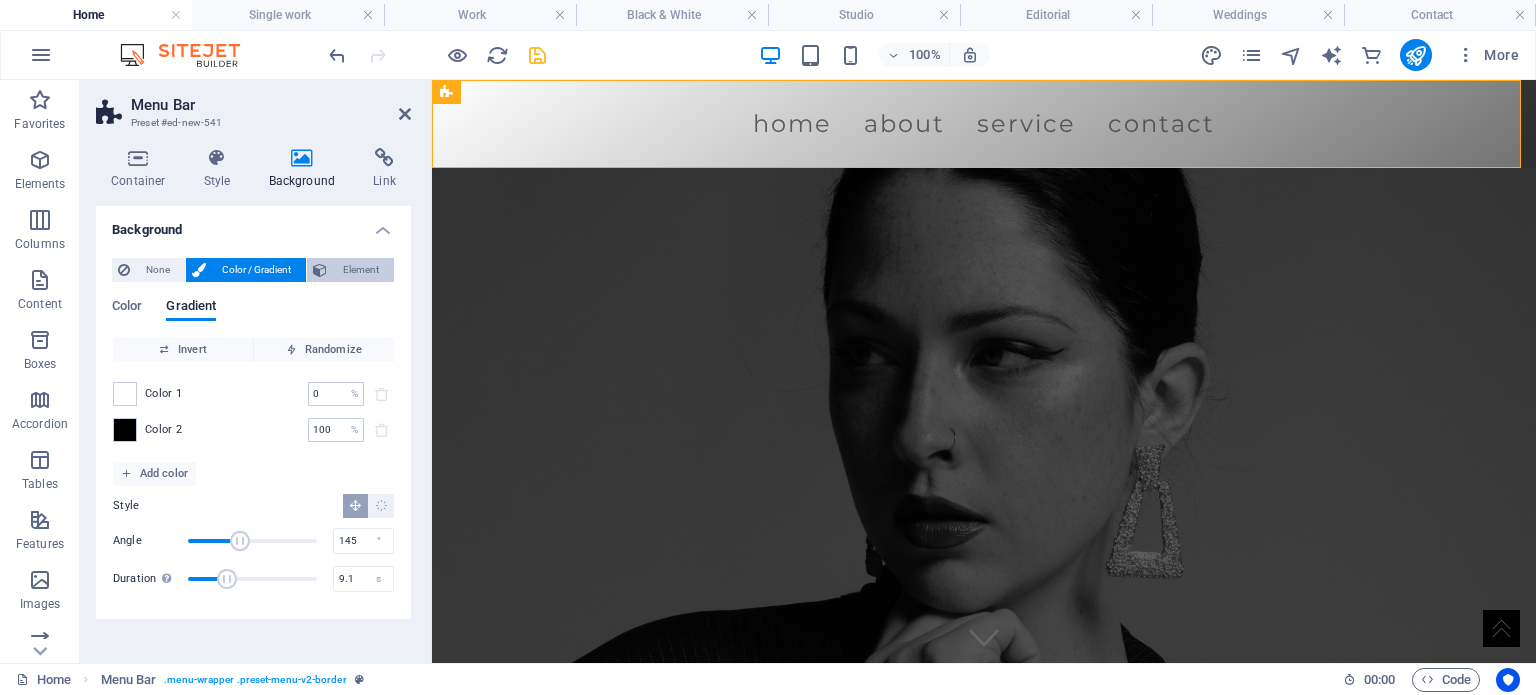 click on "Element" at bounding box center (360, 270) 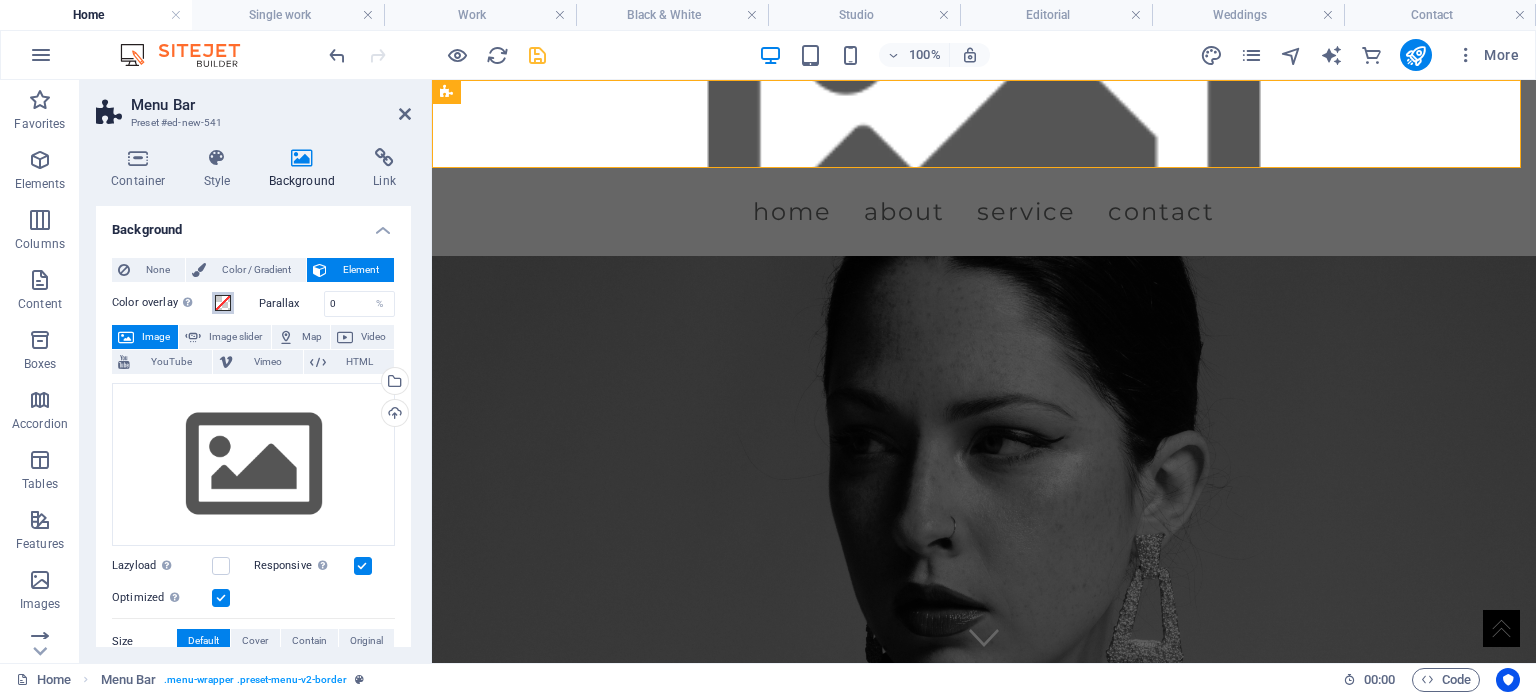 click at bounding box center (223, 303) 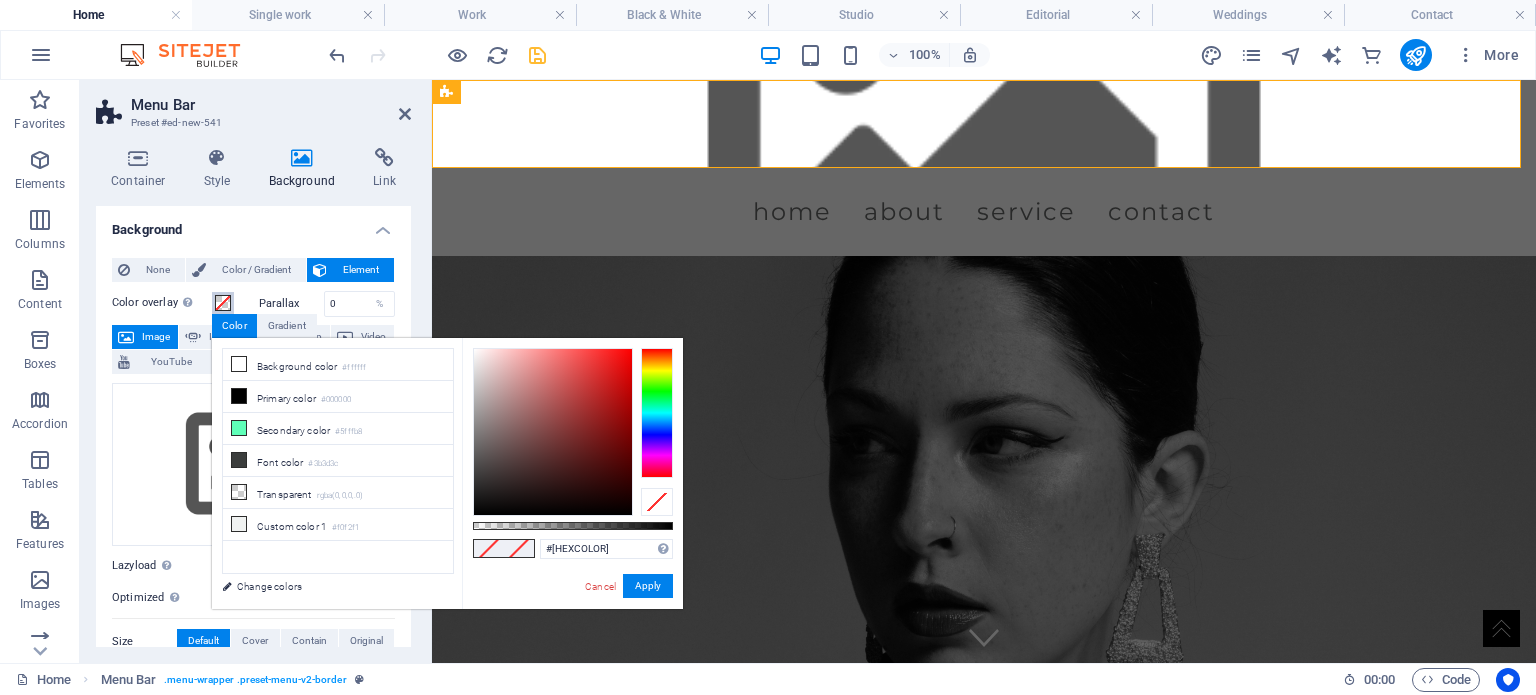 click at bounding box center (553, 432) 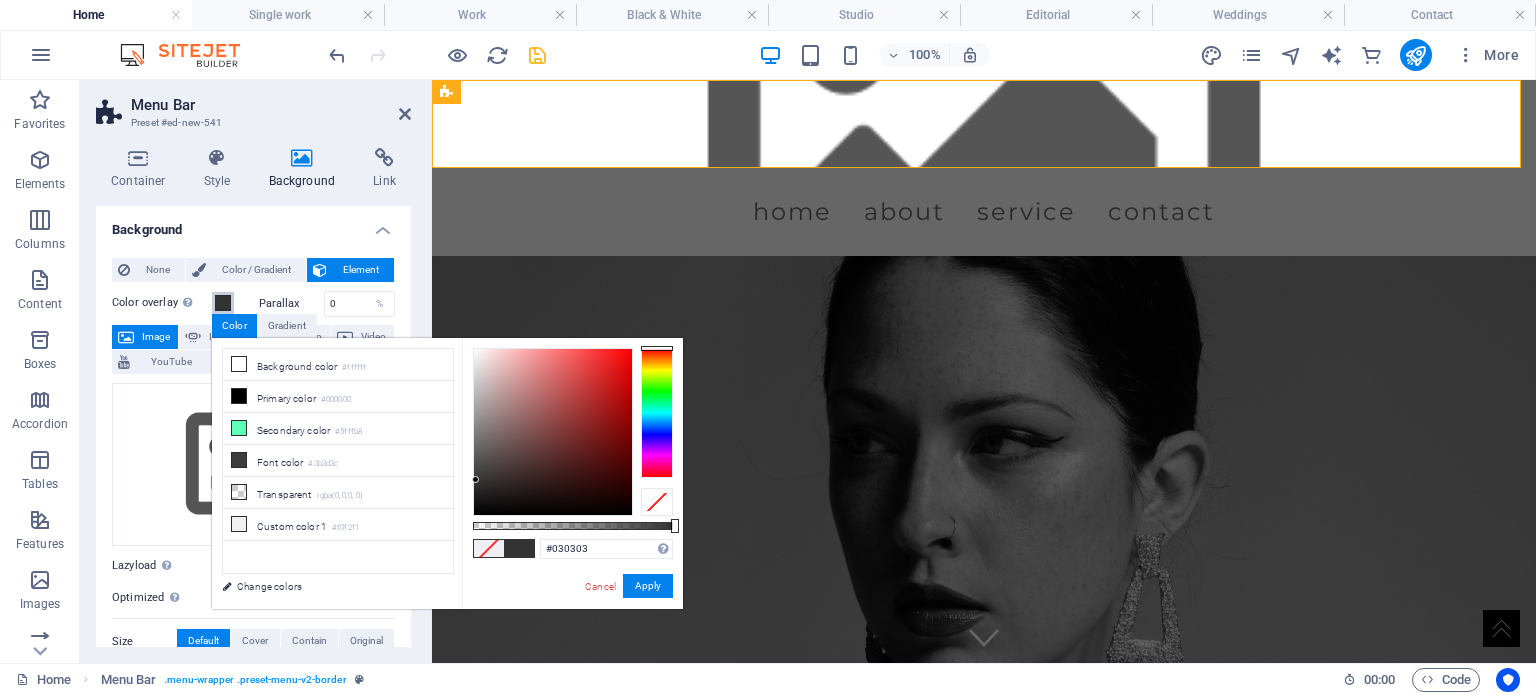 type on "#000000" 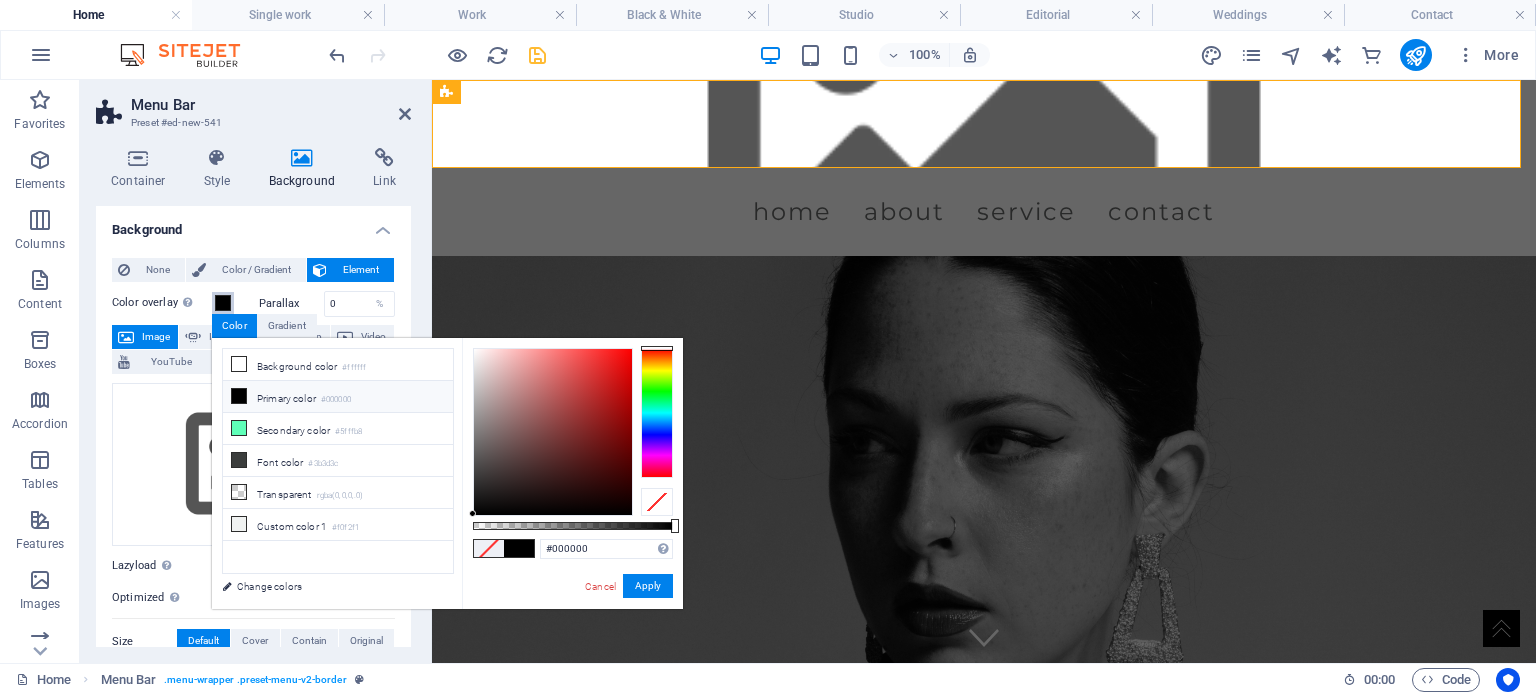 drag, startPoint x: 520, startPoint y: 390, endPoint x: 488, endPoint y: 520, distance: 133.88054 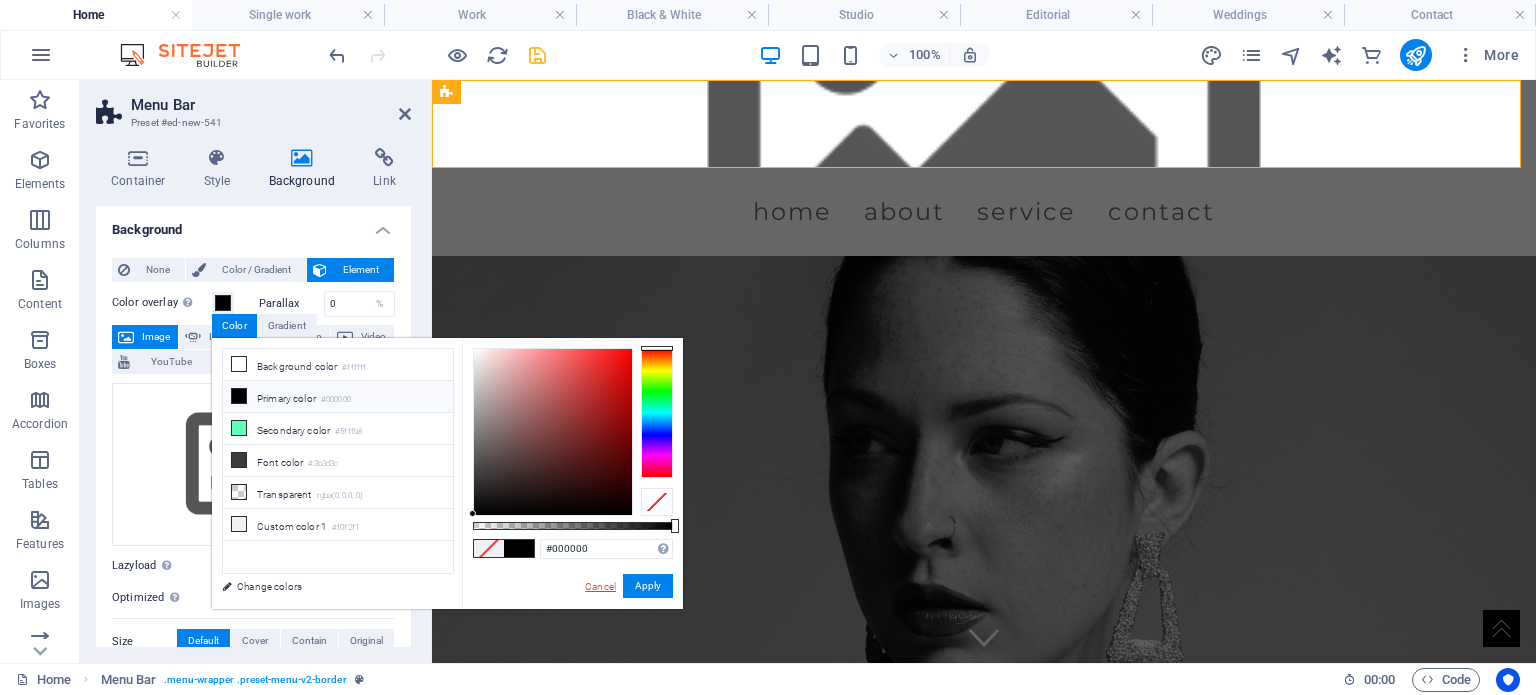 click on "Cancel" at bounding box center [600, 586] 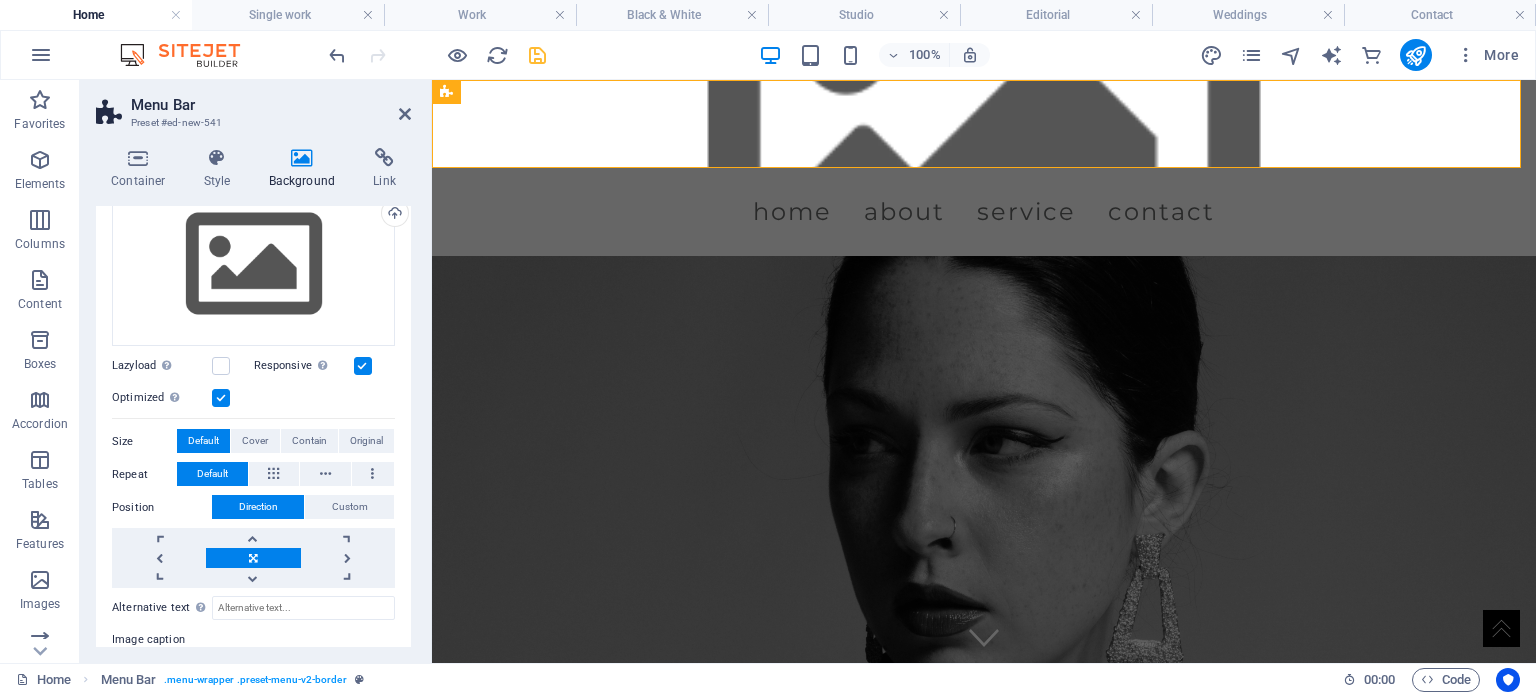 scroll, scrollTop: 300, scrollLeft: 0, axis: vertical 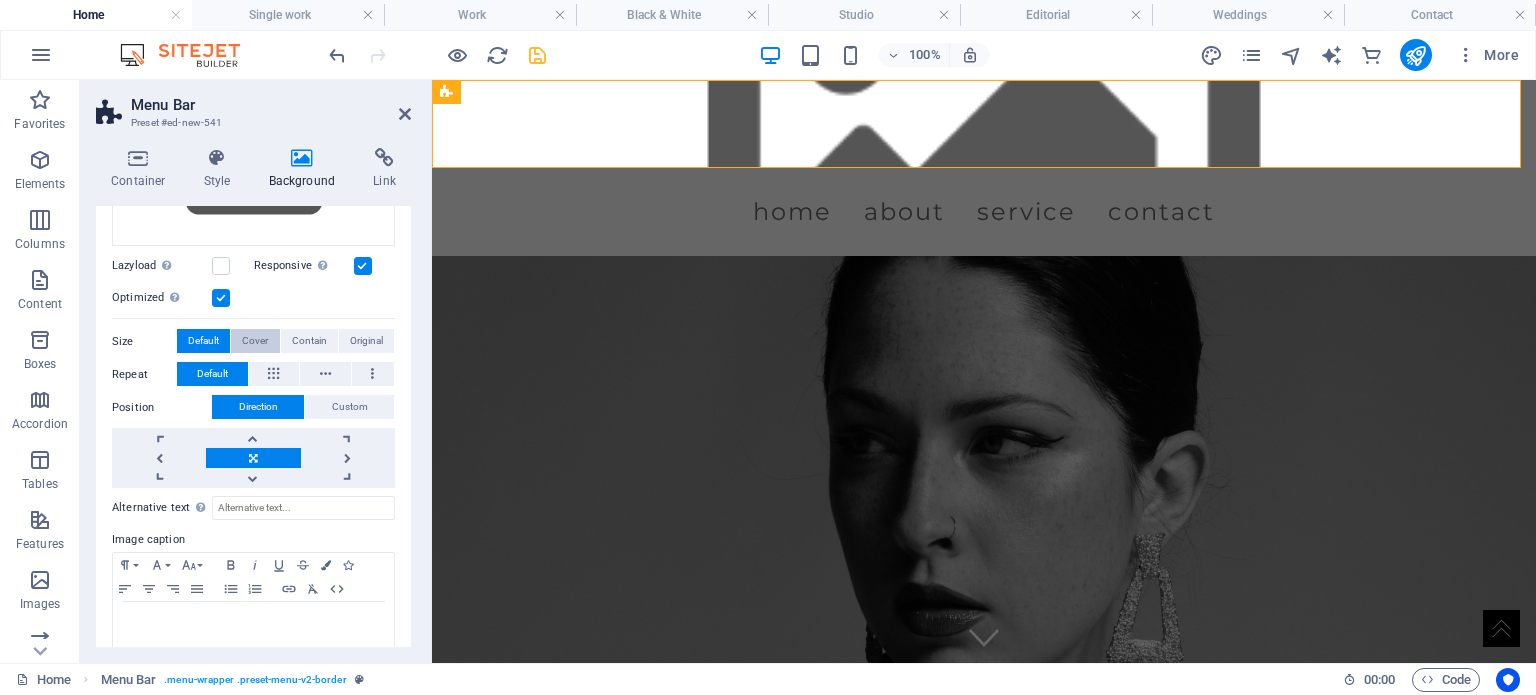 click on "Cover" at bounding box center [255, 341] 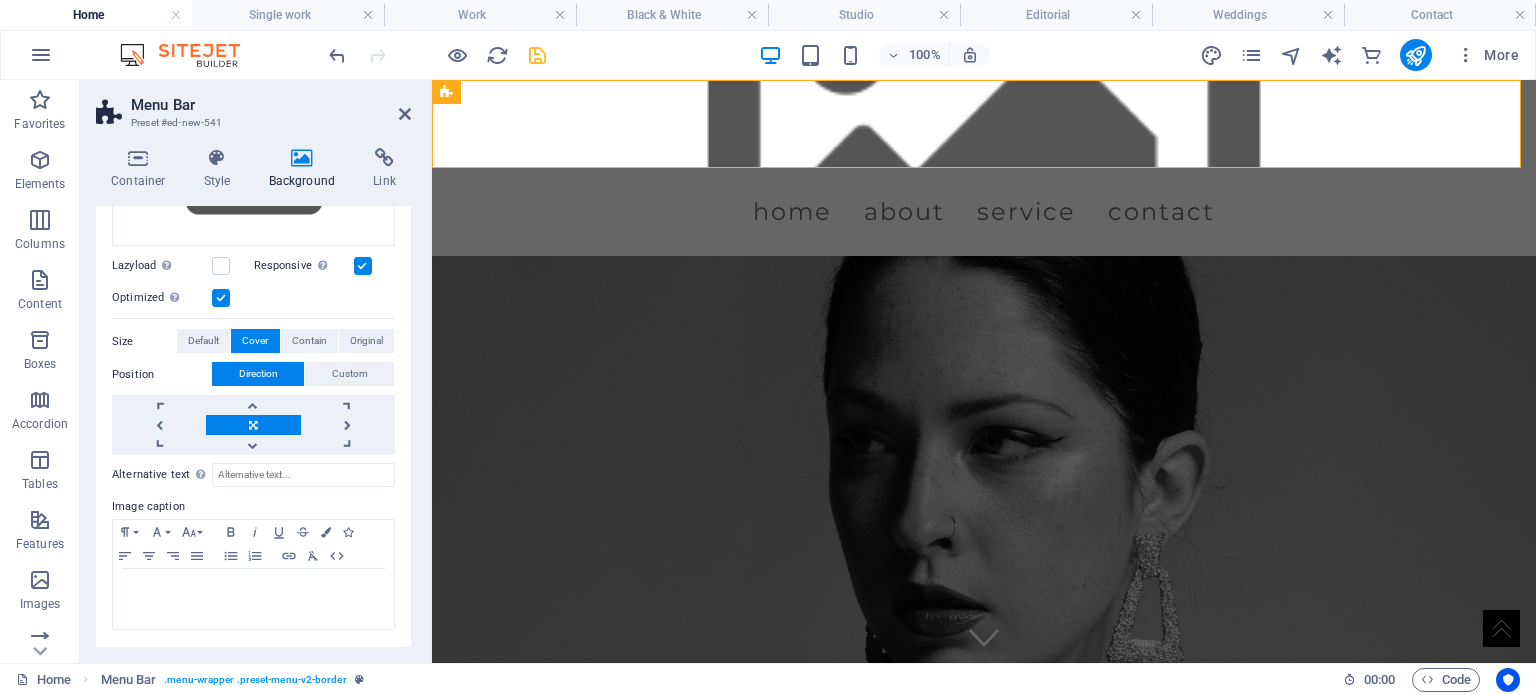 scroll, scrollTop: 296, scrollLeft: 0, axis: vertical 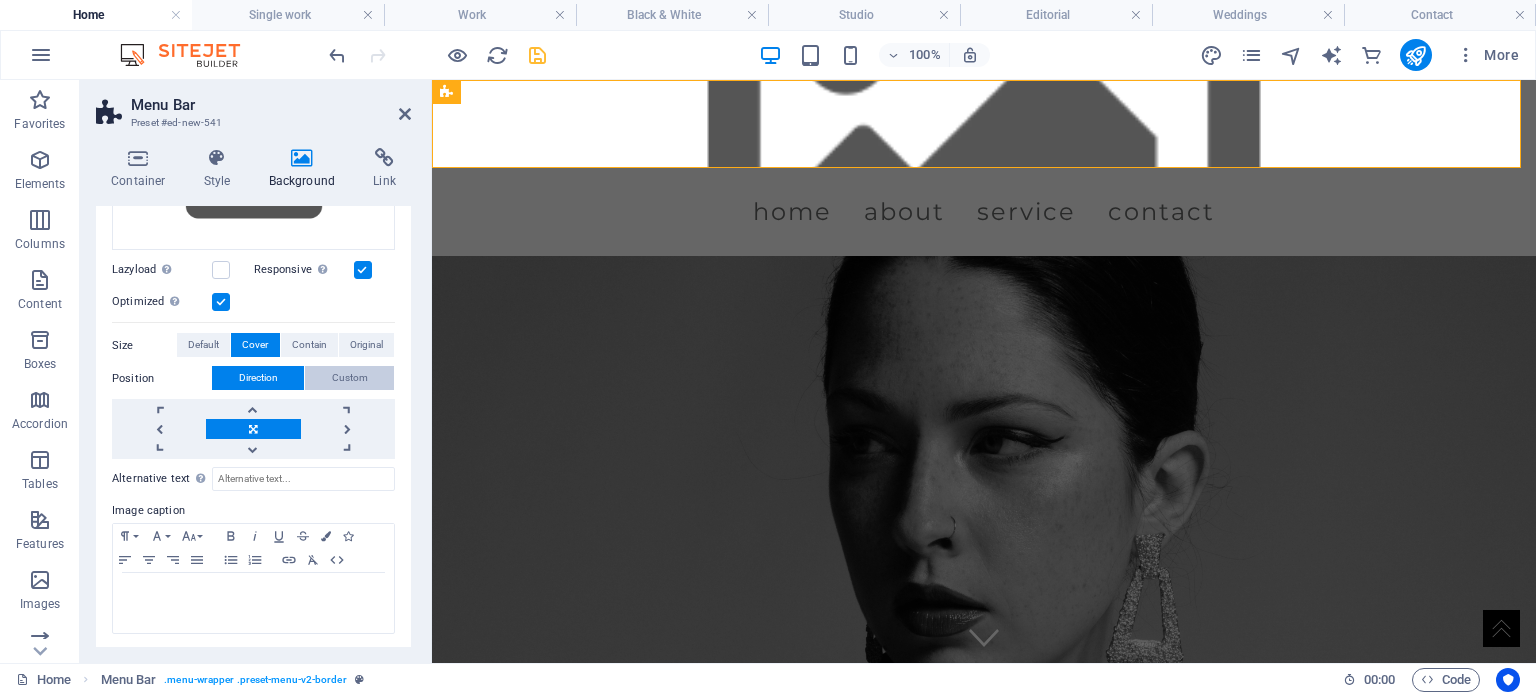 click on "Custom" at bounding box center (350, 378) 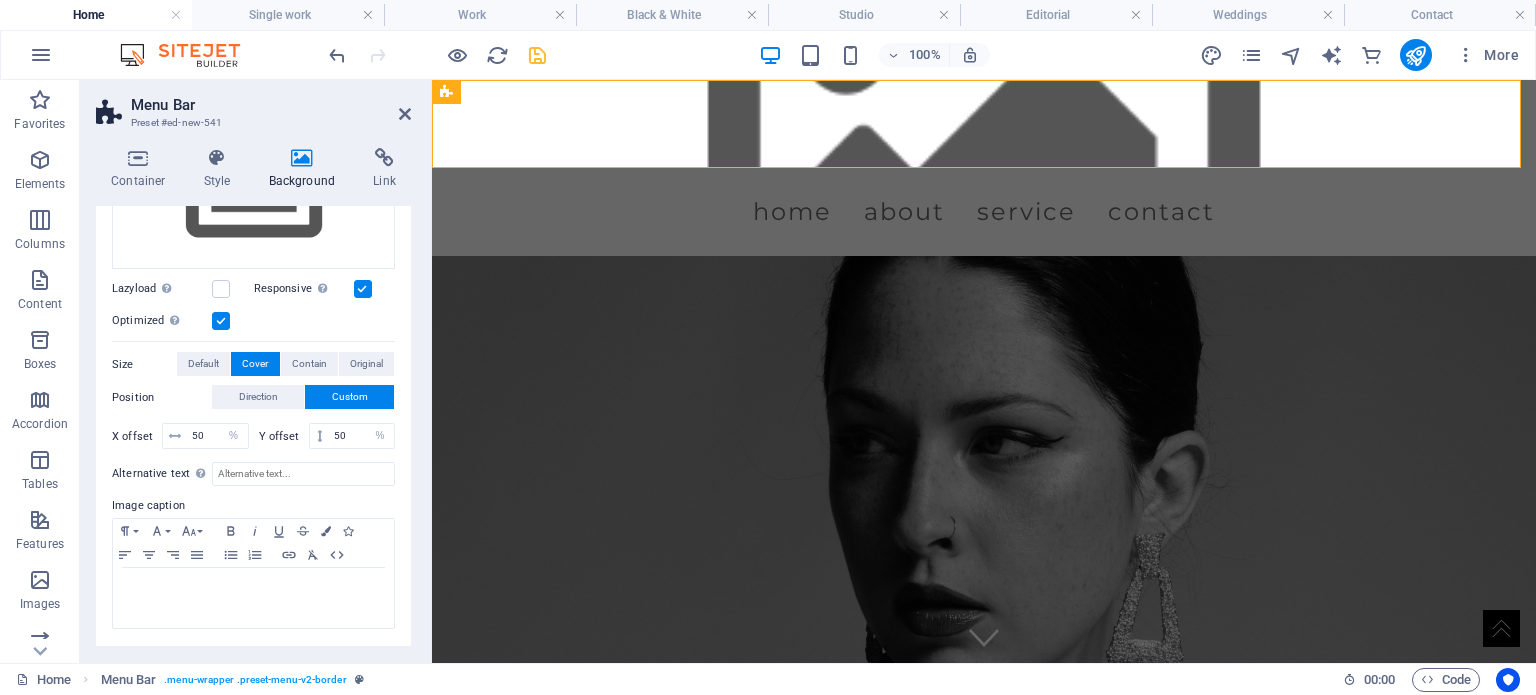 scroll, scrollTop: 272, scrollLeft: 0, axis: vertical 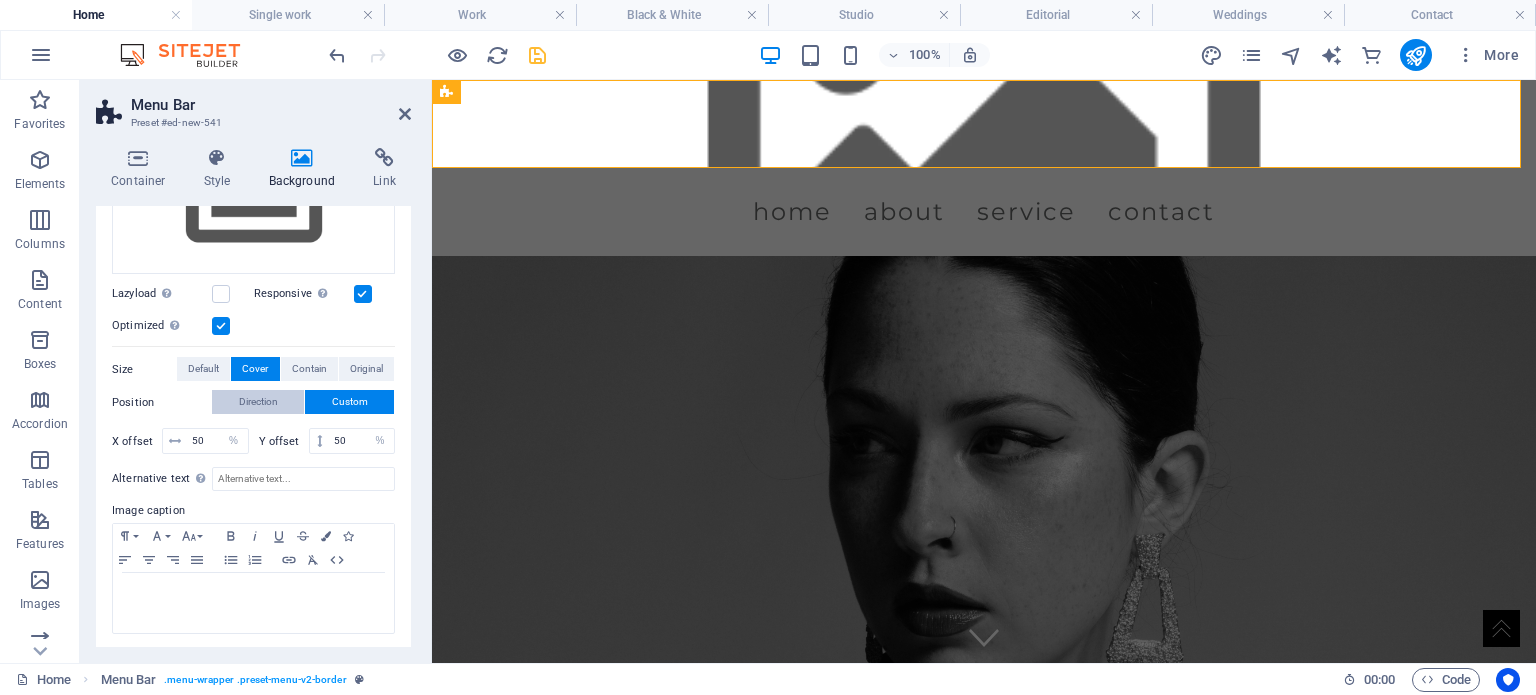 click on "Direction" at bounding box center (258, 402) 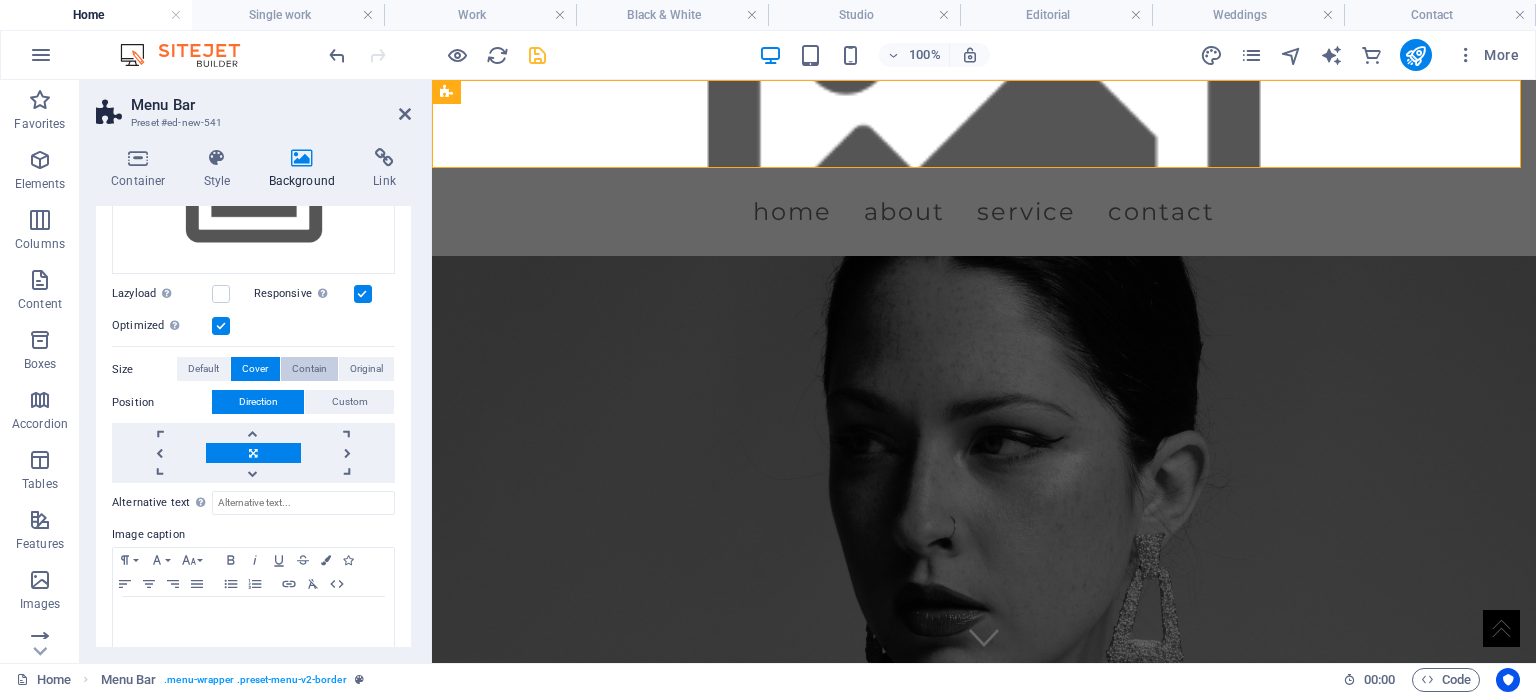 click on "Contain" at bounding box center (309, 369) 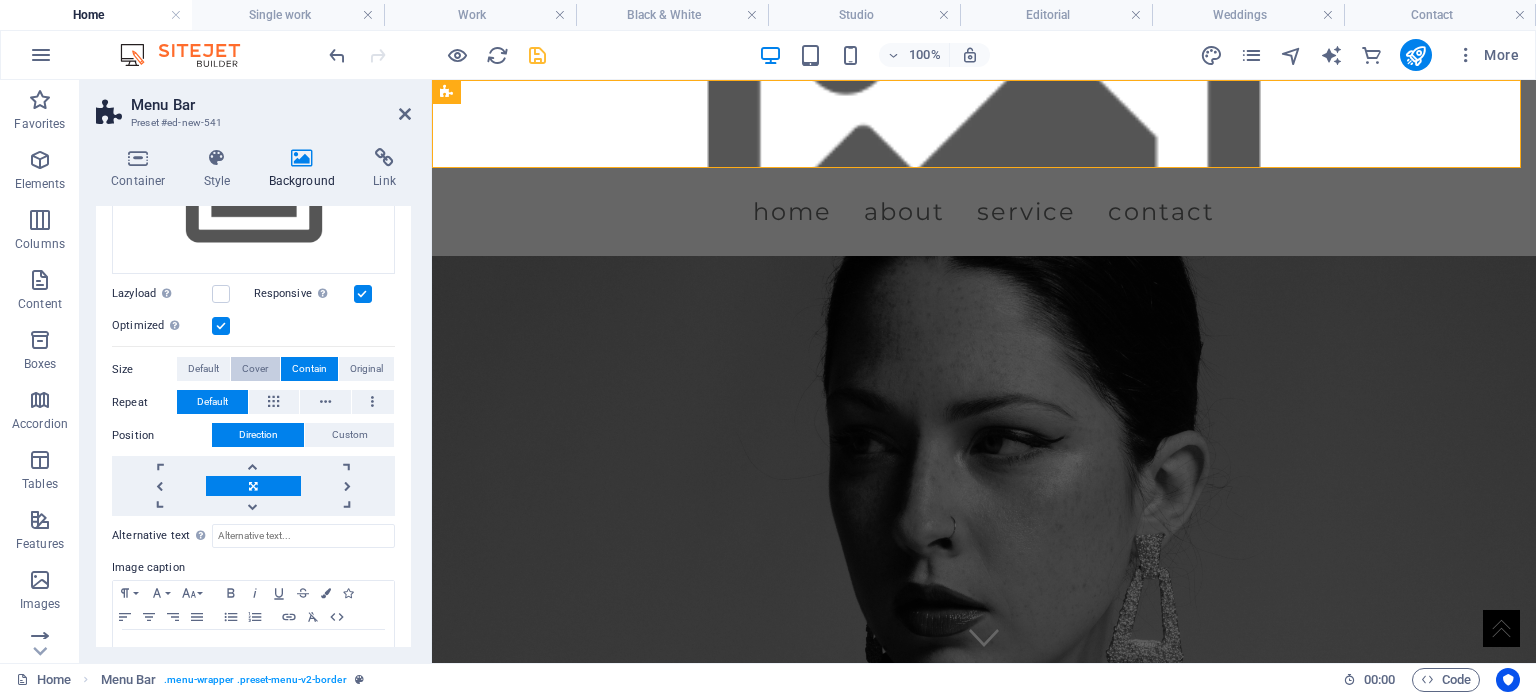 click on "Cover" at bounding box center [255, 369] 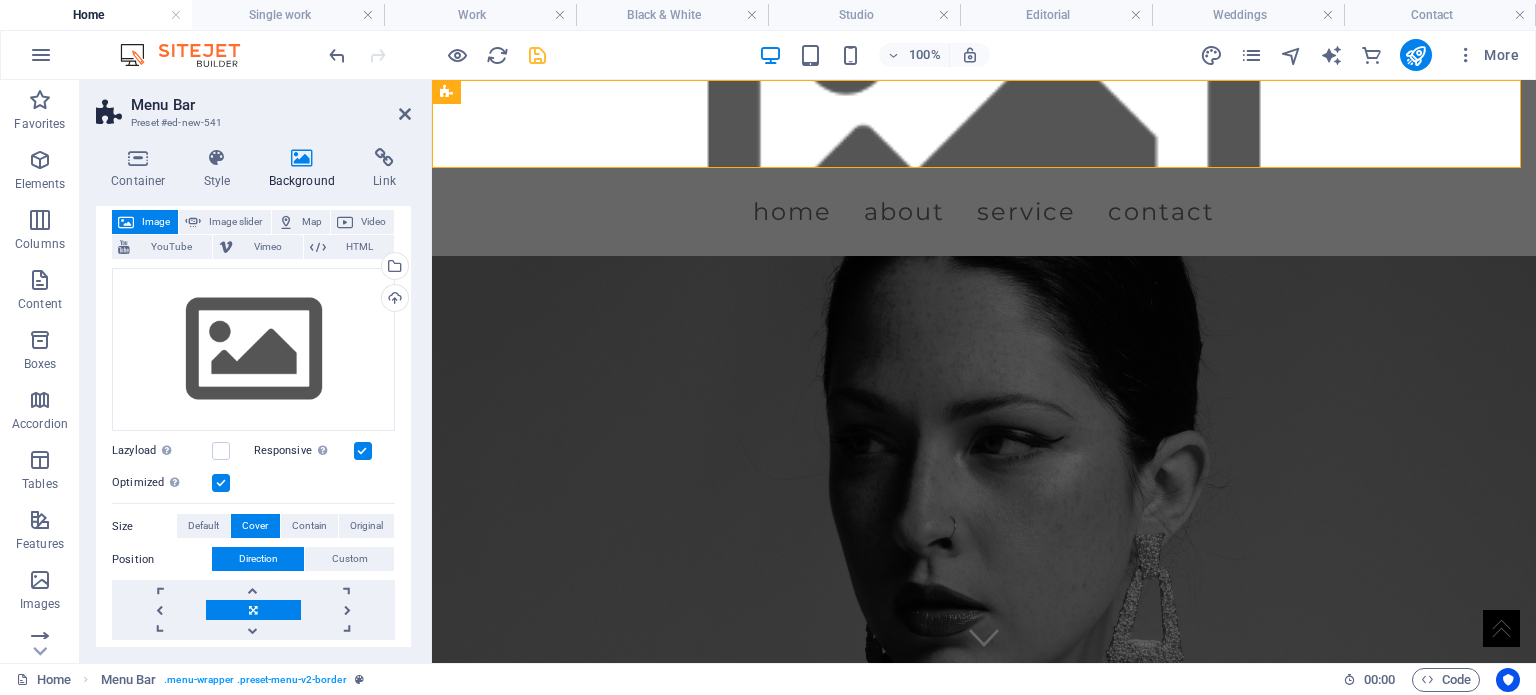 scroll, scrollTop: 0, scrollLeft: 0, axis: both 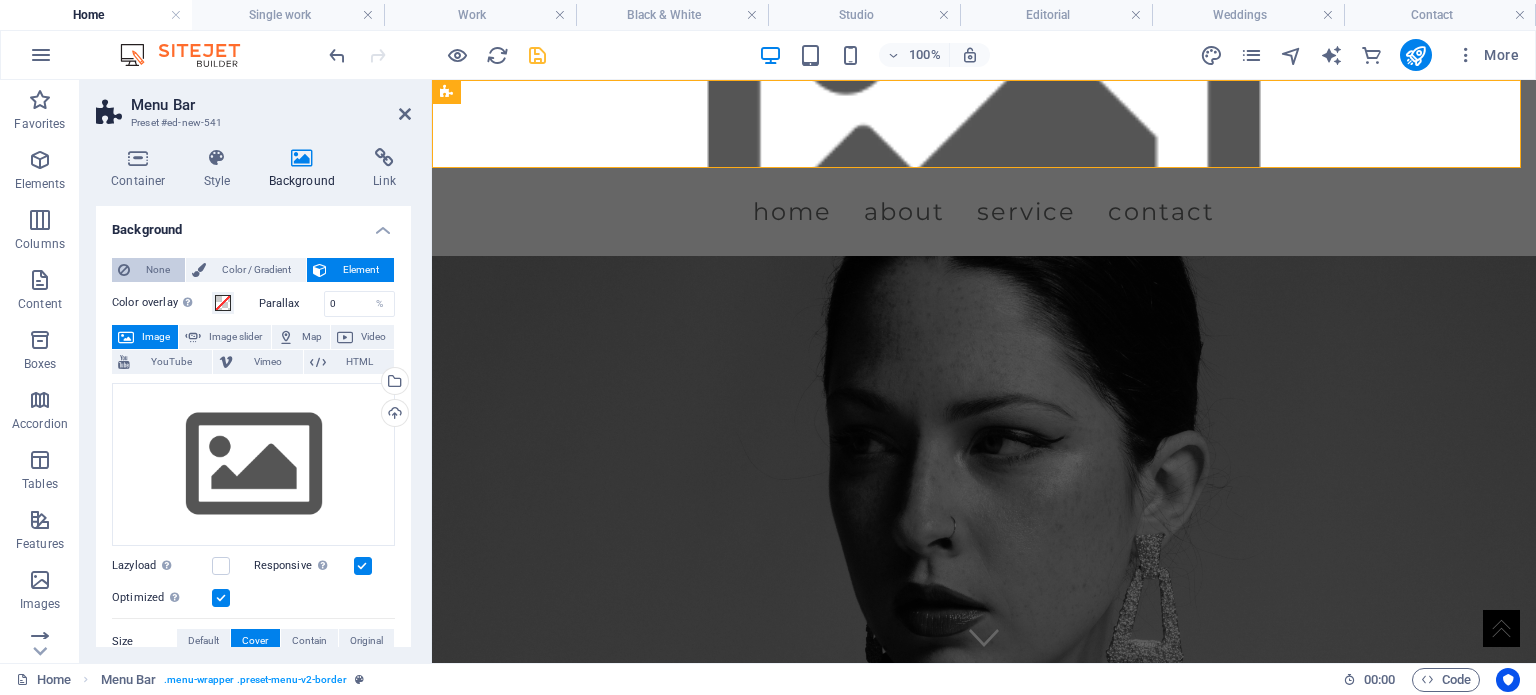 click on "None" at bounding box center (157, 270) 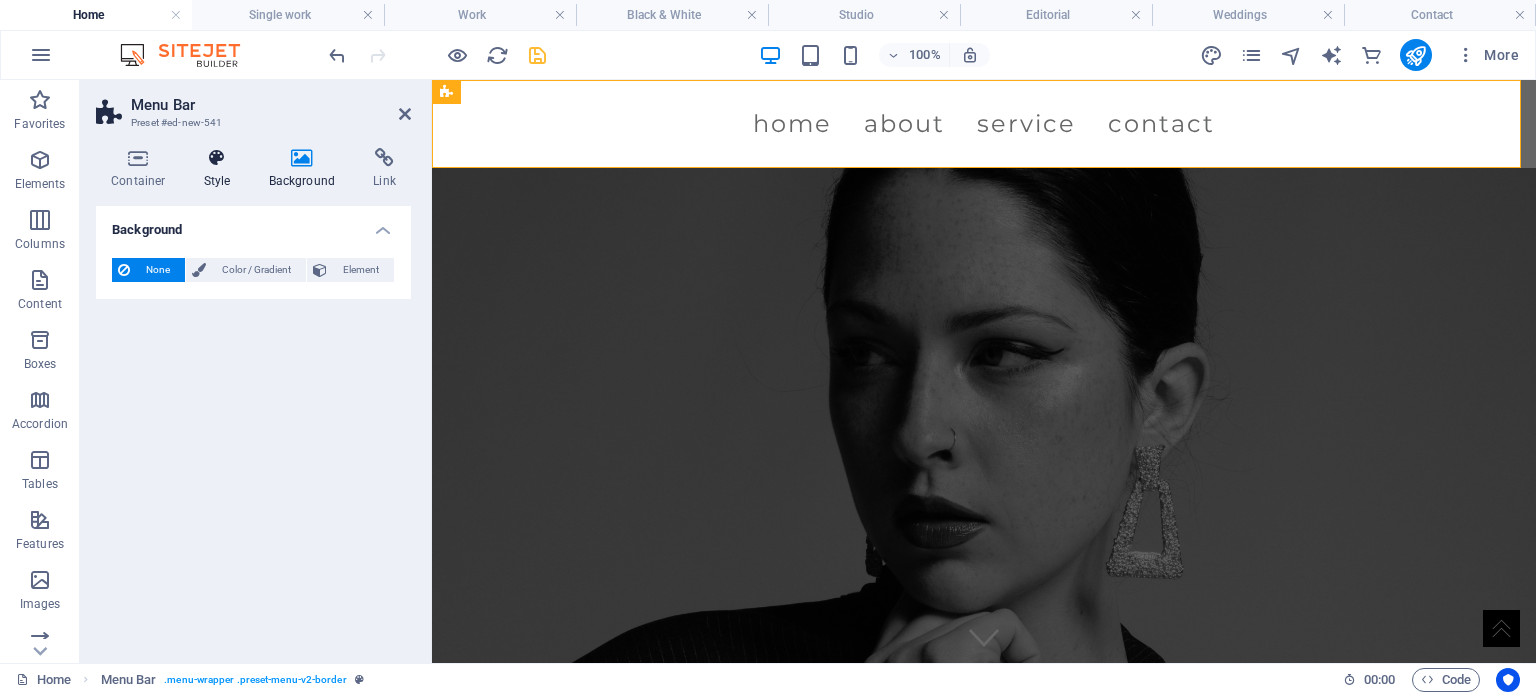 click at bounding box center [217, 158] 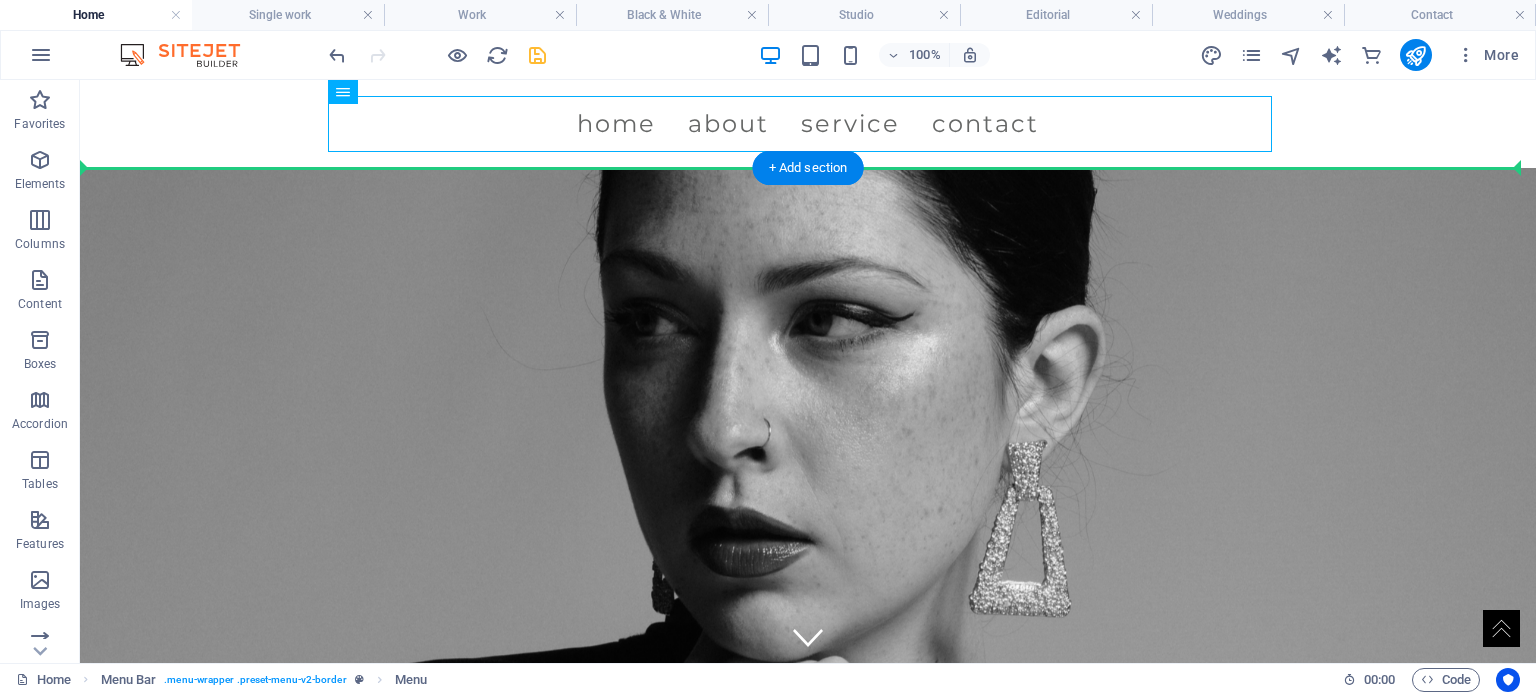 drag, startPoint x: 296, startPoint y: 114, endPoint x: 610, endPoint y: 208, distance: 327.76822 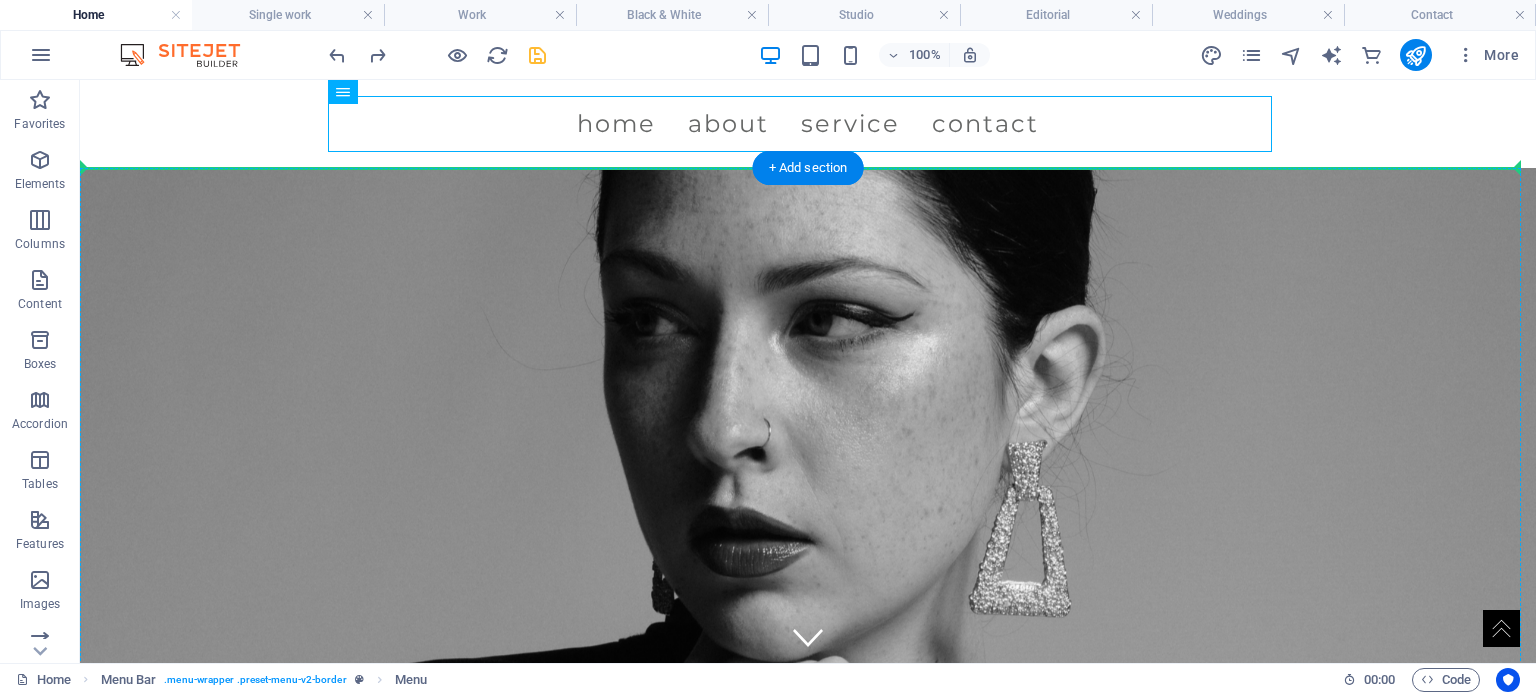 drag, startPoint x: 425, startPoint y: 179, endPoint x: 1129, endPoint y: 298, distance: 713.9867 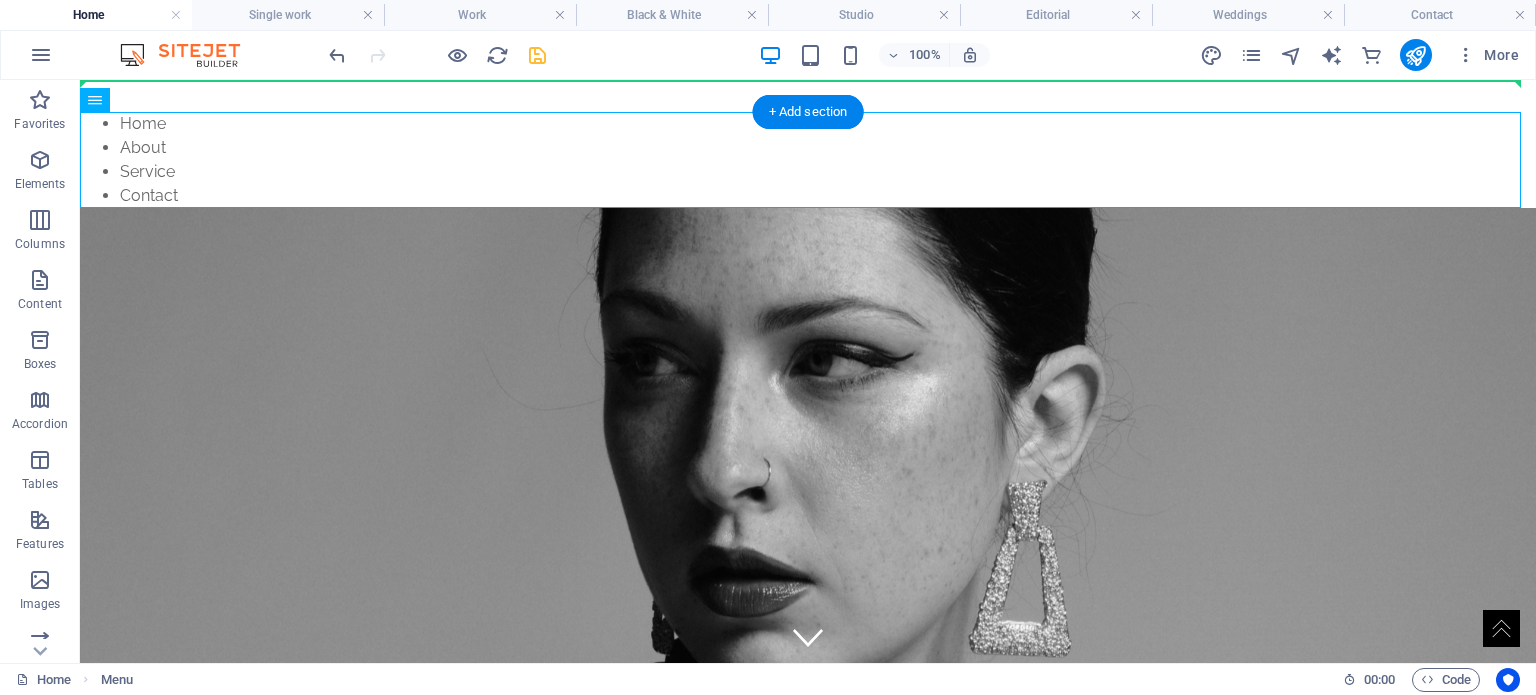 drag, startPoint x: 578, startPoint y: 167, endPoint x: 569, endPoint y: 91, distance: 76.53104 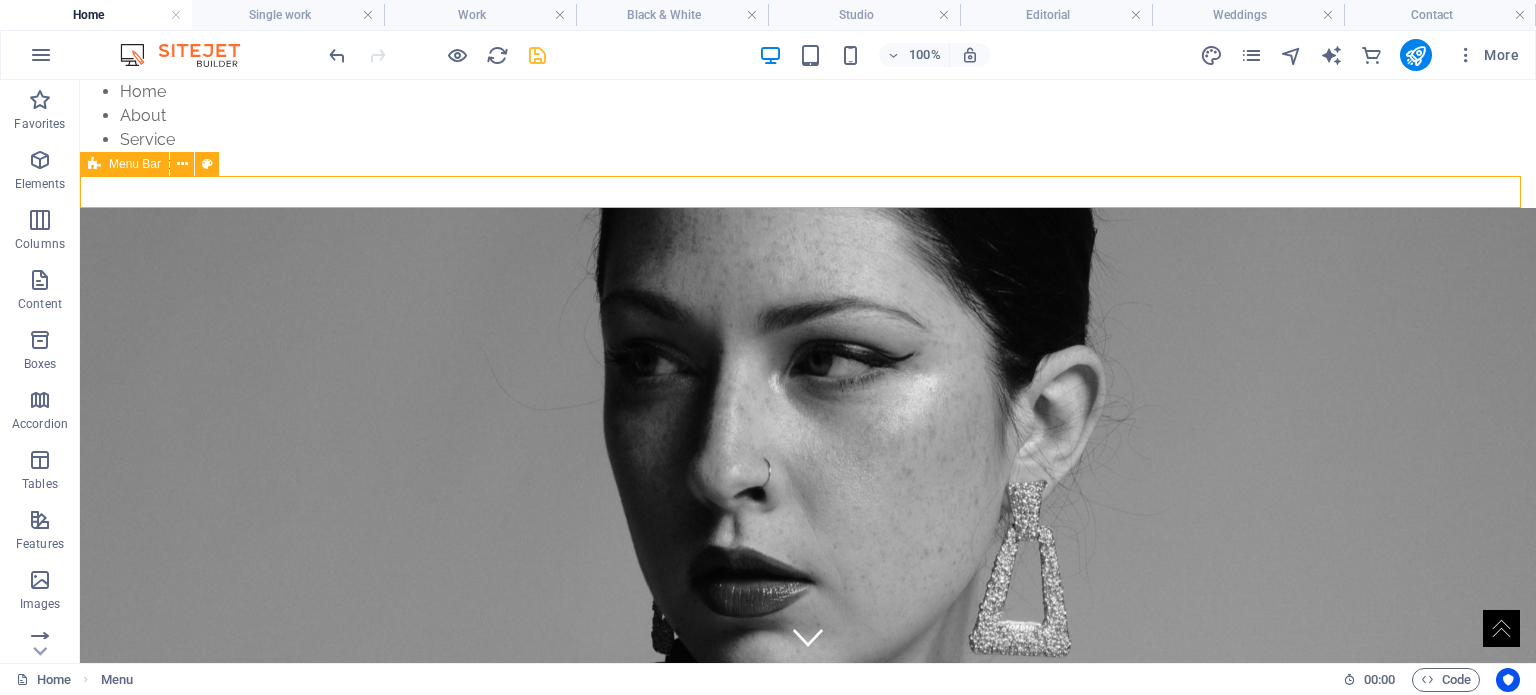 click on "Menu" at bounding box center (808, 192) 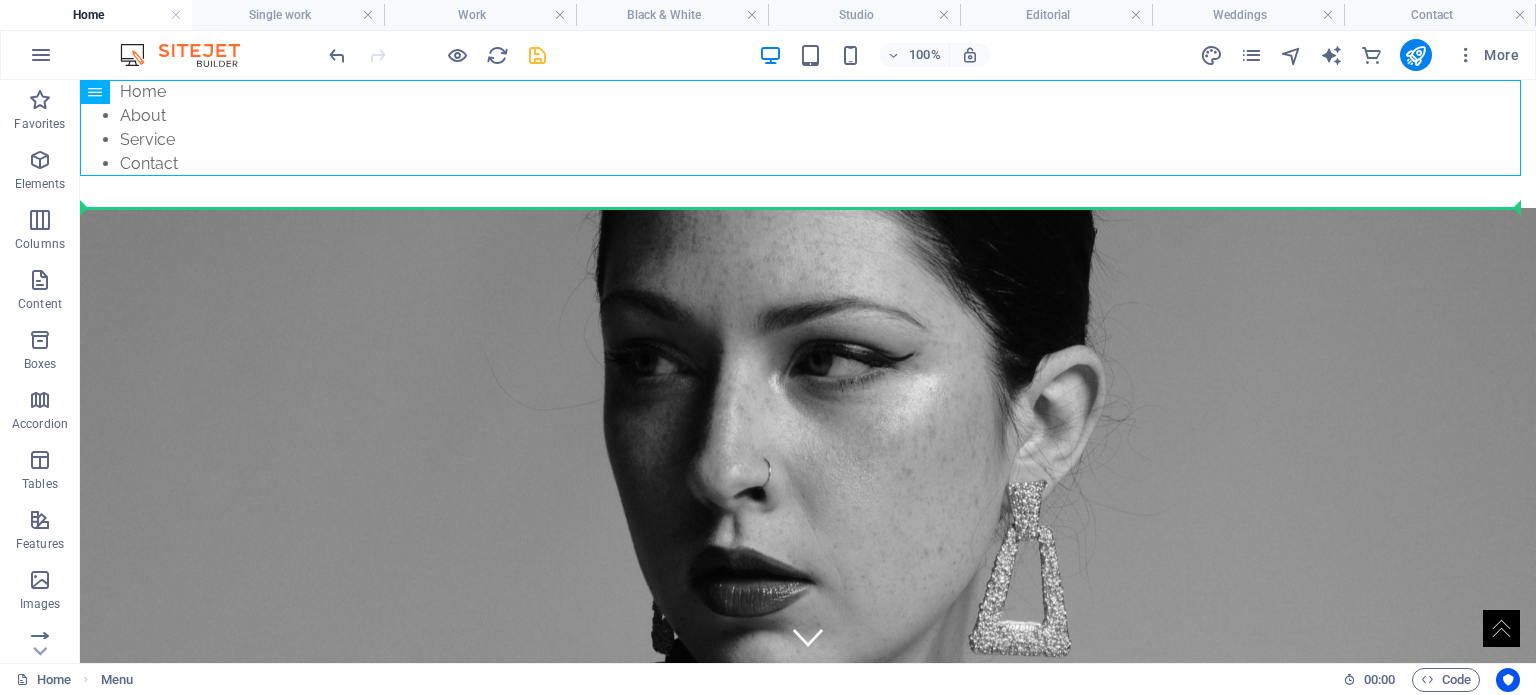 drag, startPoint x: 212, startPoint y: 123, endPoint x: 224, endPoint y: 192, distance: 70.035706 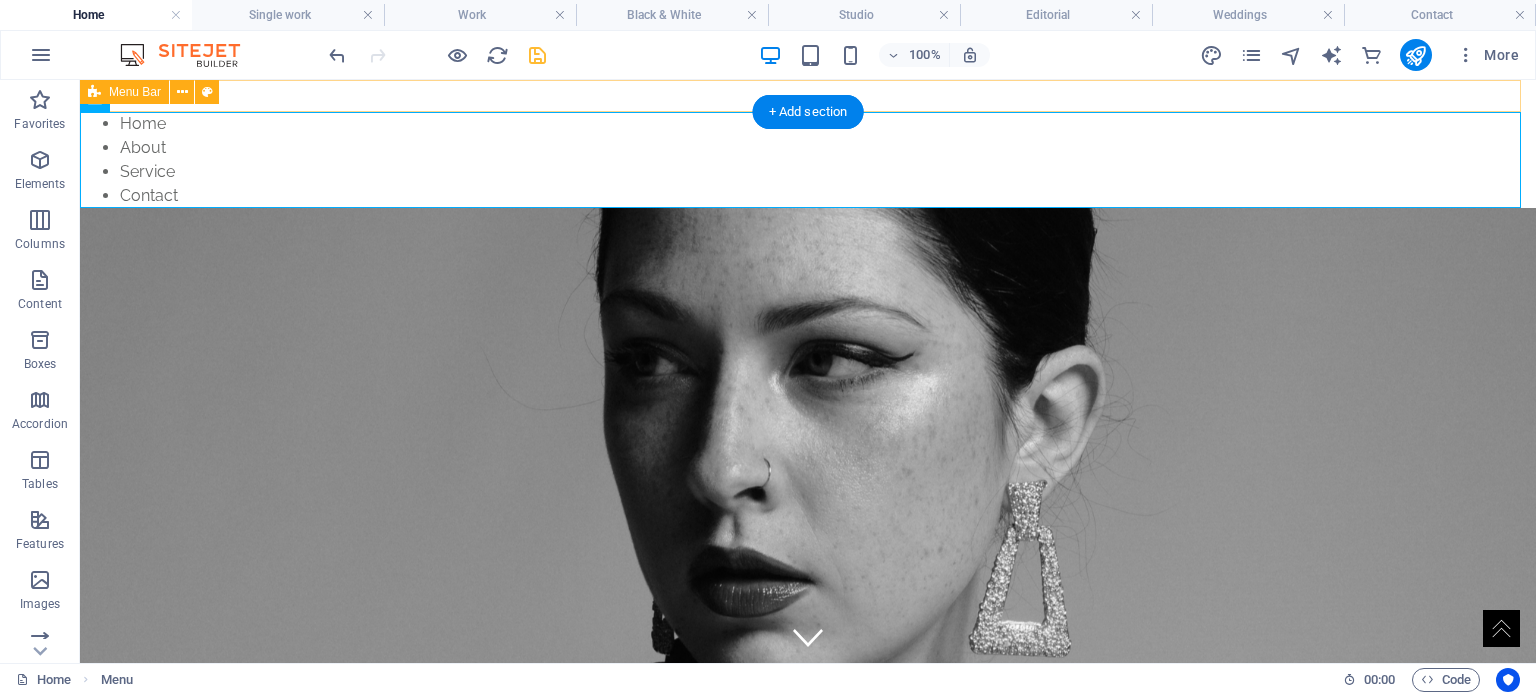 click on "Menu" at bounding box center (808, 96) 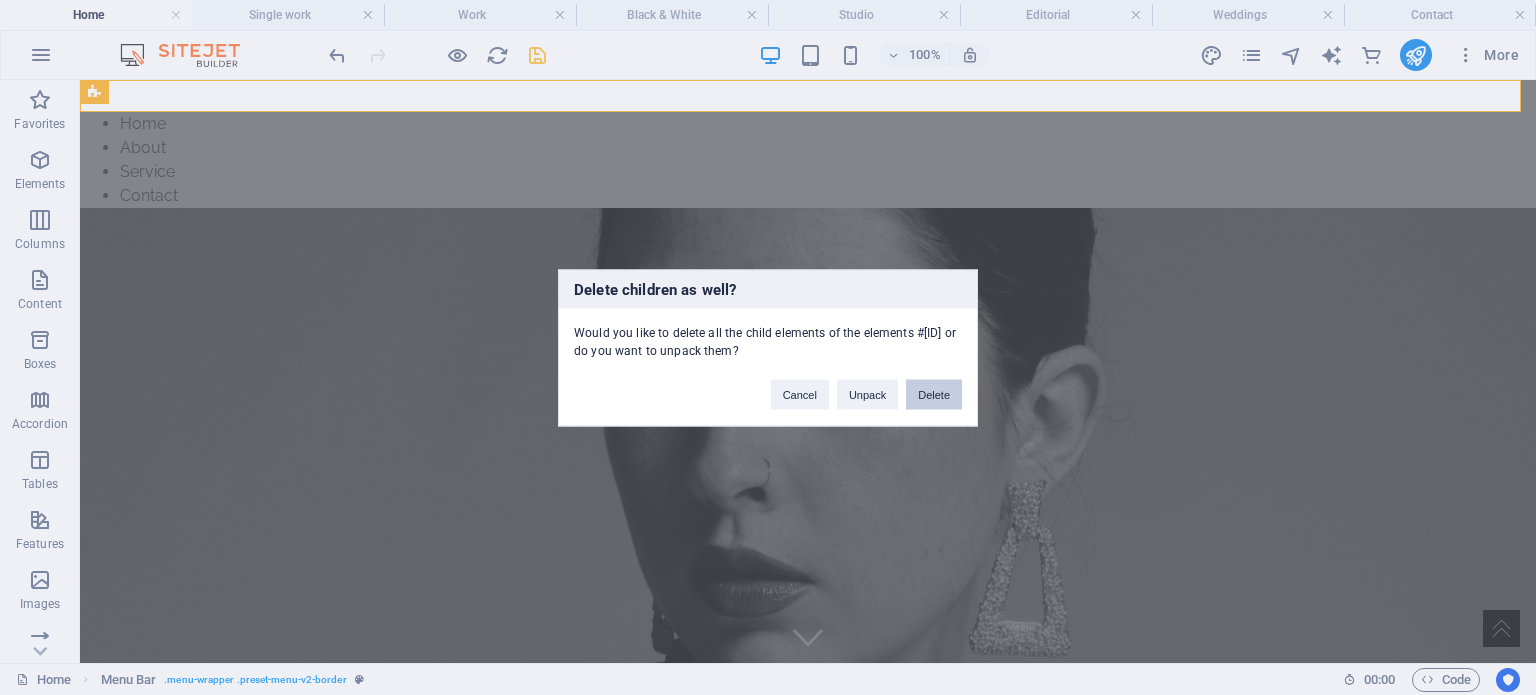 click on "Delete" at bounding box center [934, 394] 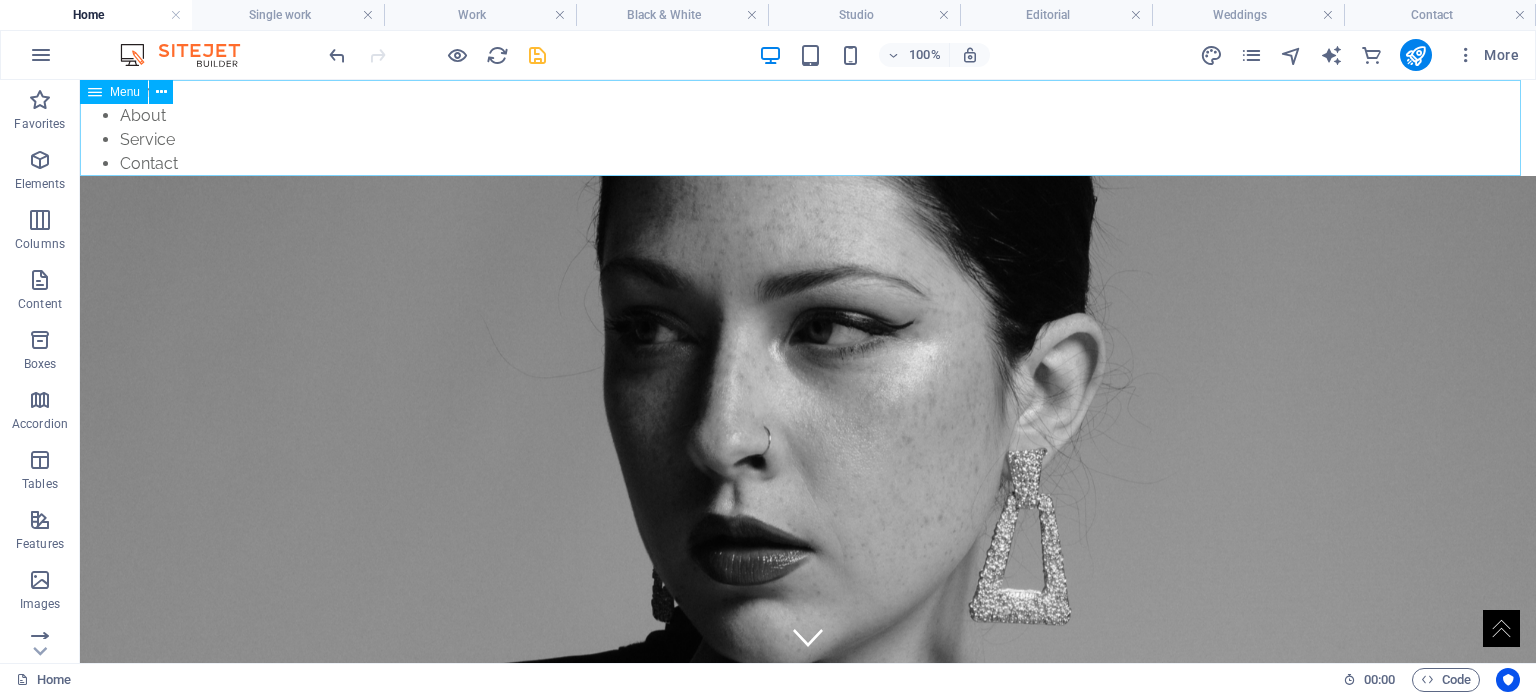 click on "Home About Service Contact" at bounding box center (808, 128) 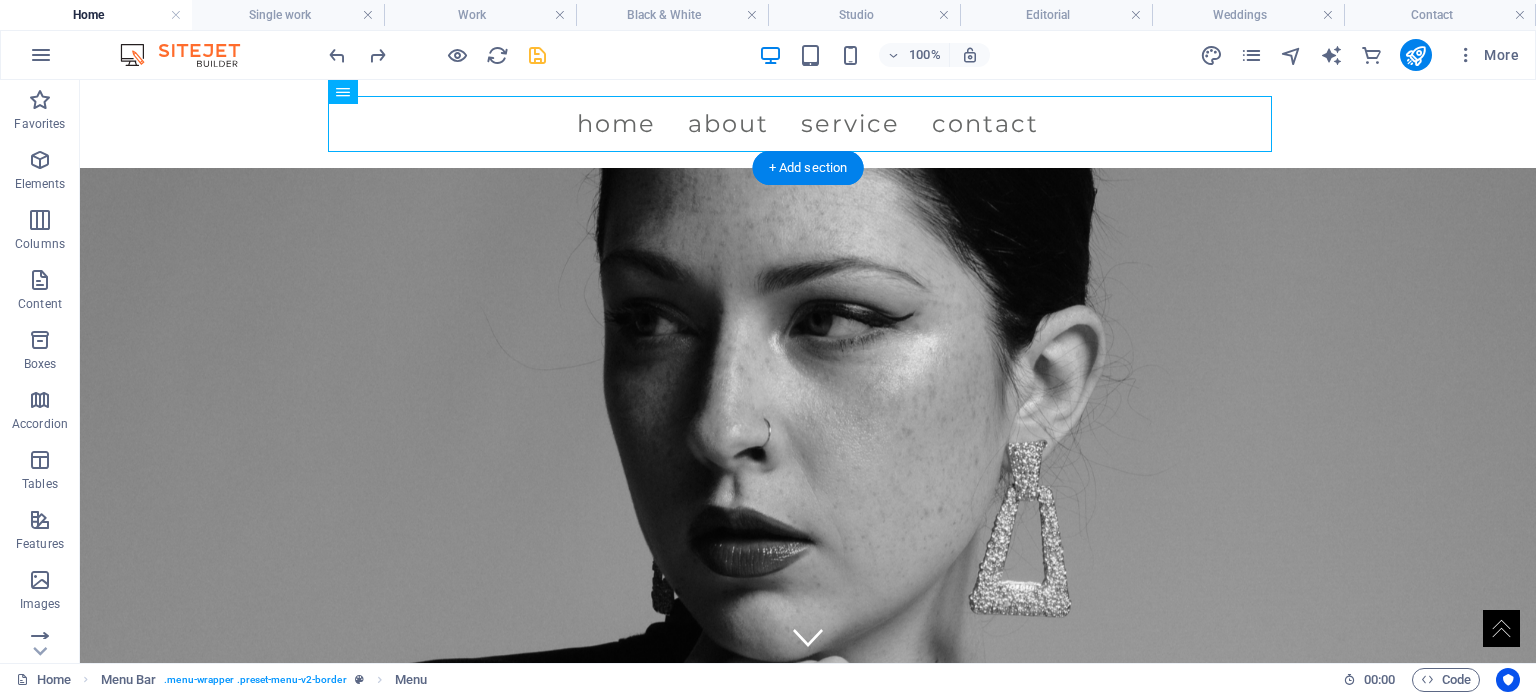 click at bounding box center [808, 459] 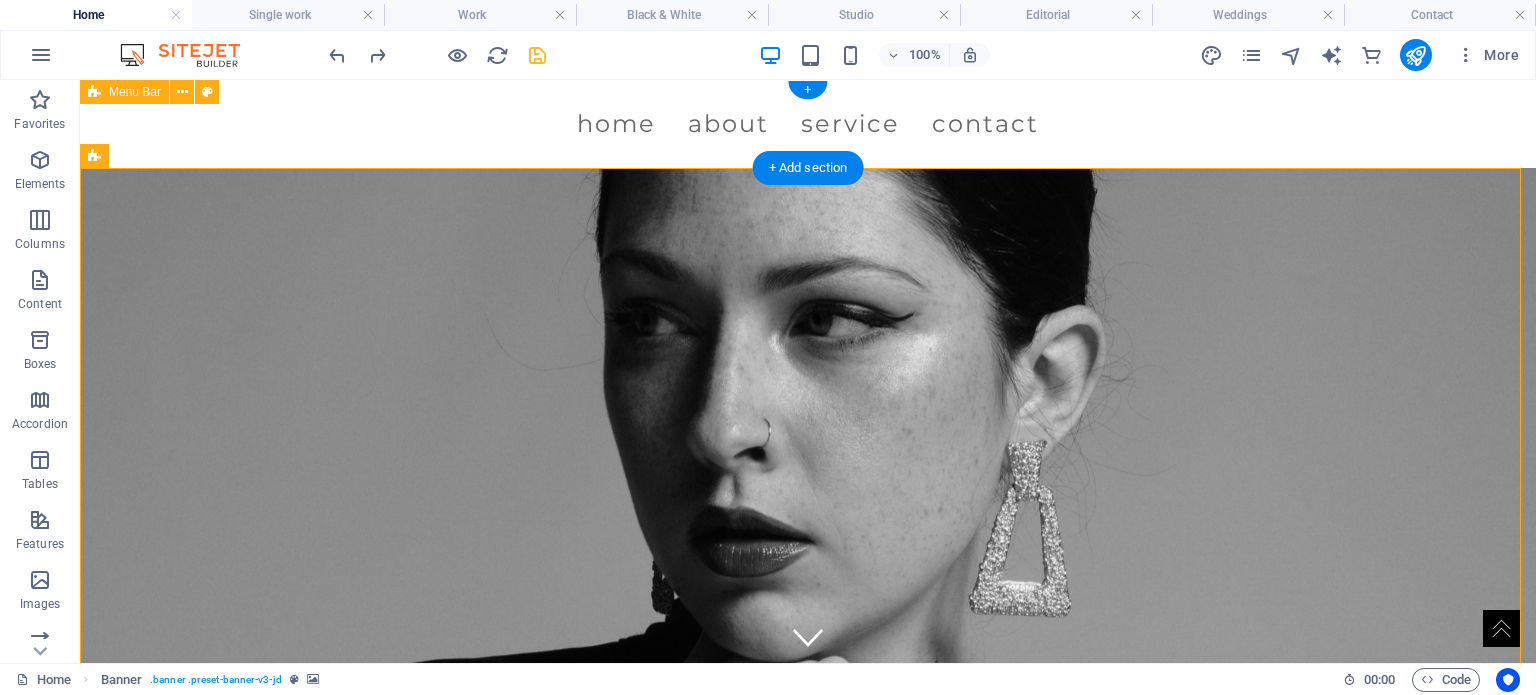click on "Menu Home About Service Contact" at bounding box center (808, 124) 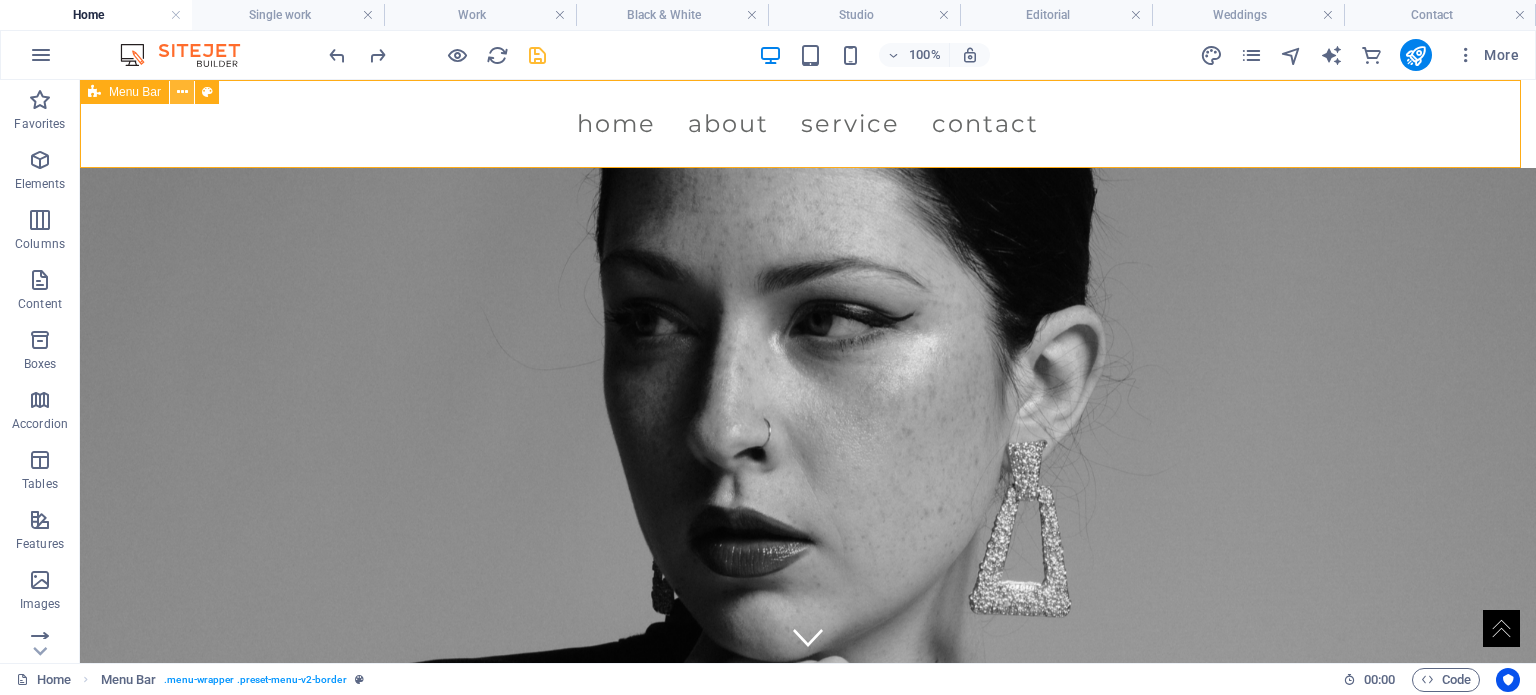 click at bounding box center [182, 92] 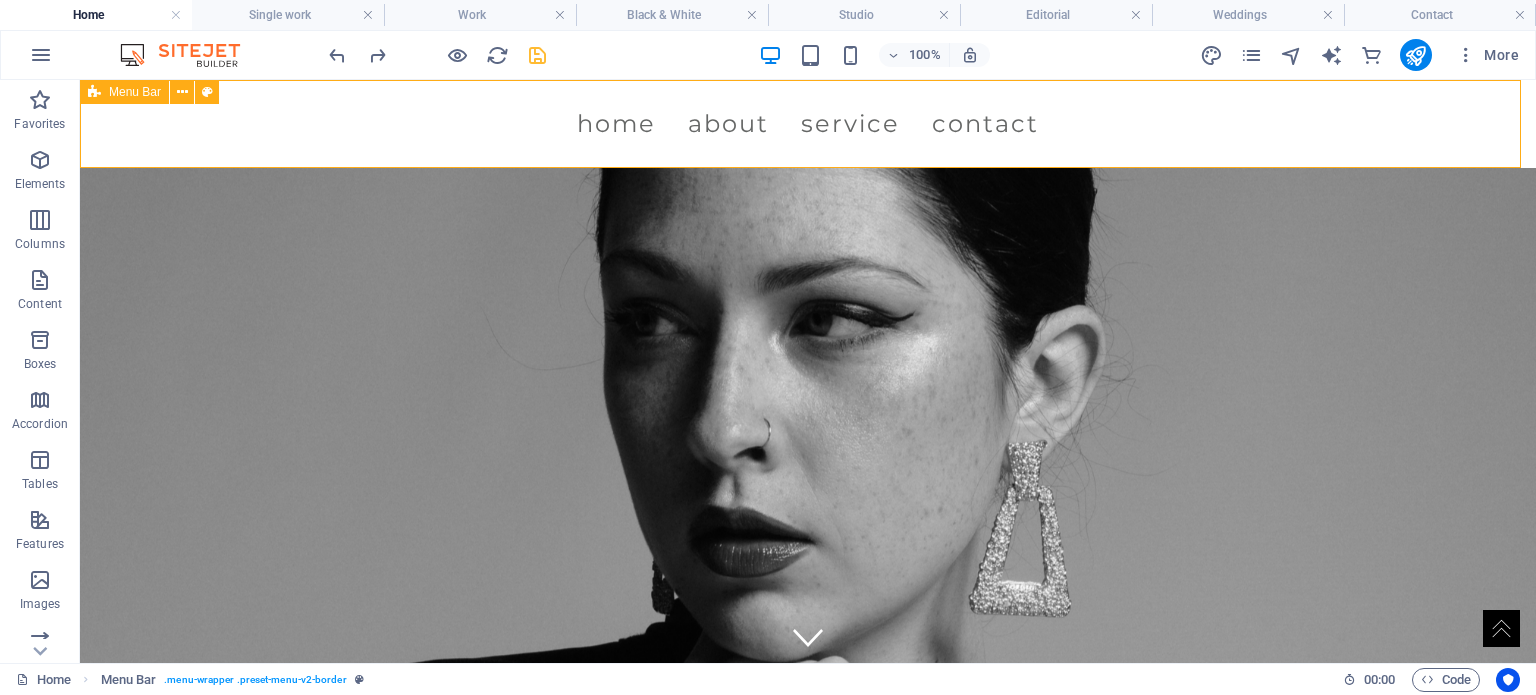 click on "Menu Bar" at bounding box center [135, 92] 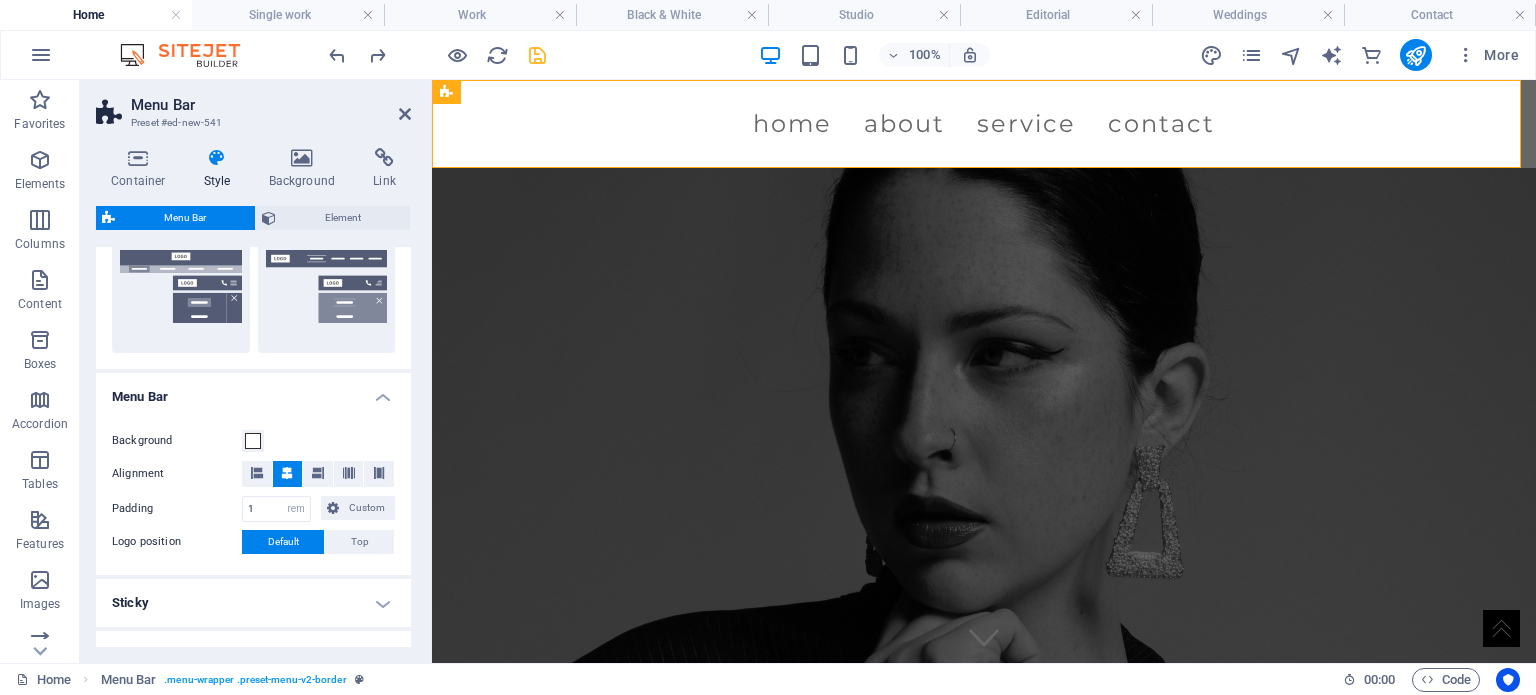 scroll, scrollTop: 500, scrollLeft: 0, axis: vertical 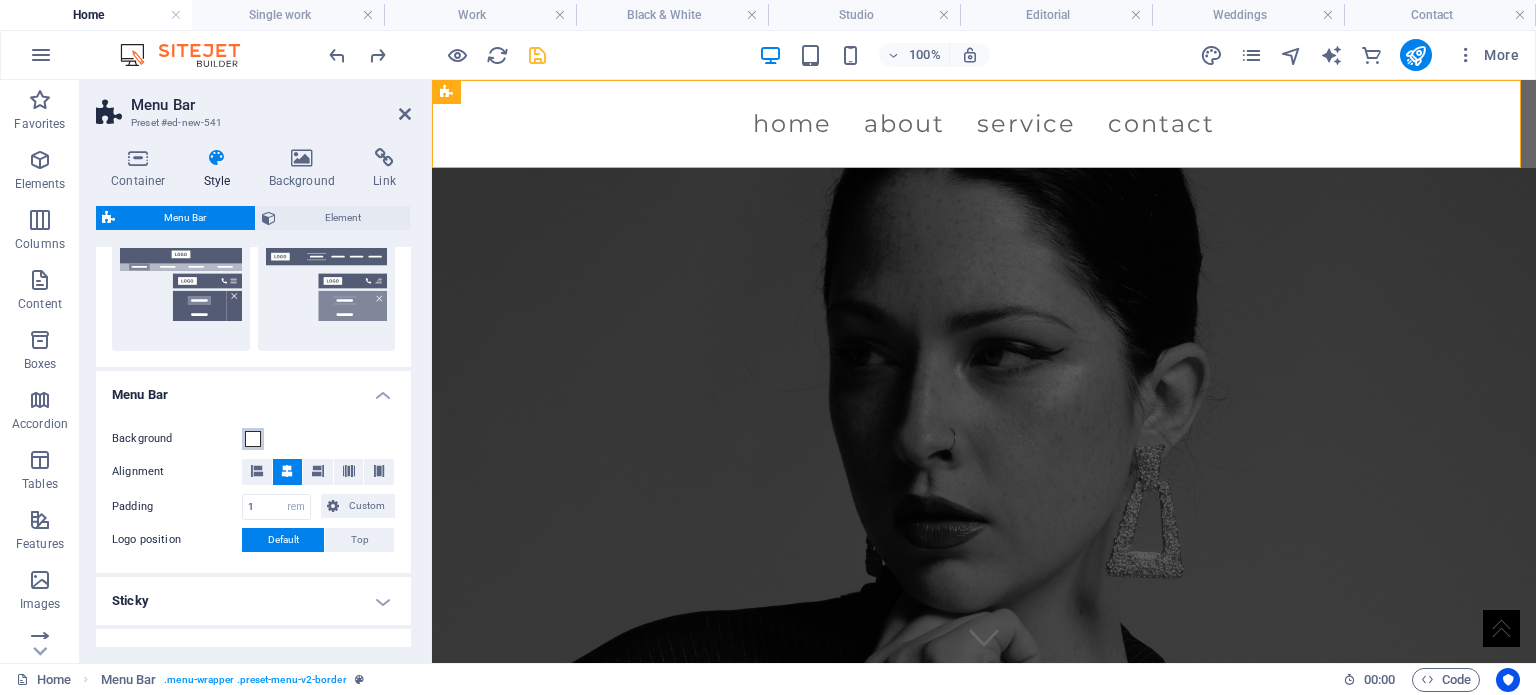 click at bounding box center [253, 439] 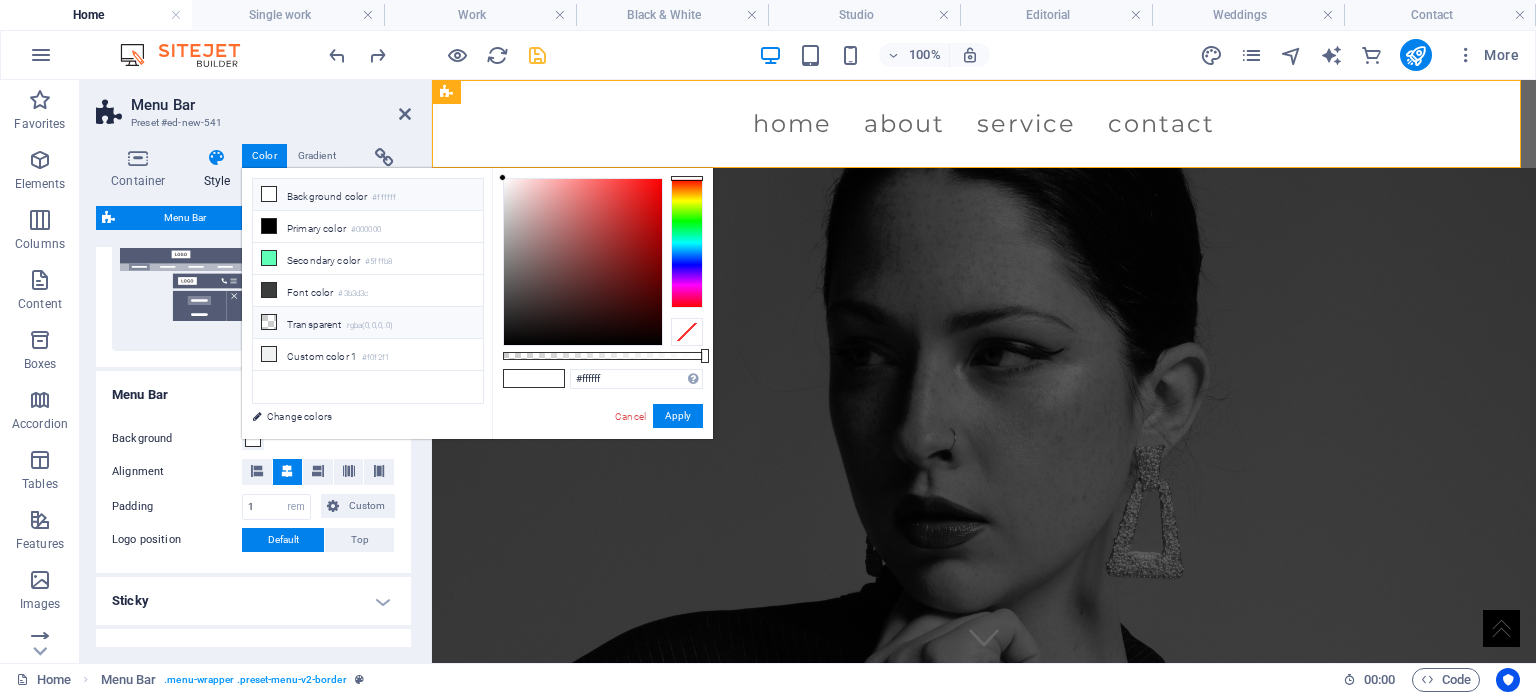 click at bounding box center (269, 322) 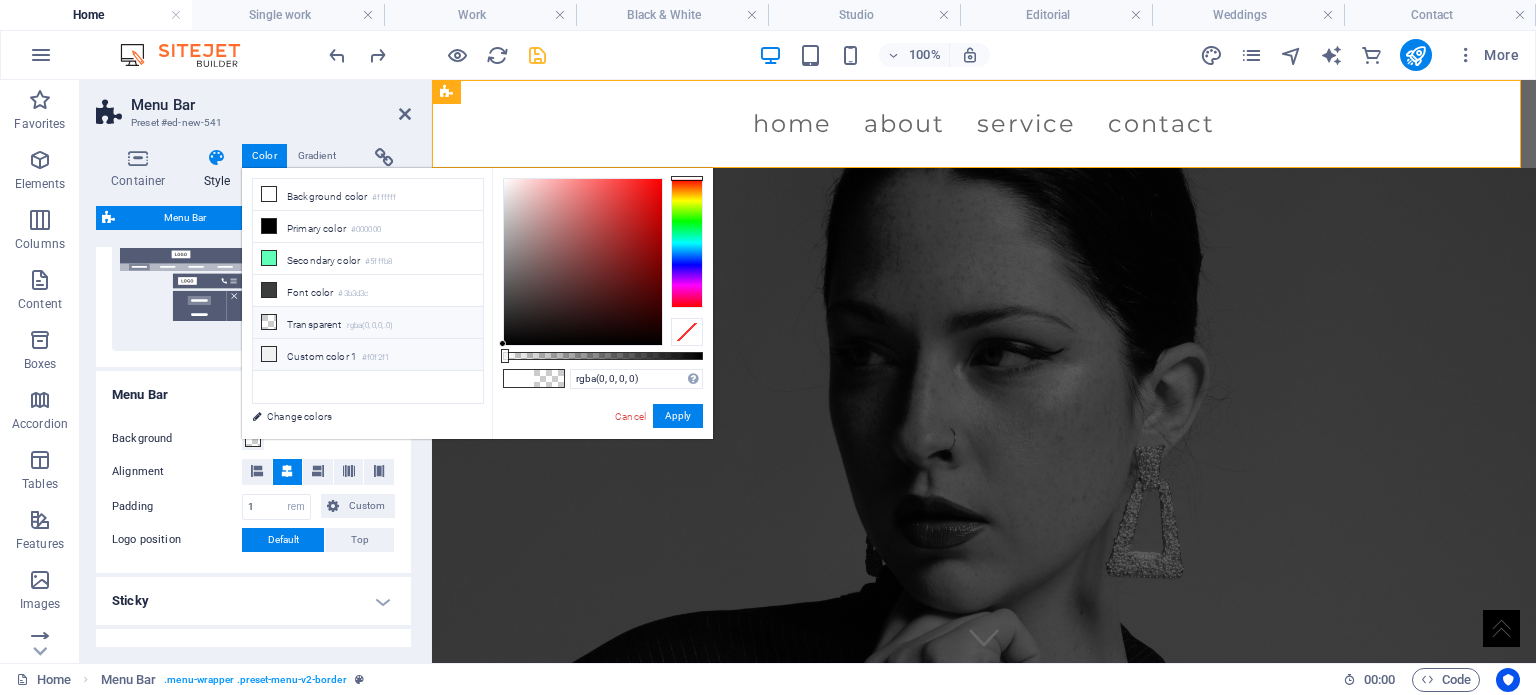 click at bounding box center [269, 354] 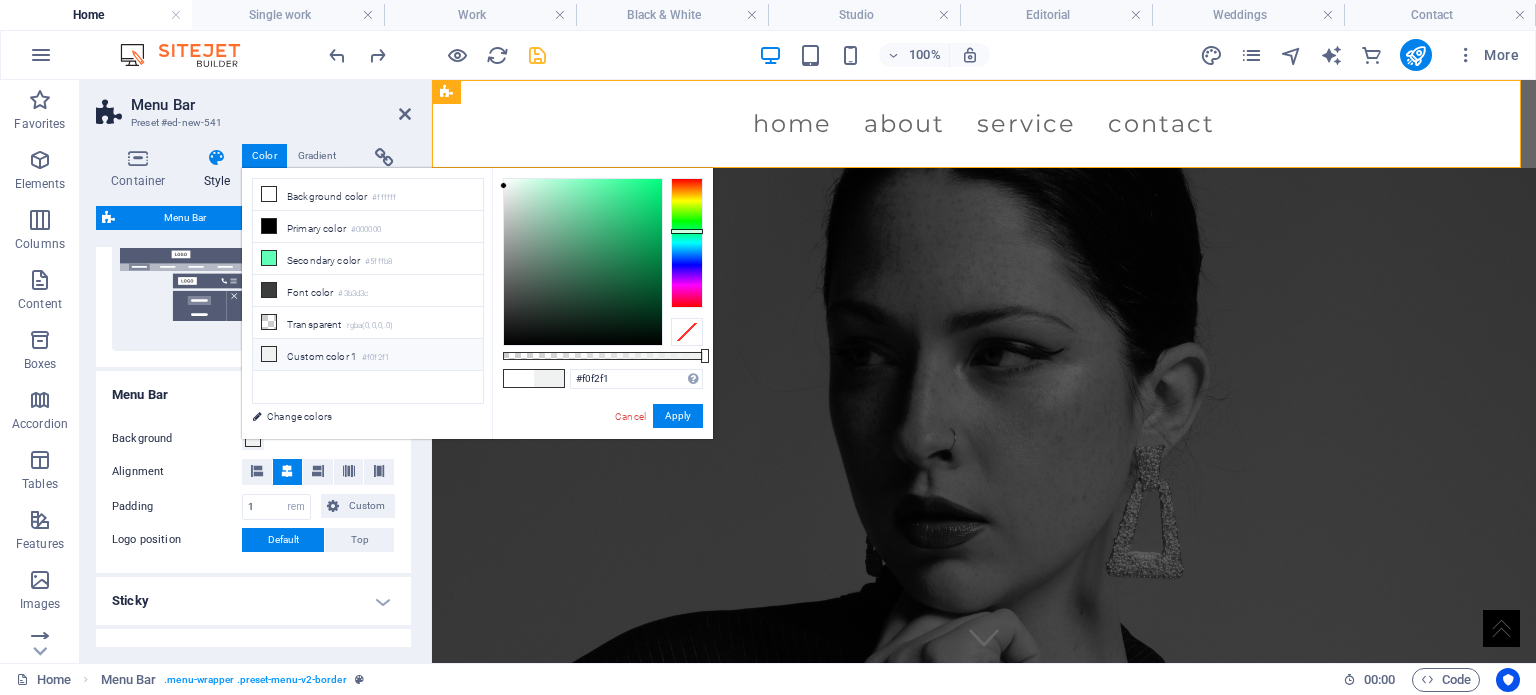 click on "Background color
#ffffff
Primary color
#000000
Secondary color
#5fffb8
Font color
#3b3d3c" at bounding box center (368, 291) 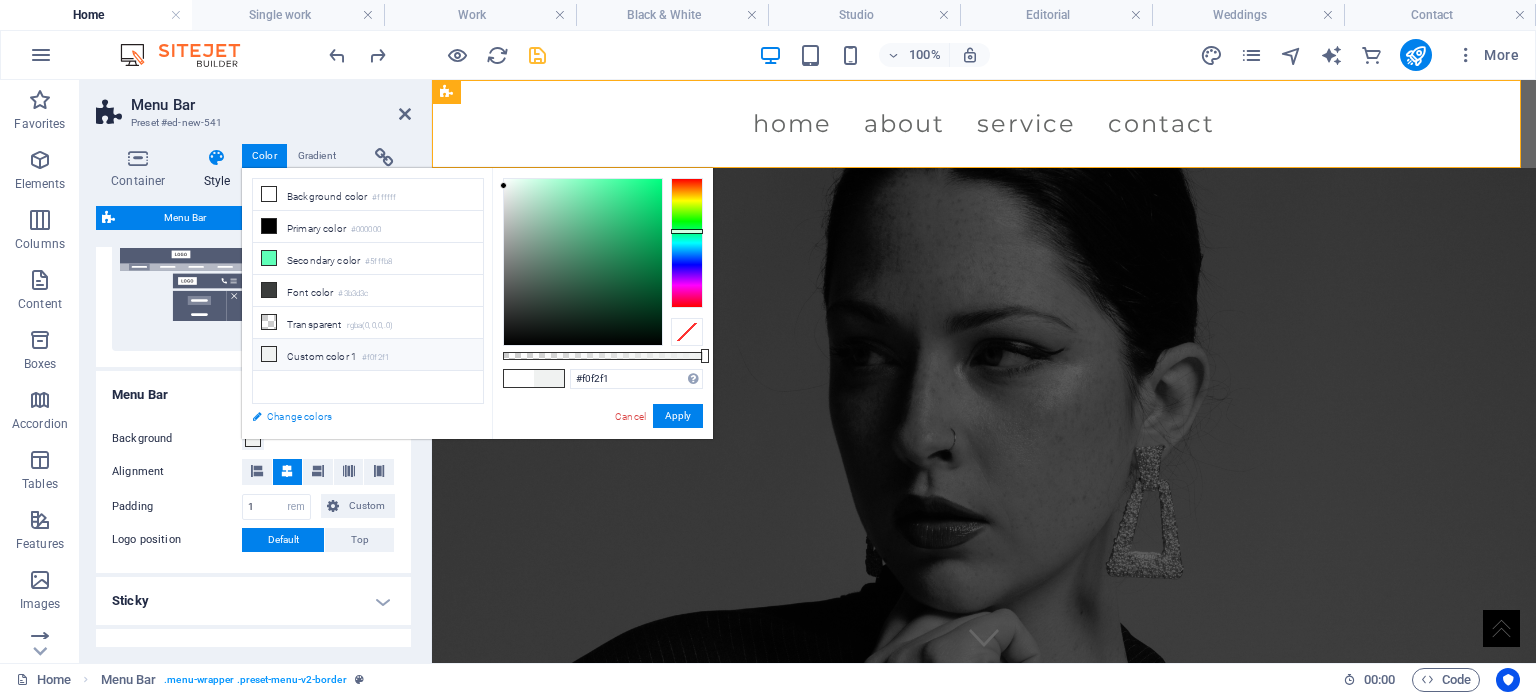 click on "Change colors" at bounding box center (358, 416) 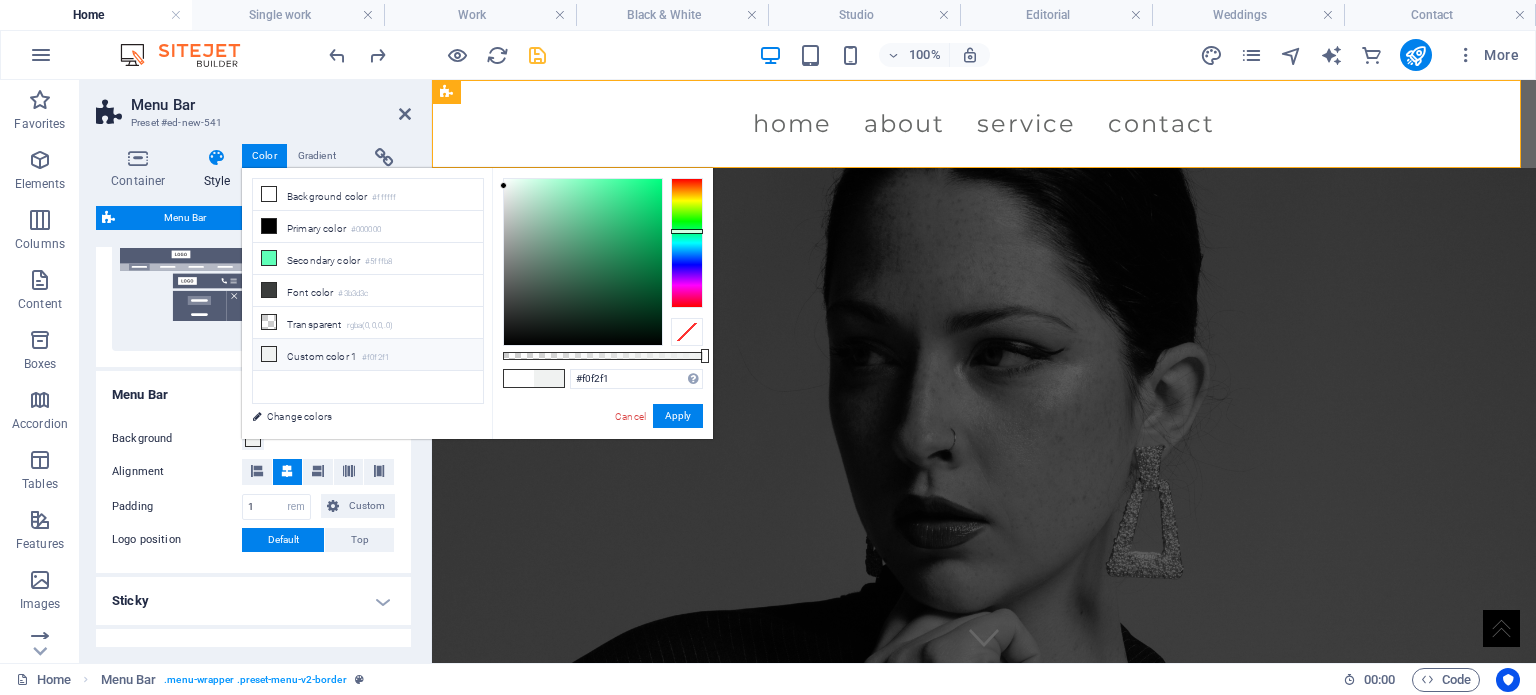 select on "px" 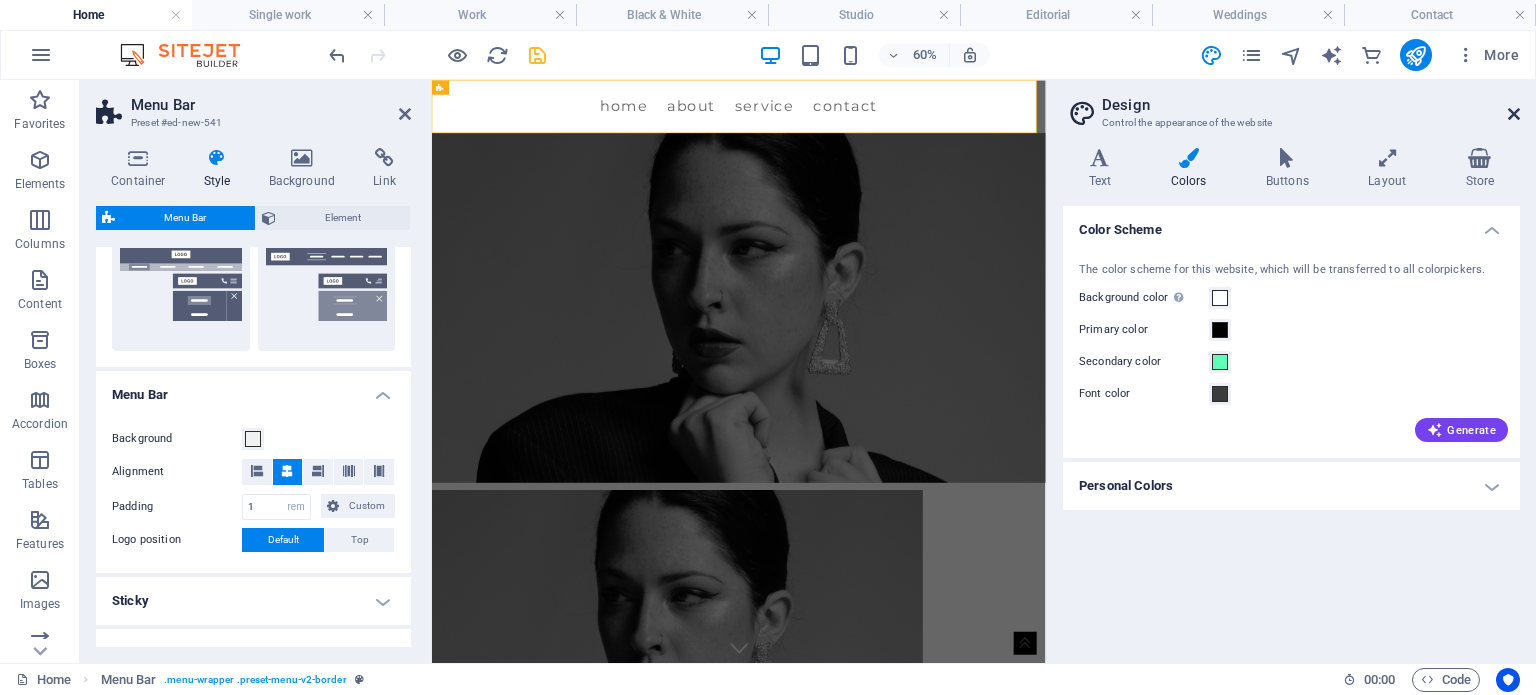 drag, startPoint x: 1508, startPoint y: 115, endPoint x: 36, endPoint y: 399, distance: 1499.1465 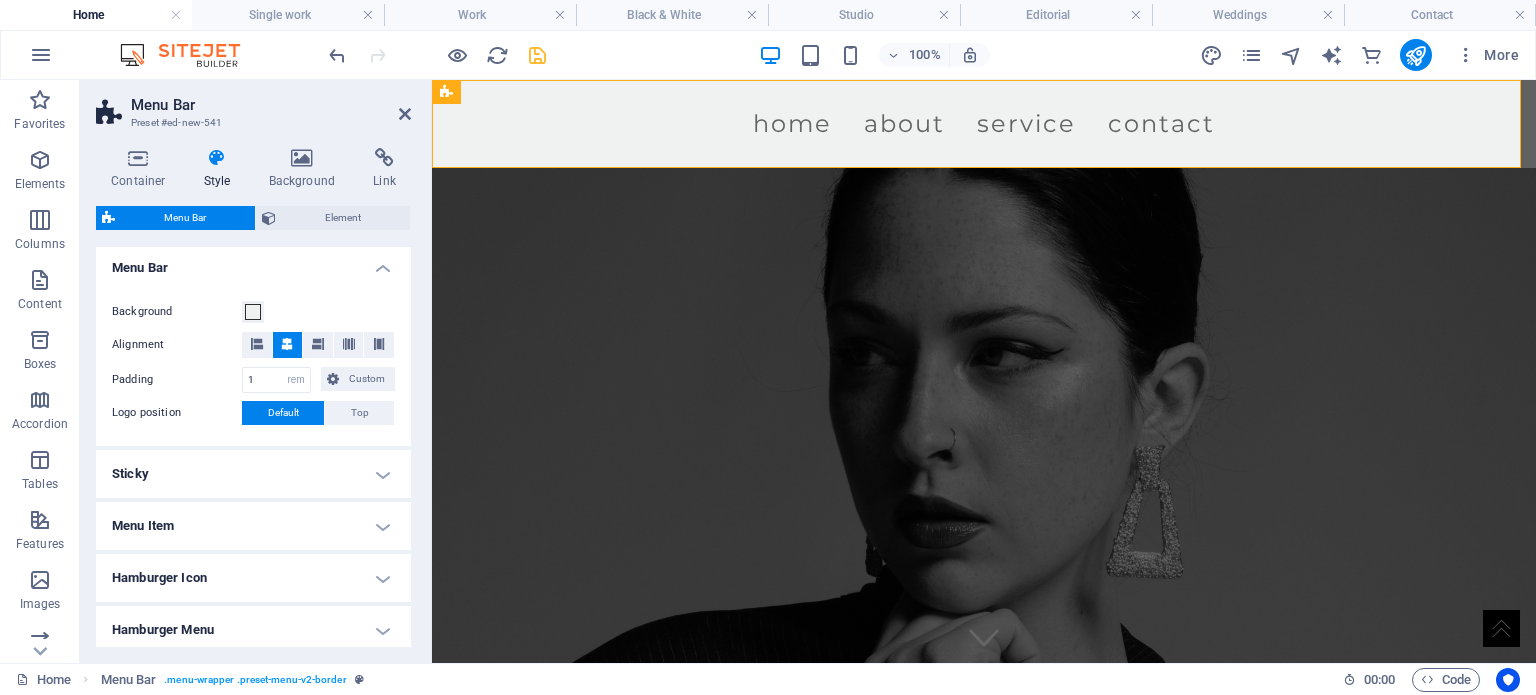 scroll, scrollTop: 700, scrollLeft: 0, axis: vertical 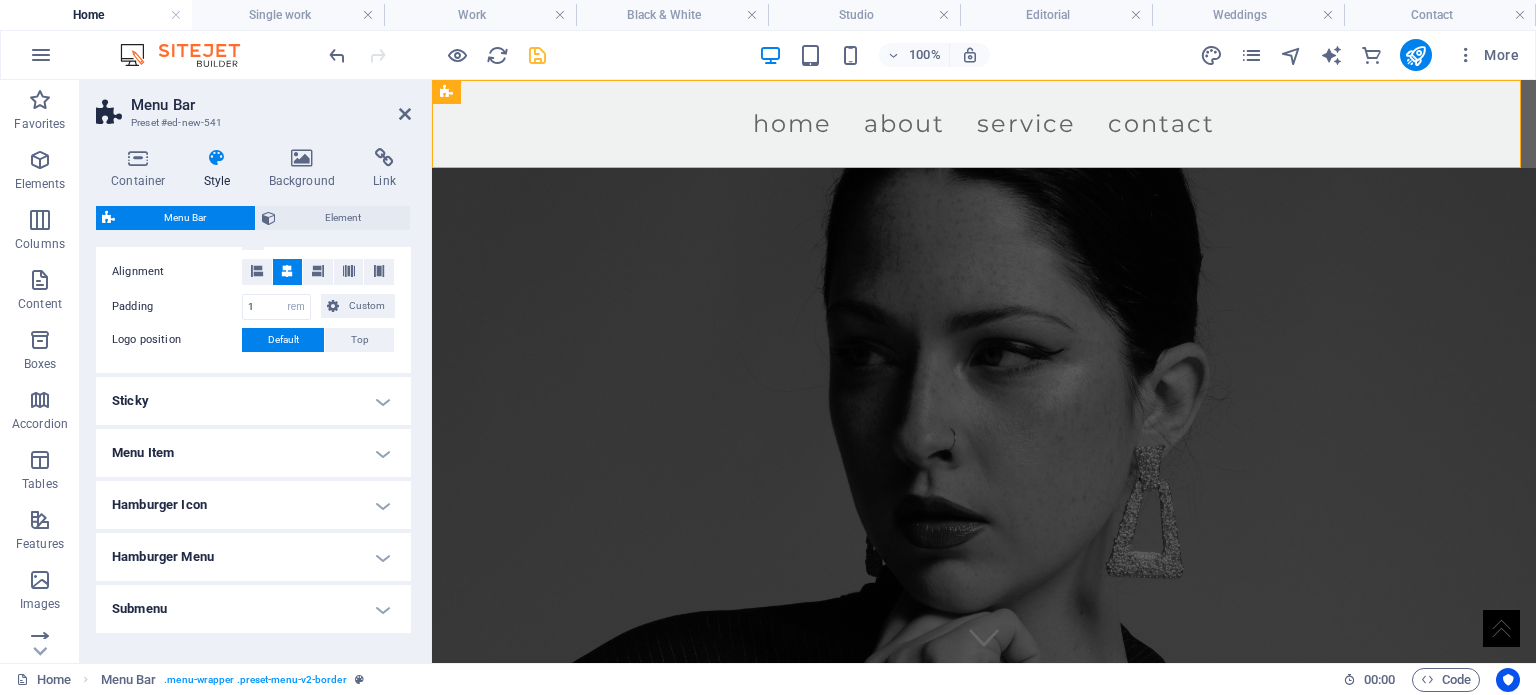 click on "Sticky" at bounding box center (253, 401) 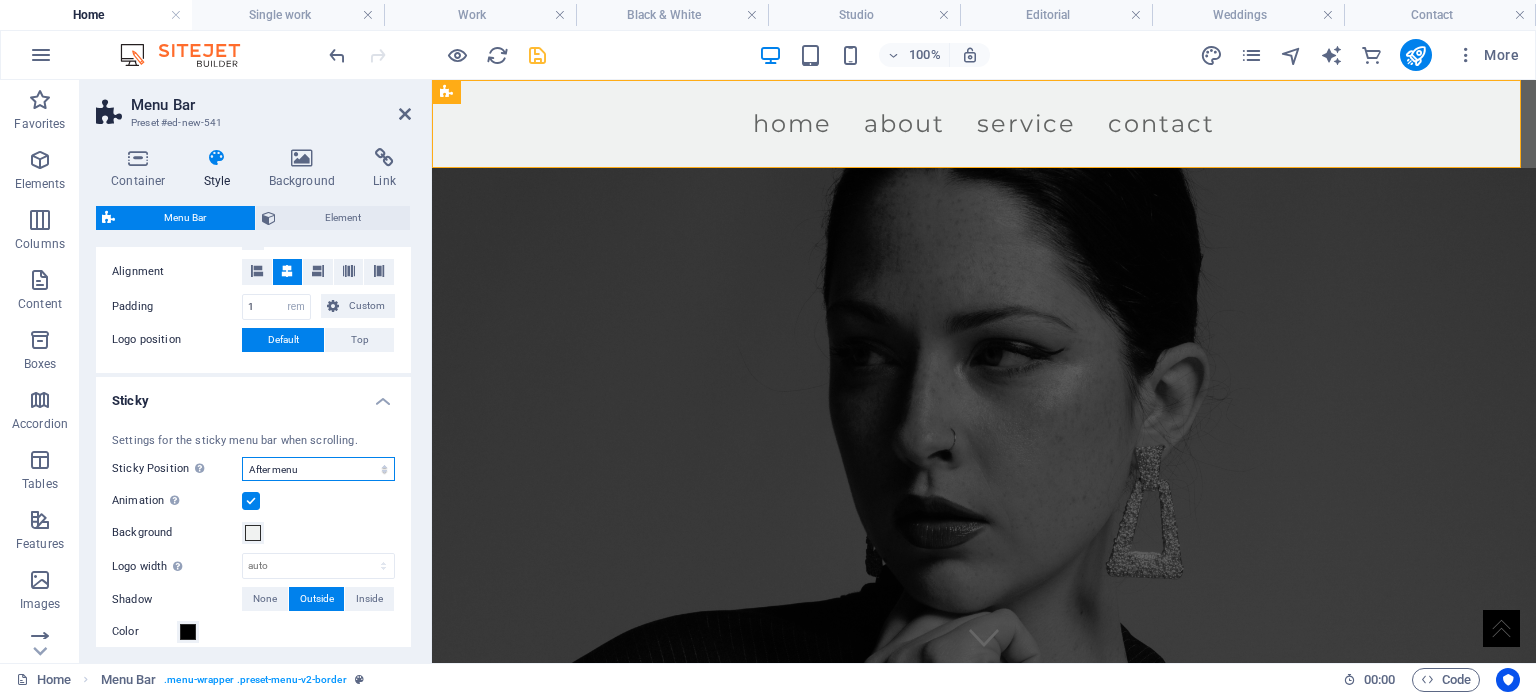 click on "Off Instant After menu After banner When scrolling up" at bounding box center (318, 469) 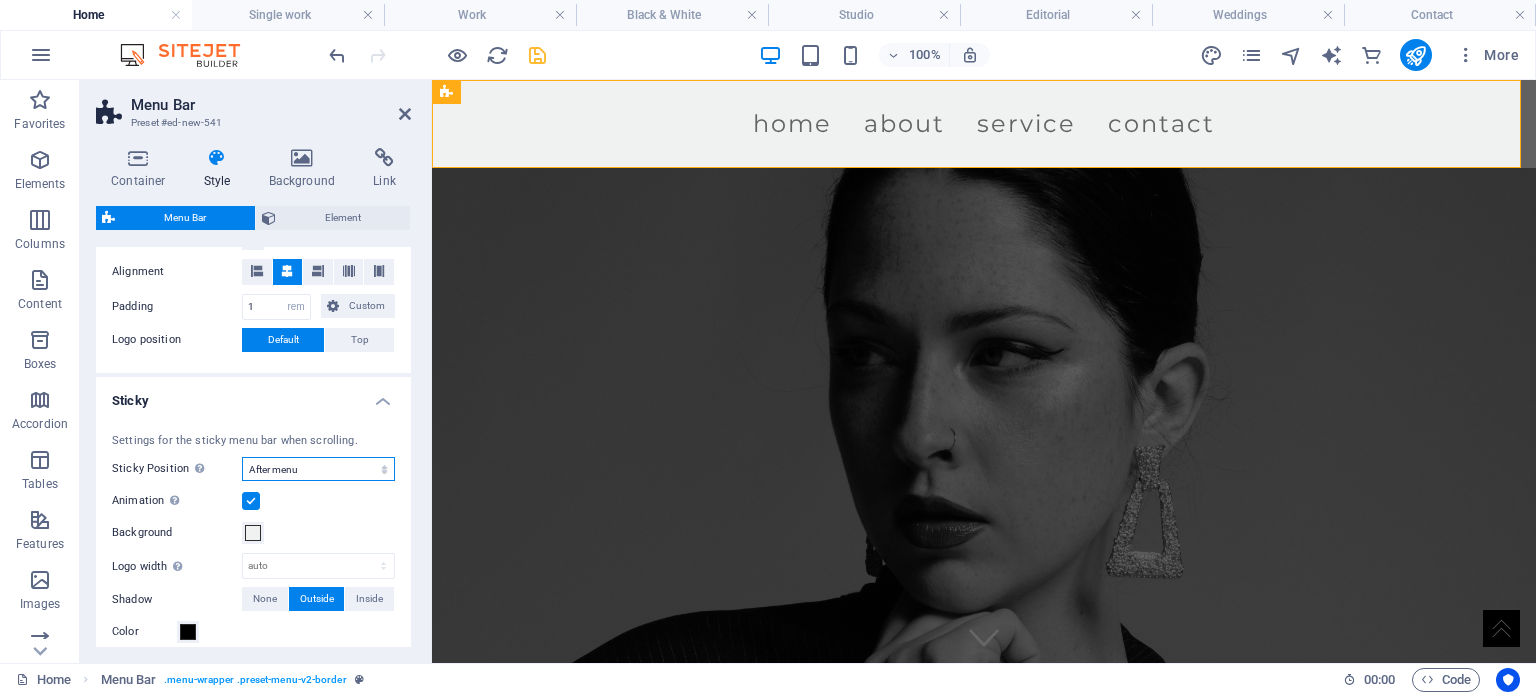 select on "sticky_none" 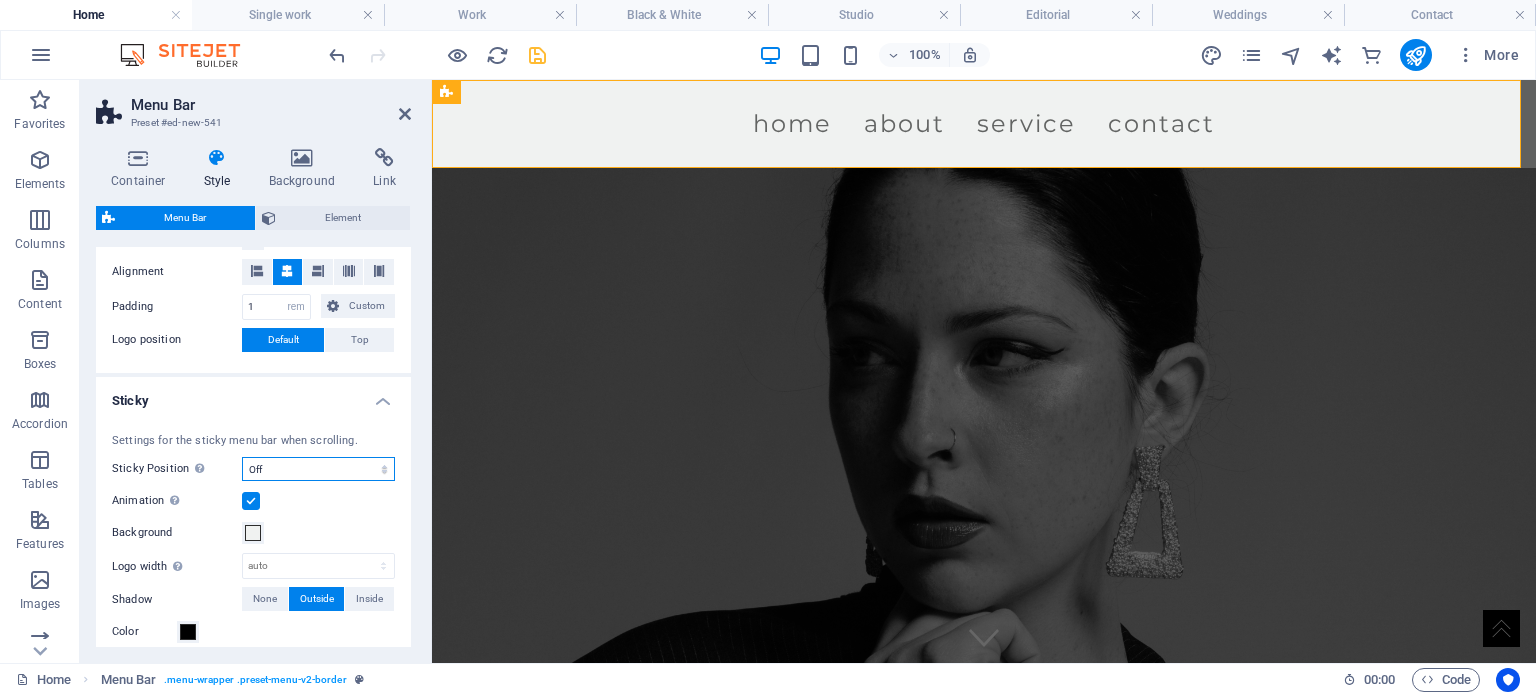 click on "Off Instant After menu After banner When scrolling up" at bounding box center [318, 469] 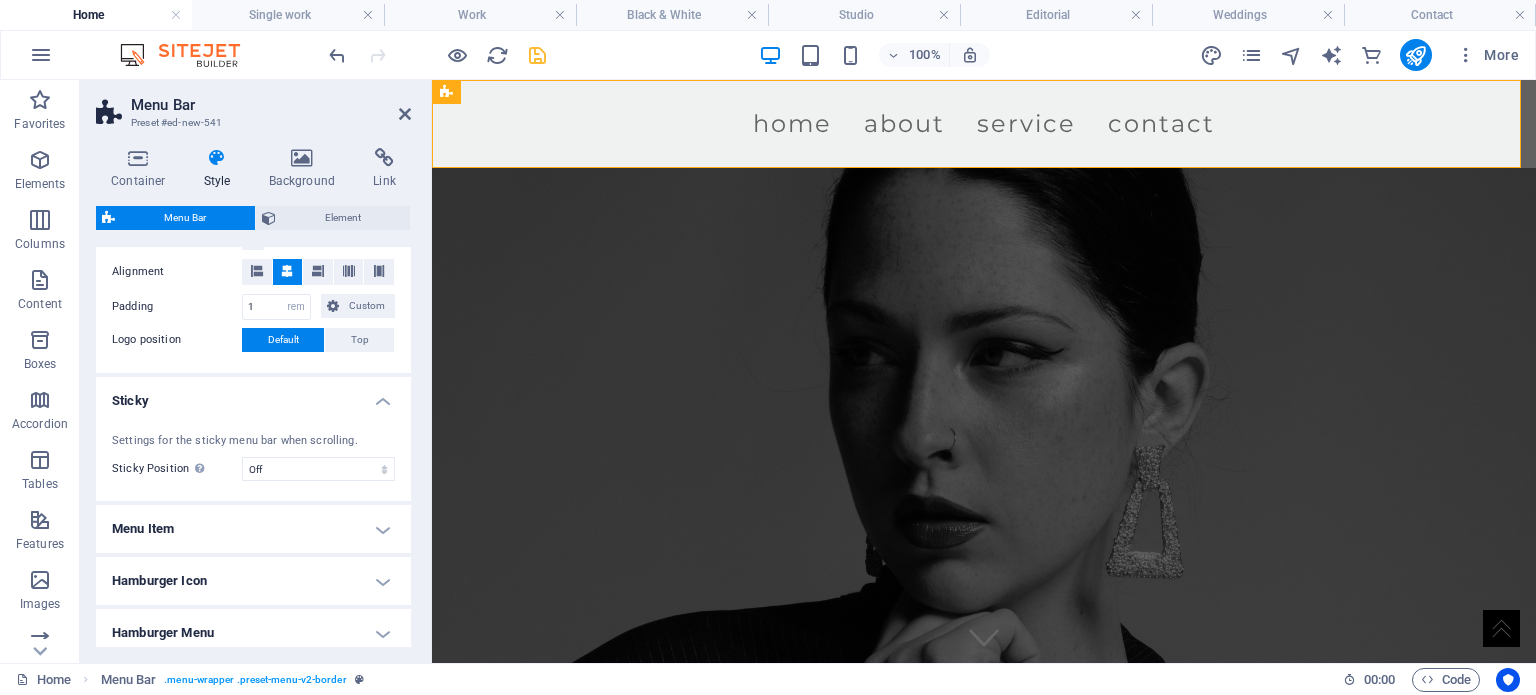 click on "Menu Item" at bounding box center [253, 529] 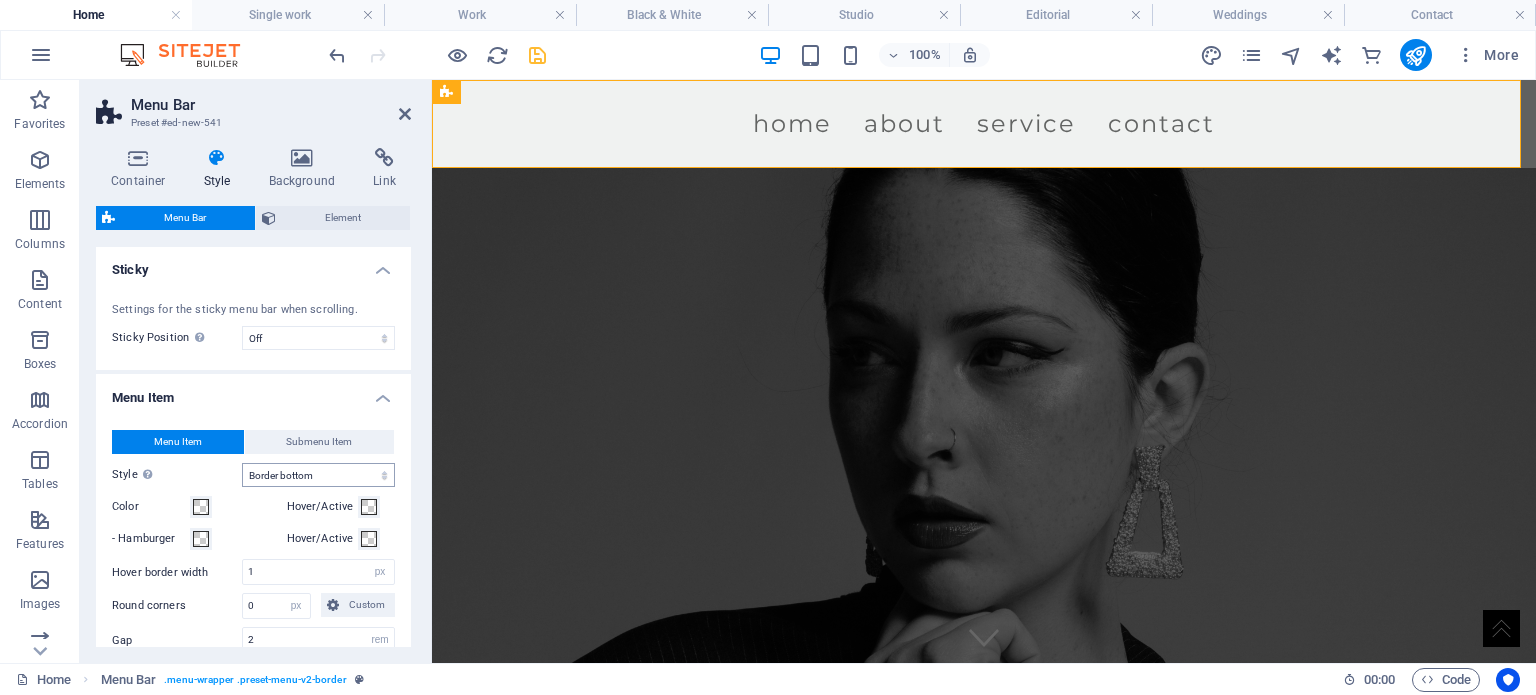 scroll, scrollTop: 900, scrollLeft: 0, axis: vertical 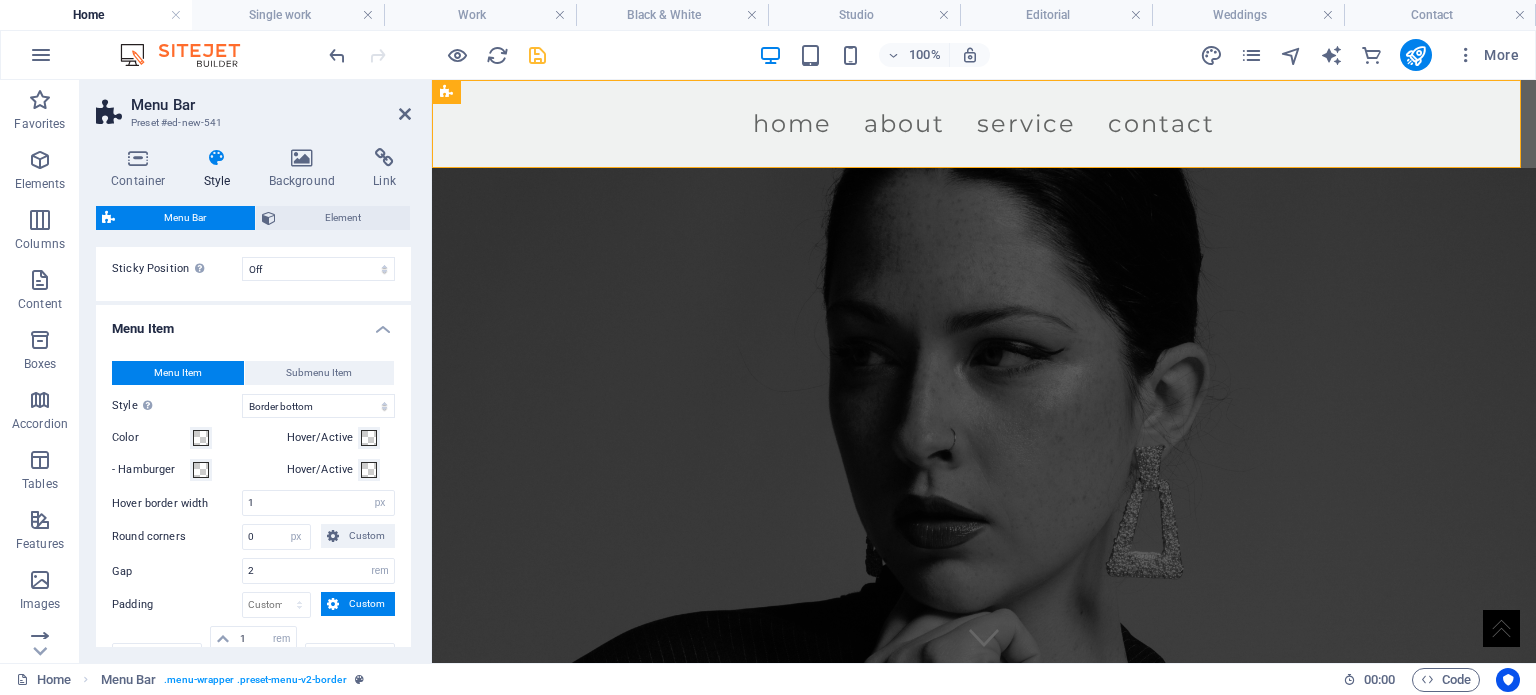 click on "Menu Item" at bounding box center [253, 323] 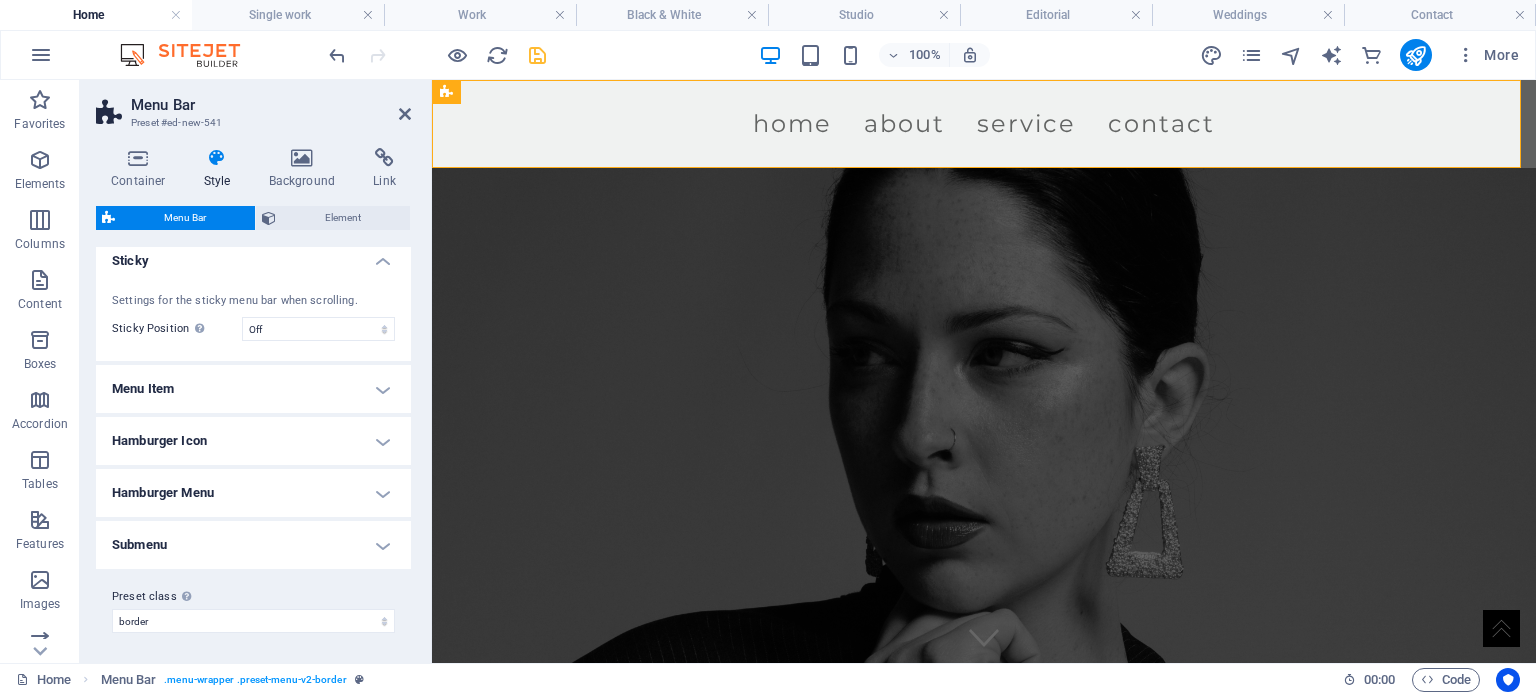 click on "Hamburger Icon" at bounding box center (253, 441) 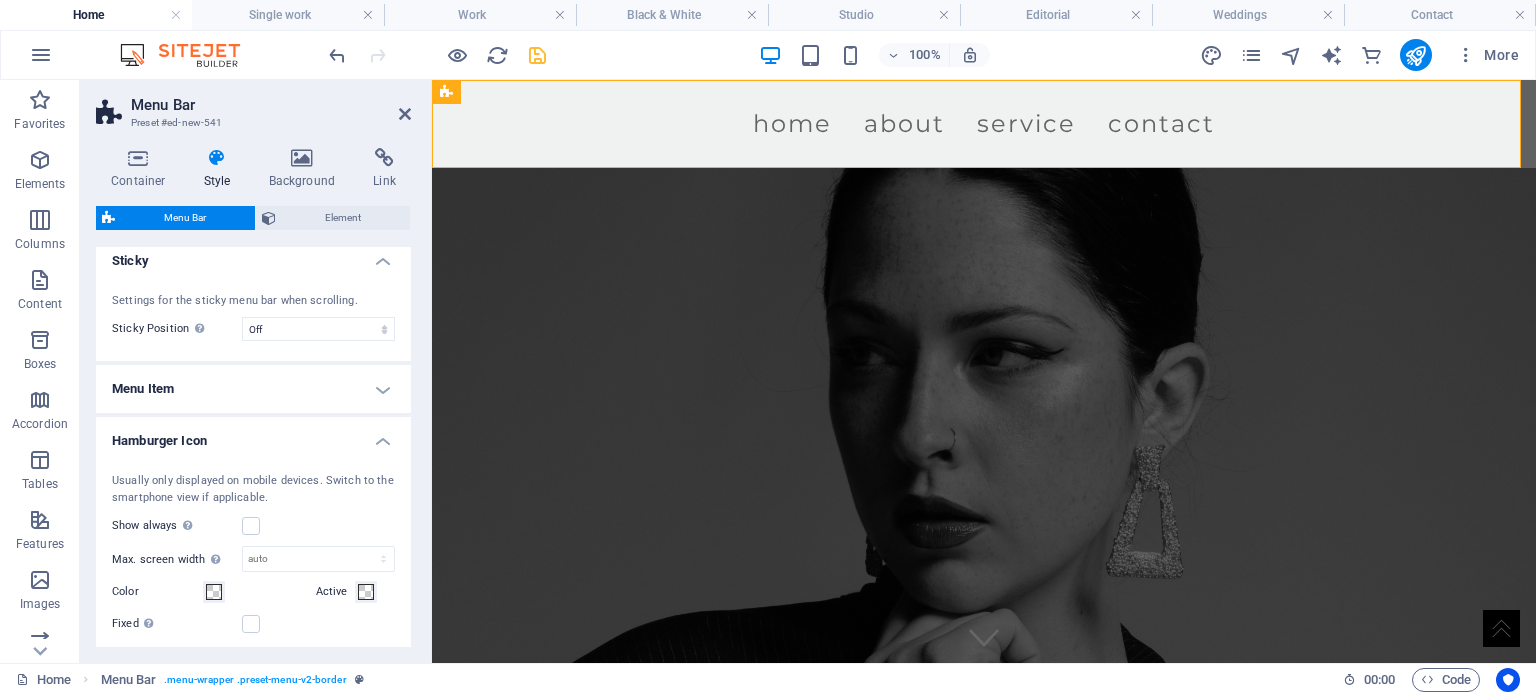 scroll, scrollTop: 900, scrollLeft: 0, axis: vertical 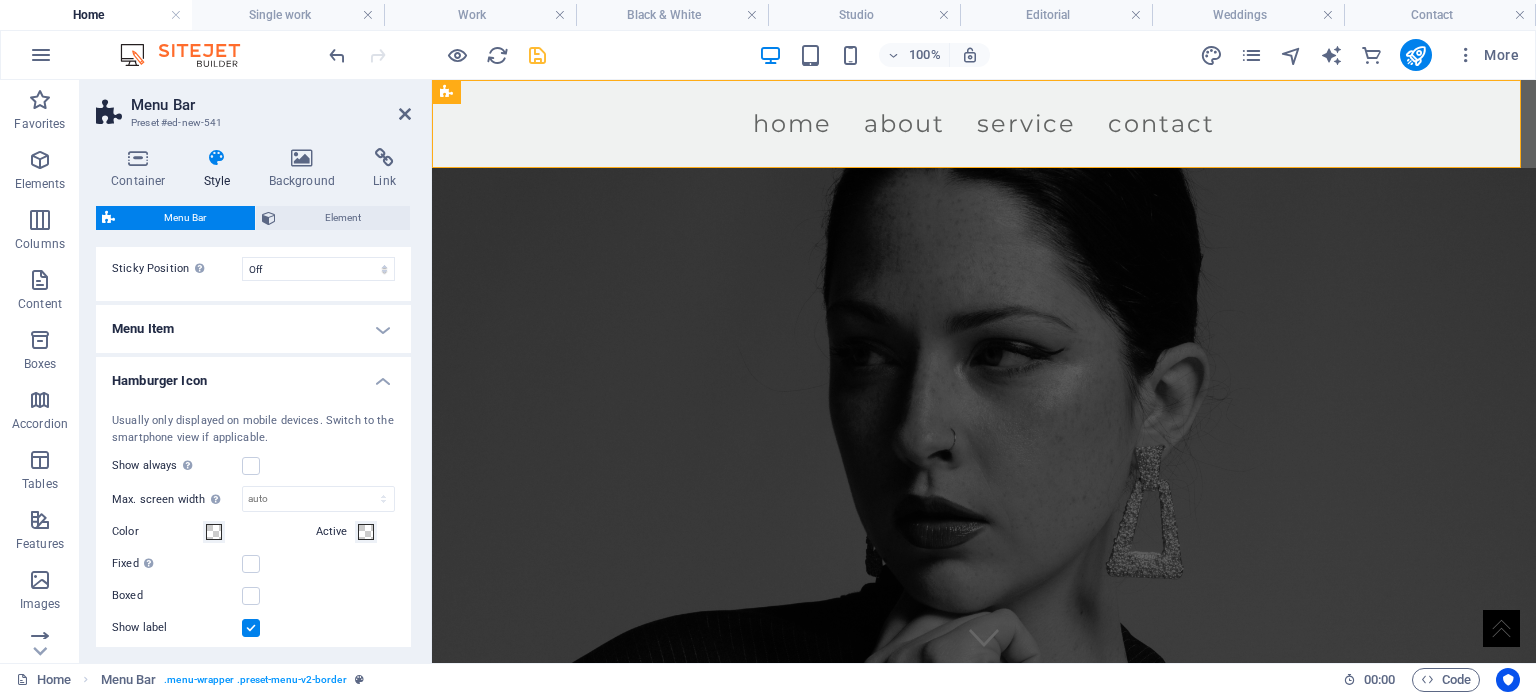 click on "Hamburger Icon" at bounding box center [253, 375] 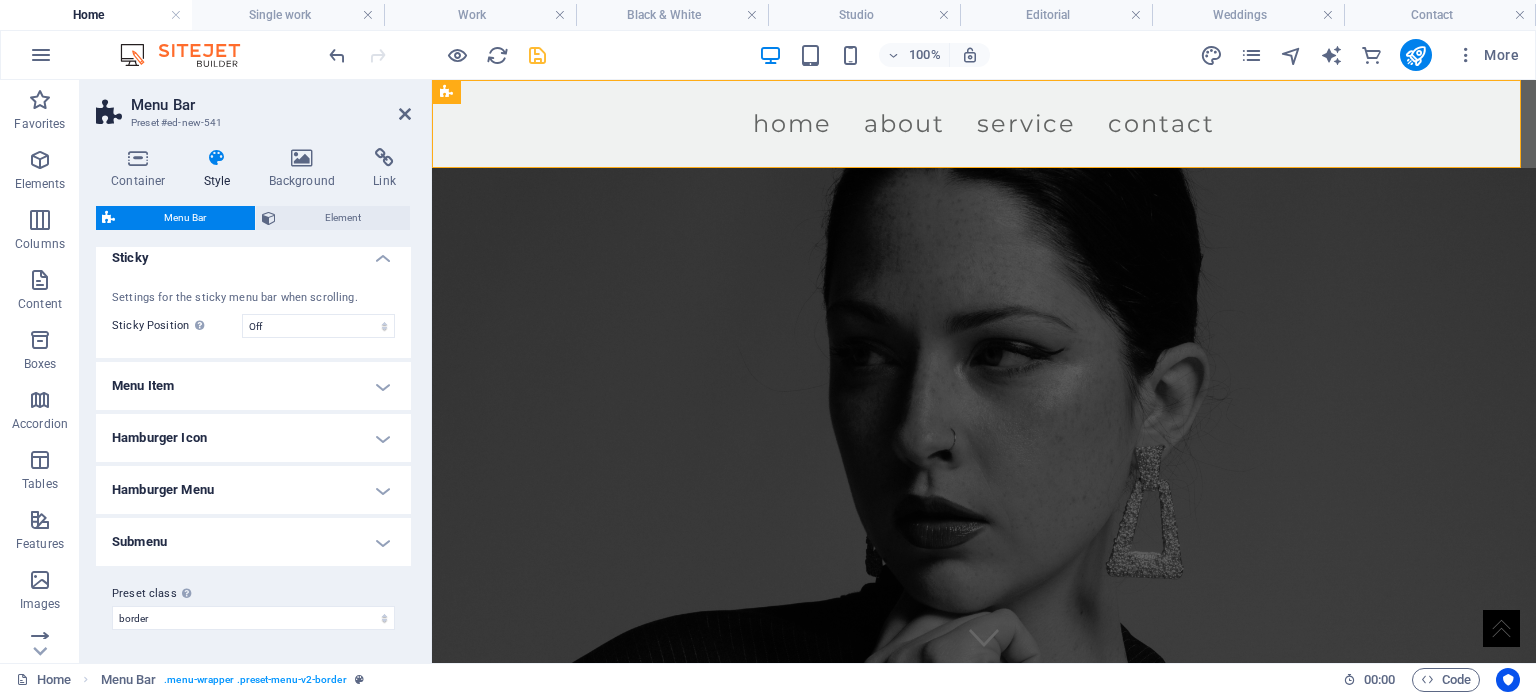scroll, scrollTop: 840, scrollLeft: 0, axis: vertical 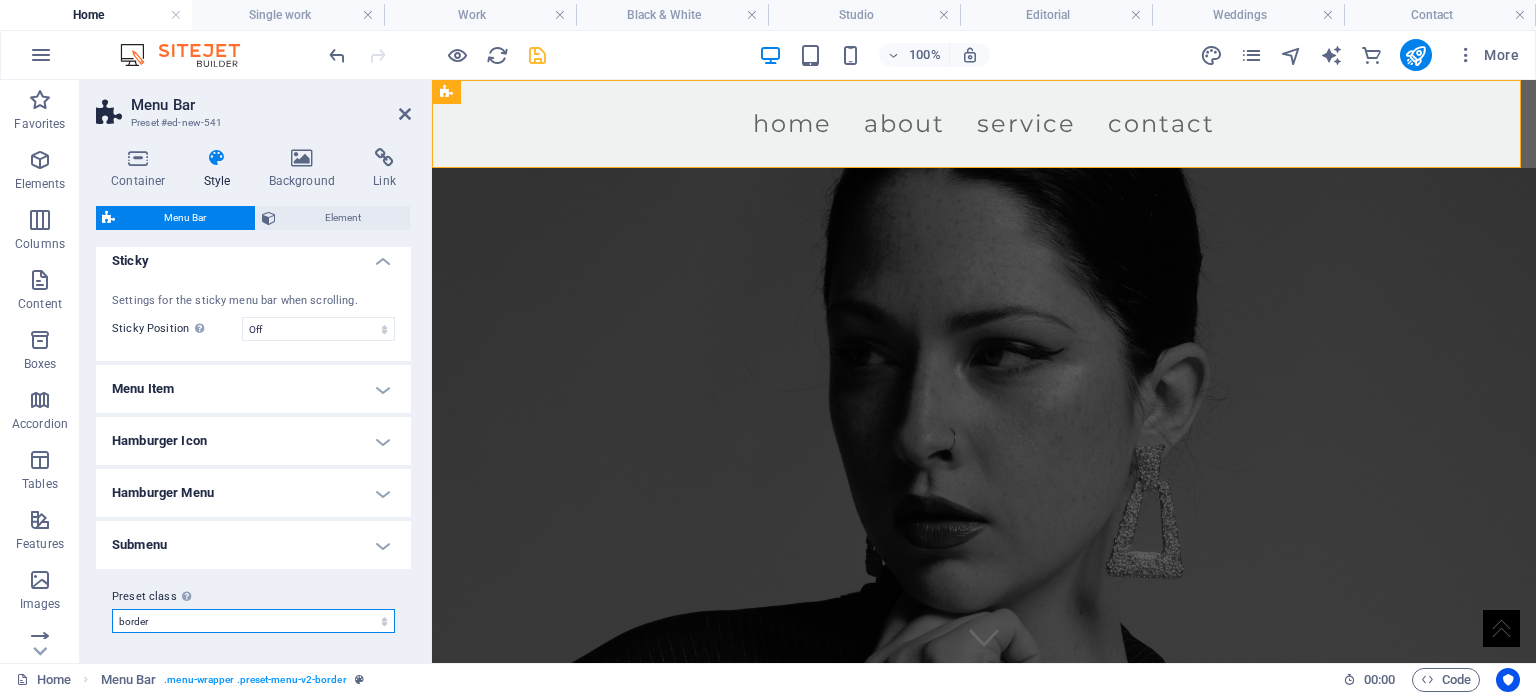 click on "jd border Add preset class" at bounding box center (253, 621) 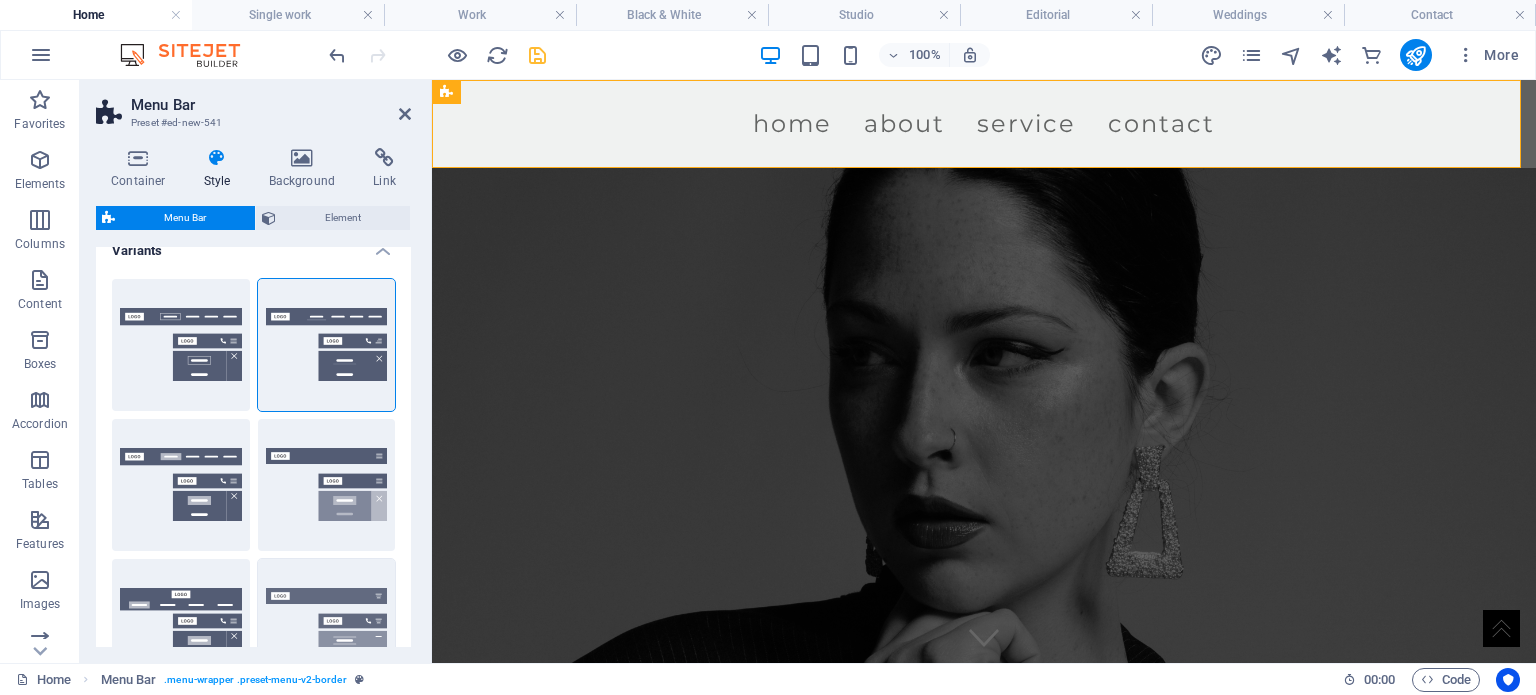 scroll, scrollTop: 0, scrollLeft: 0, axis: both 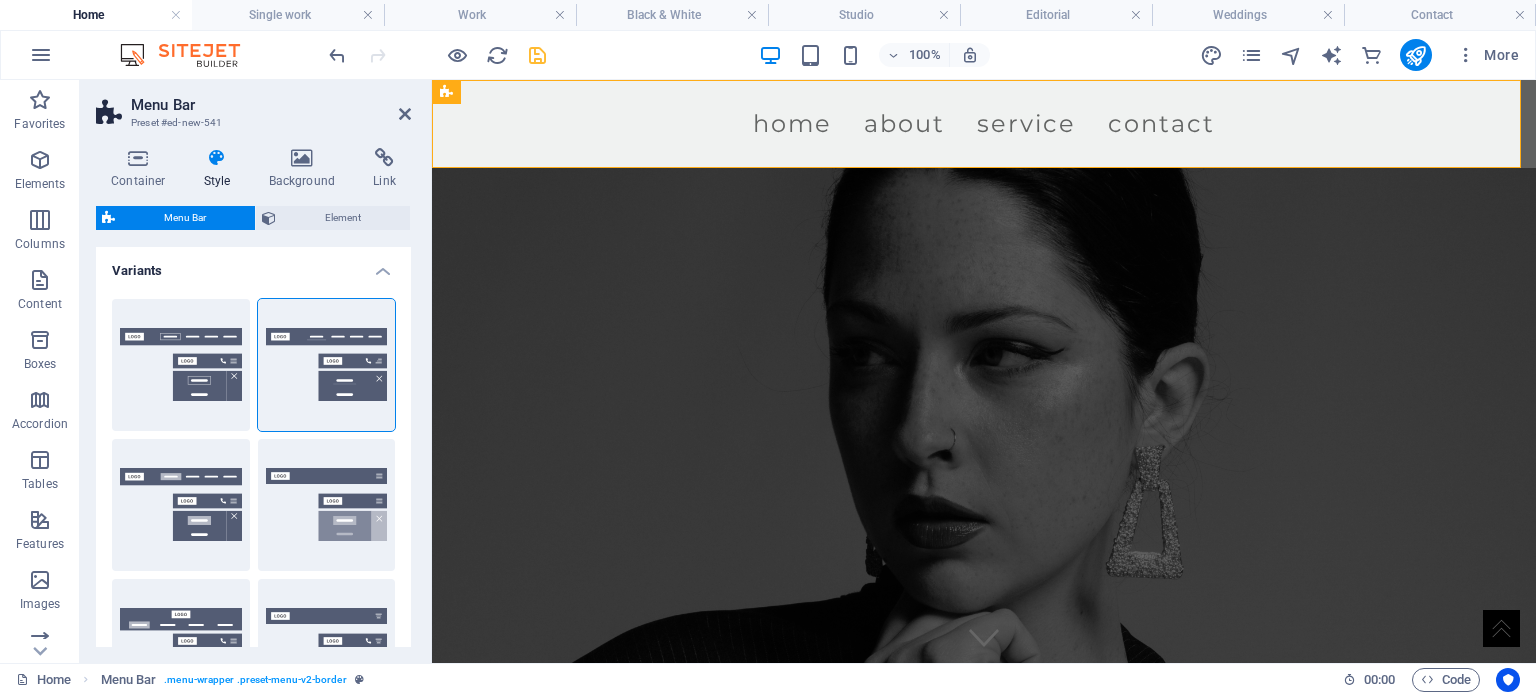 click on "Variants" at bounding box center (253, 265) 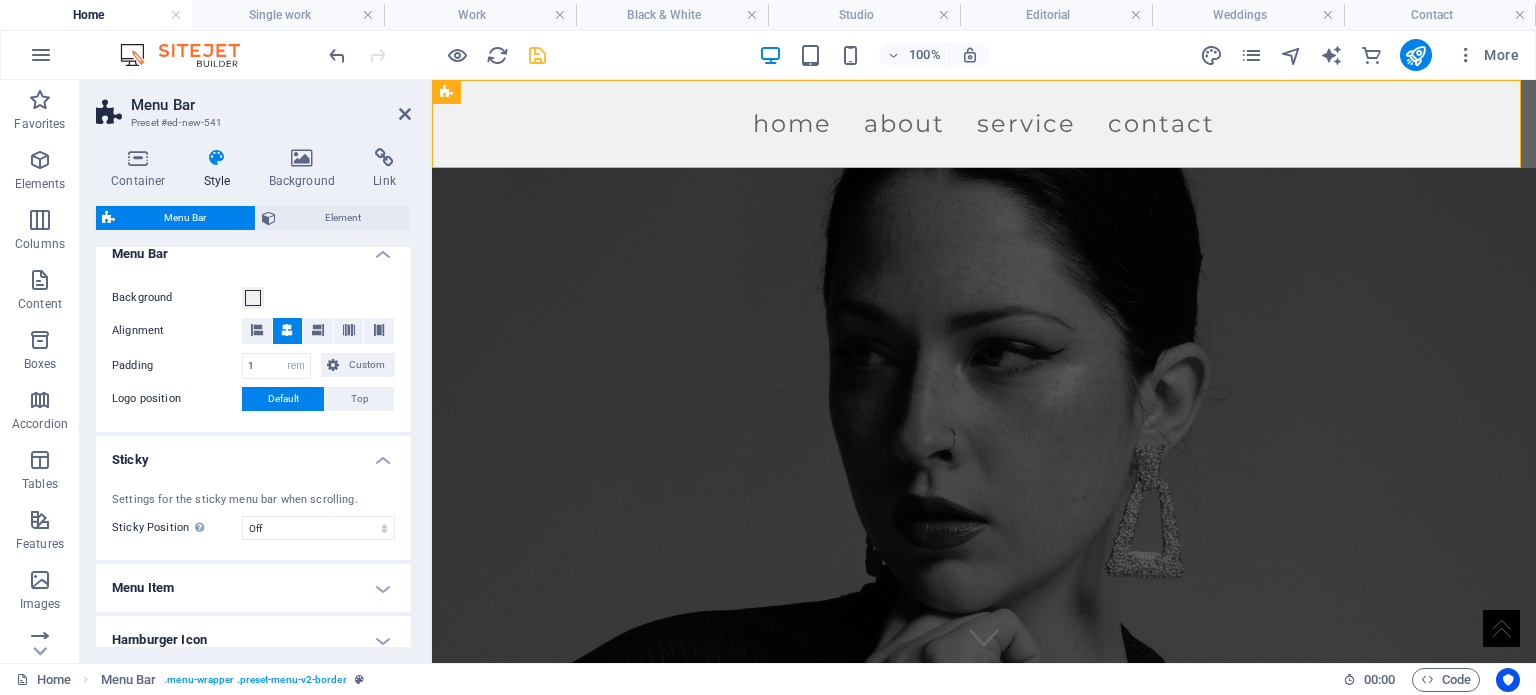scroll, scrollTop: 100, scrollLeft: 0, axis: vertical 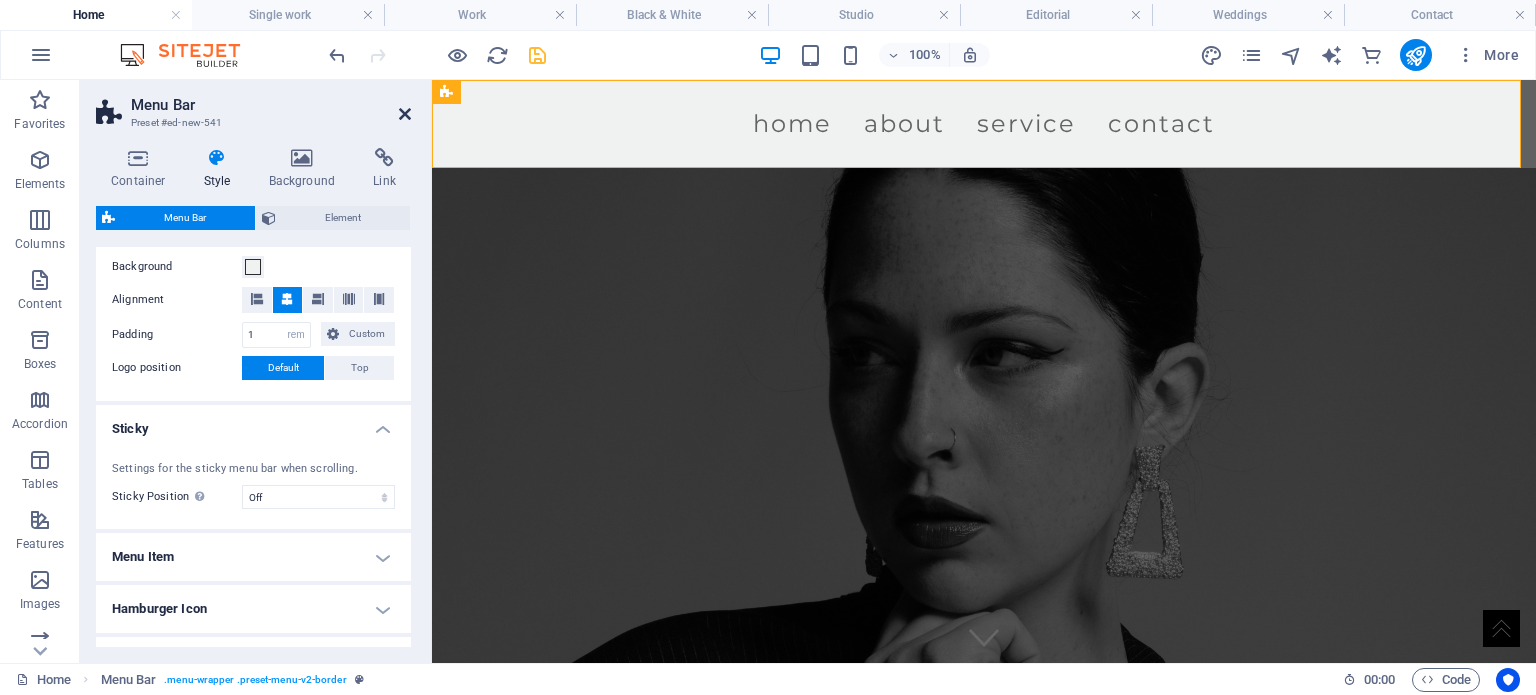 drag, startPoint x: 401, startPoint y: 109, endPoint x: 323, endPoint y: 31, distance: 110.308655 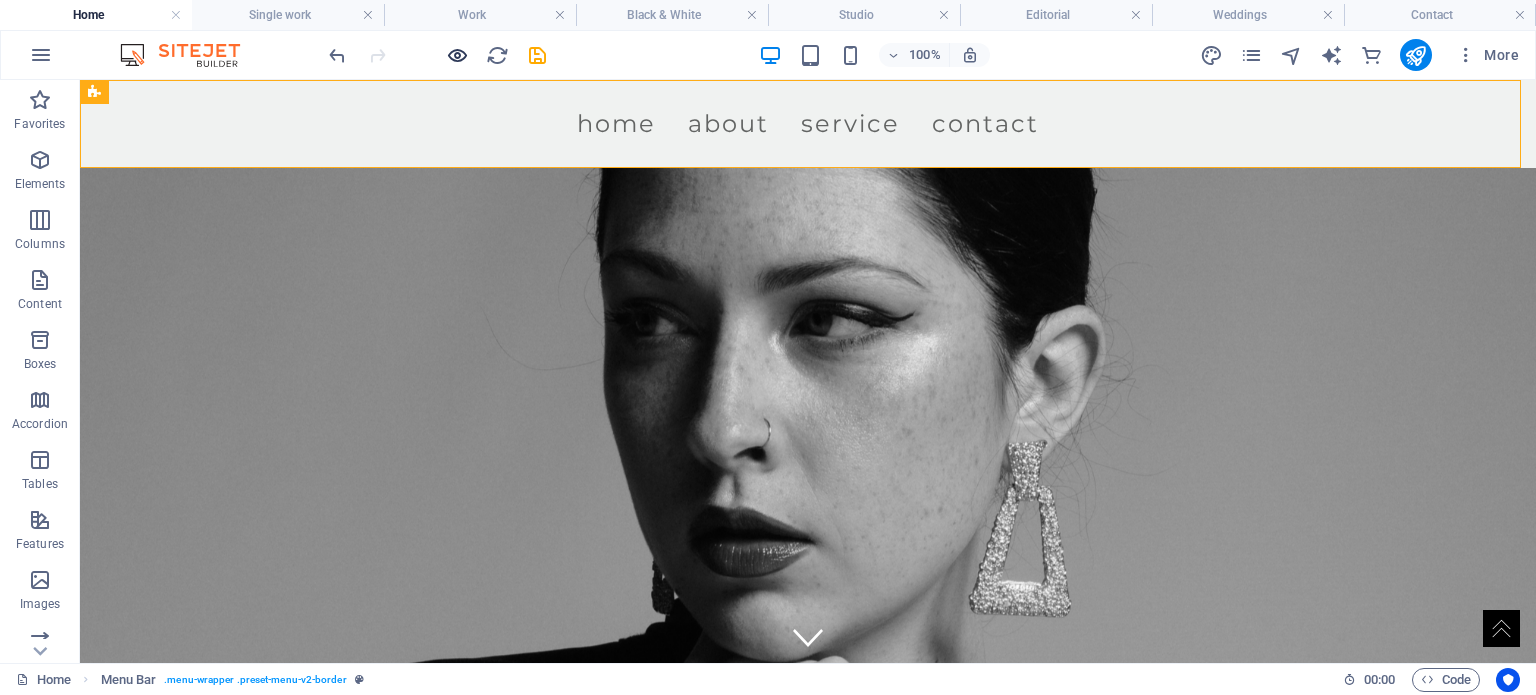 drag, startPoint x: 525, startPoint y: 42, endPoint x: 459, endPoint y: 55, distance: 67.26812 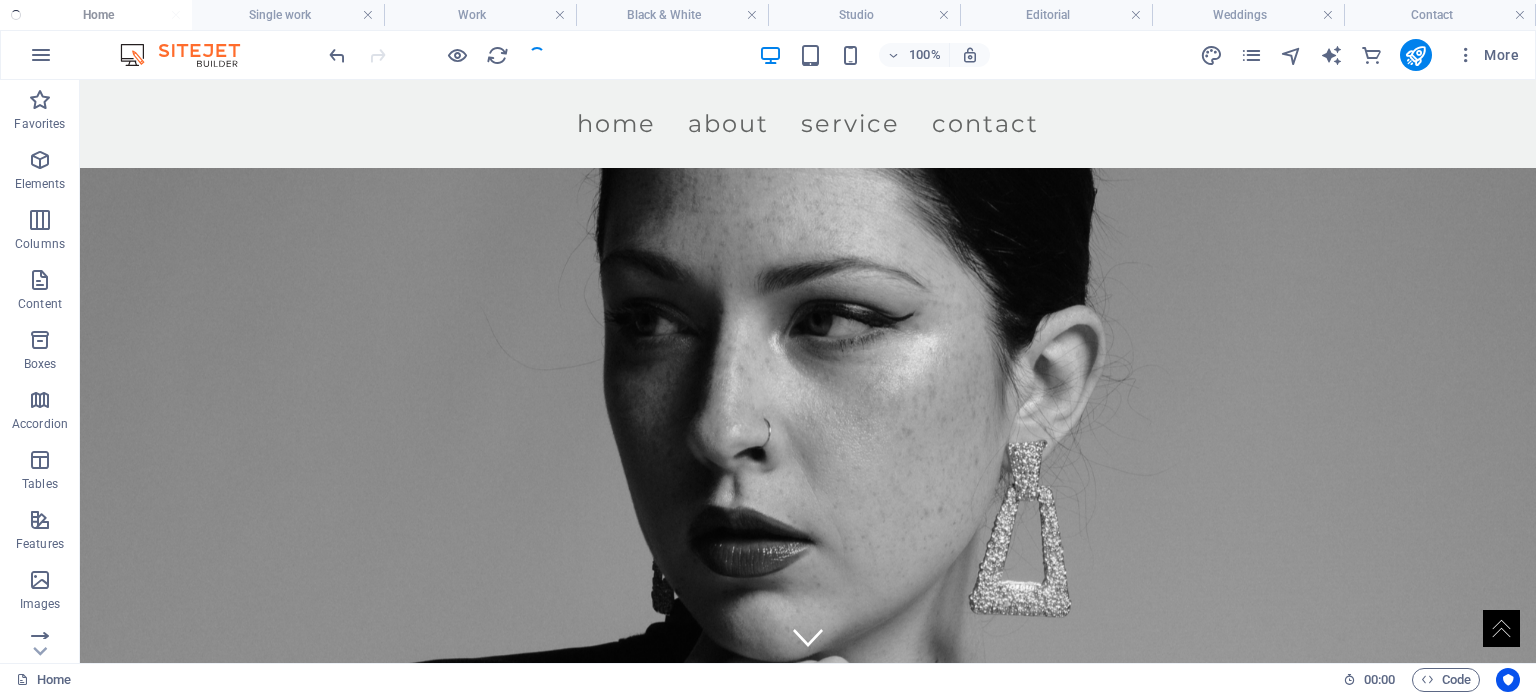 click at bounding box center (437, 55) 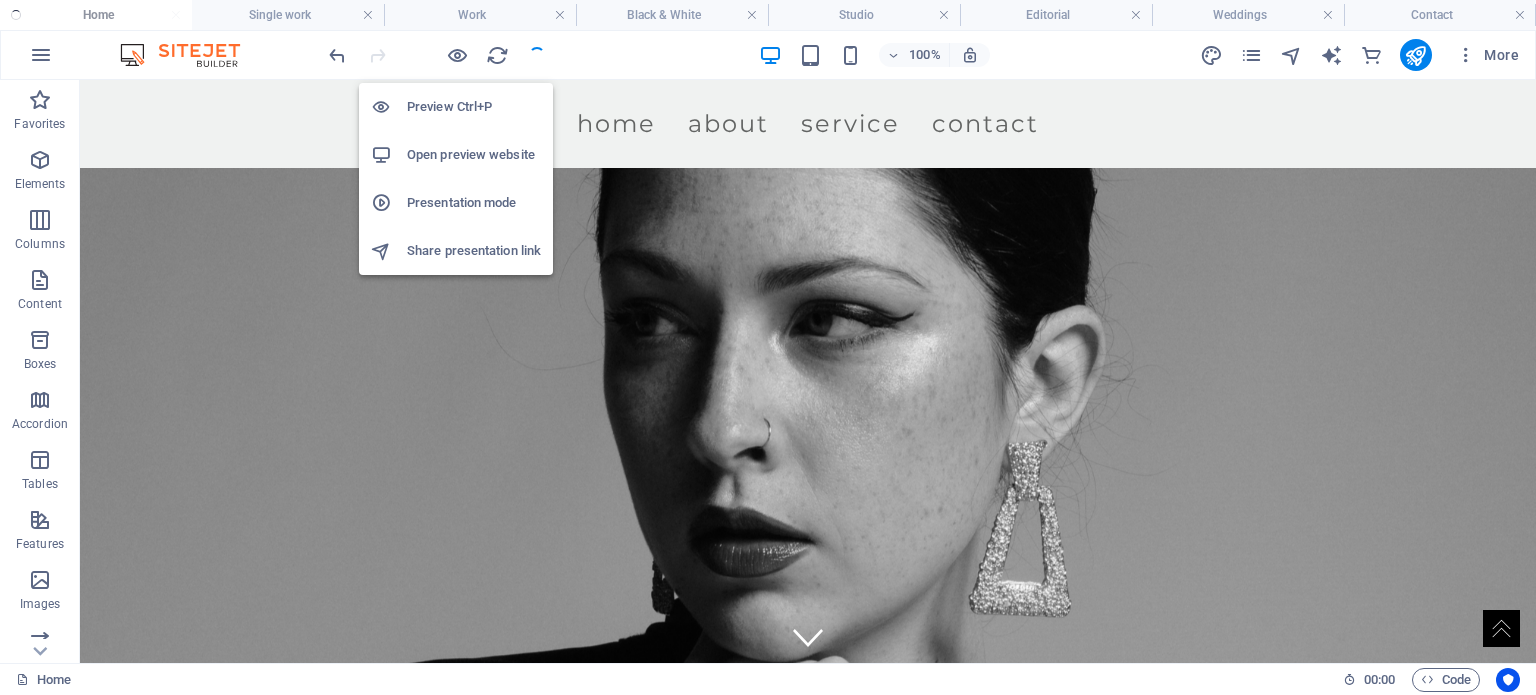 click on "asmphotography.co.za Home Single work Work Black & White Studio Editorial Weddings Contact Favorites Elements Columns Content Boxes Accordion Tables Features Images Slider Header Footer Forms Marketing Collections Commerce
H1   Banner   Container   Spacer   Unequal Columns   Container   Image   Container   Spacer   Preset   Container   Spacer   Container   Spacer   Container   Container   H3   Spacer   H2   Preset   Container   Image   Container   Spacer   Spacer   Container   Image   Container   Image   Container   Spacer   Spacer   Preset   Container   Image   Preset   Container   H2   Container   Banner   H1   Container   Banner   Menu Bar   Icon   Container   H1   Container   Logo   Menu   Container   Image   Image   Container   Container   Container   Image   H4   Spacer   H1   Text   Text 100% More Home 00 : 00 Code Favorites Elements Columns Content Boxes Accordion Tables Features Images Slider Header" at bounding box center [768, 347] 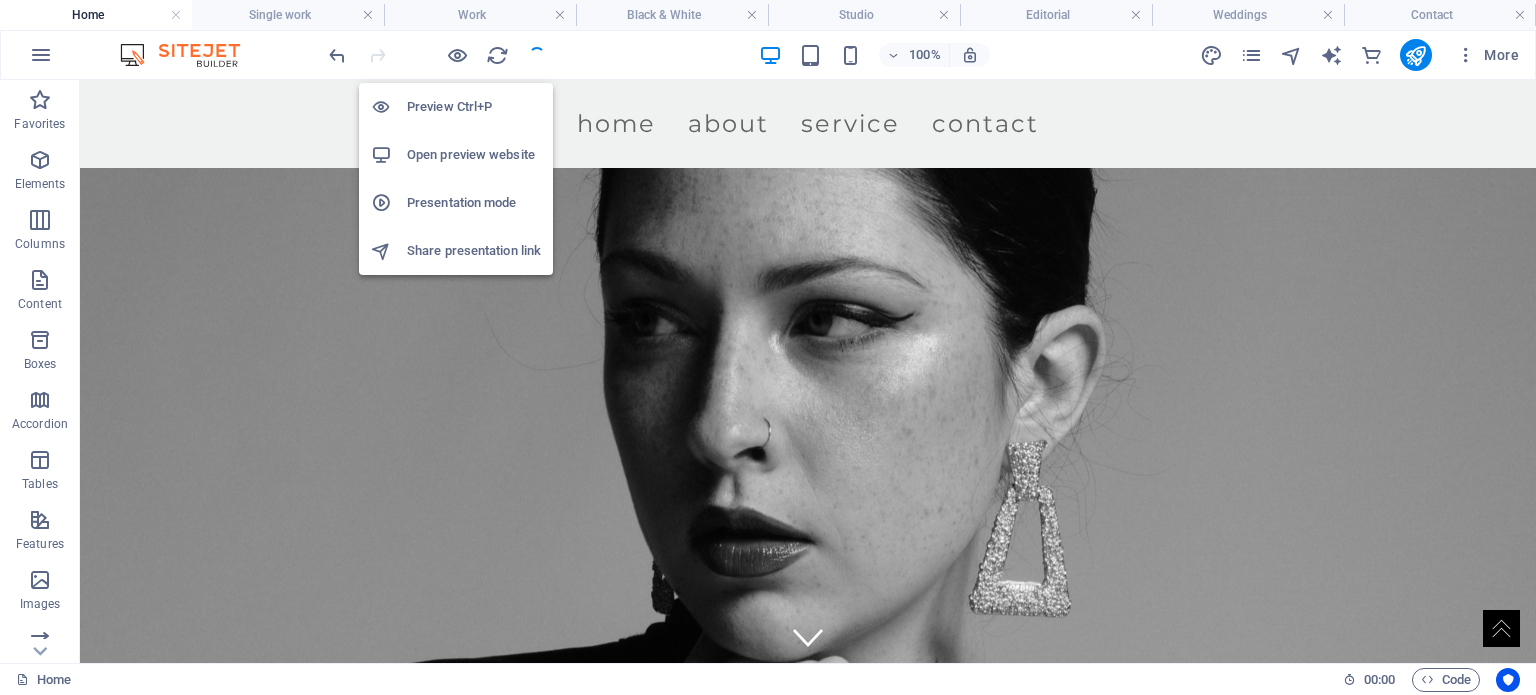 click on "Preview Ctrl+P" at bounding box center [474, 107] 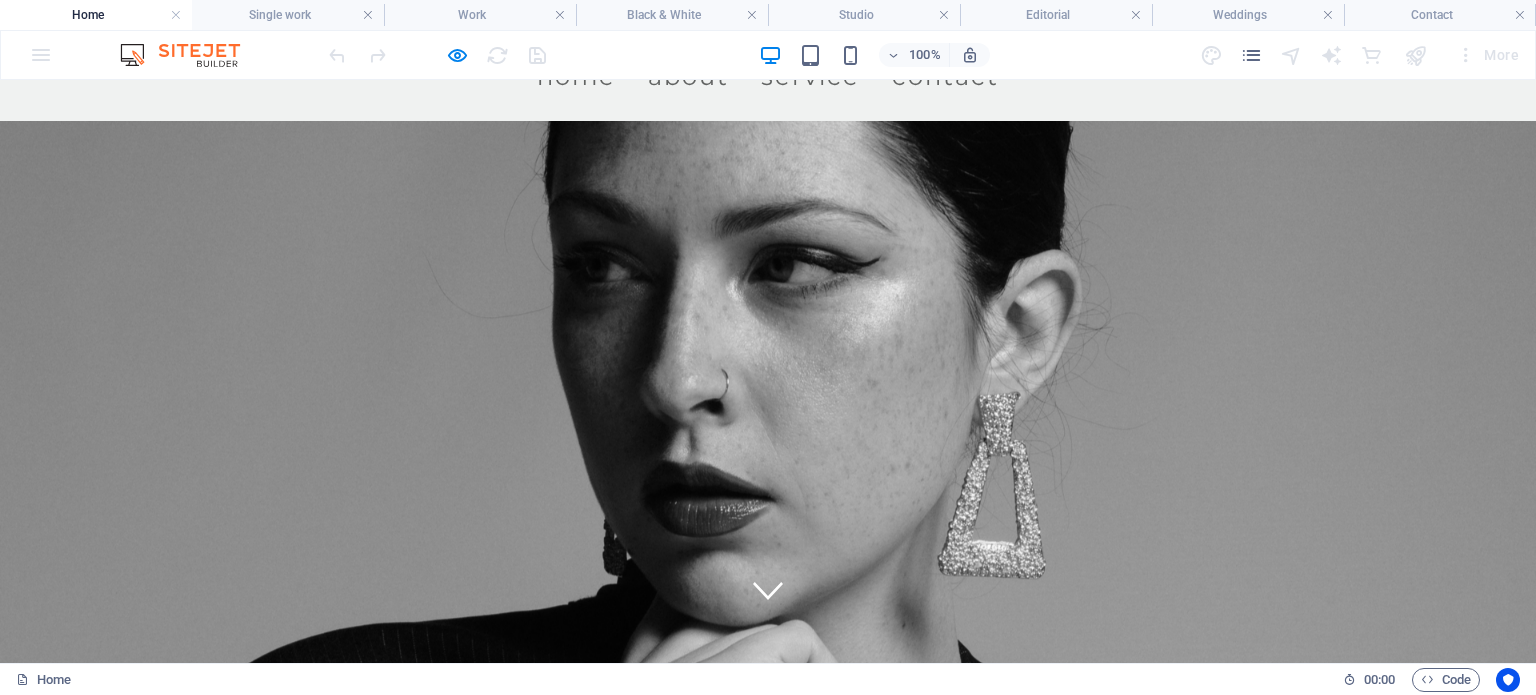 scroll, scrollTop: 0, scrollLeft: 0, axis: both 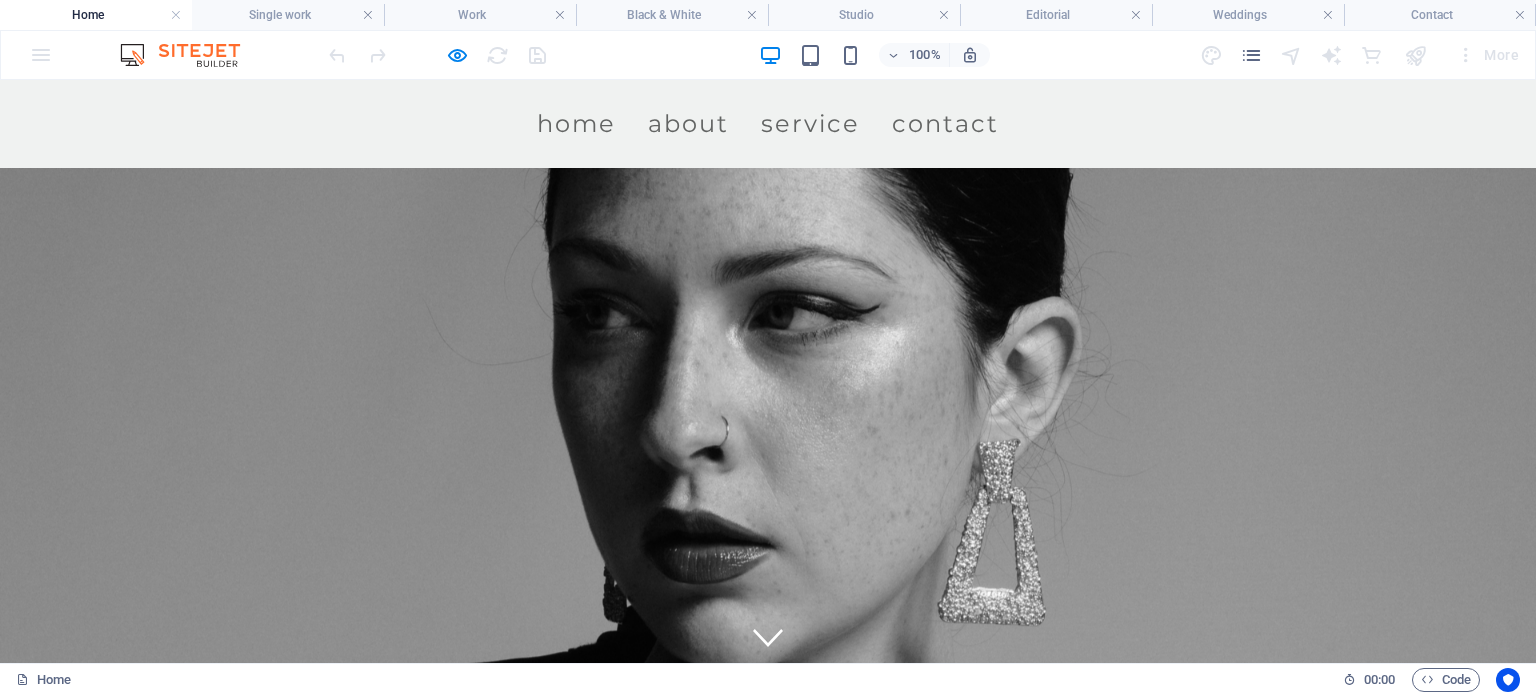 click on "About" at bounding box center [688, 124] 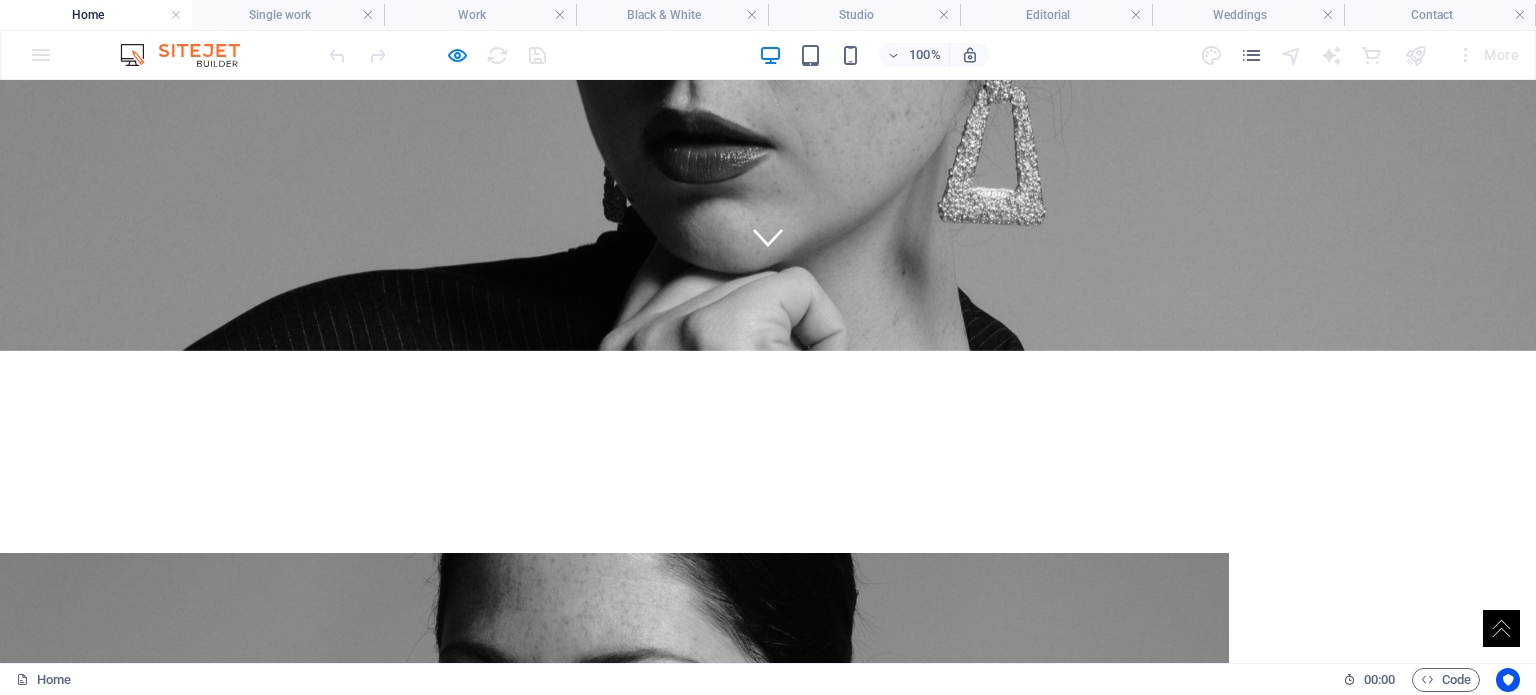 scroll, scrollTop: 700, scrollLeft: 0, axis: vertical 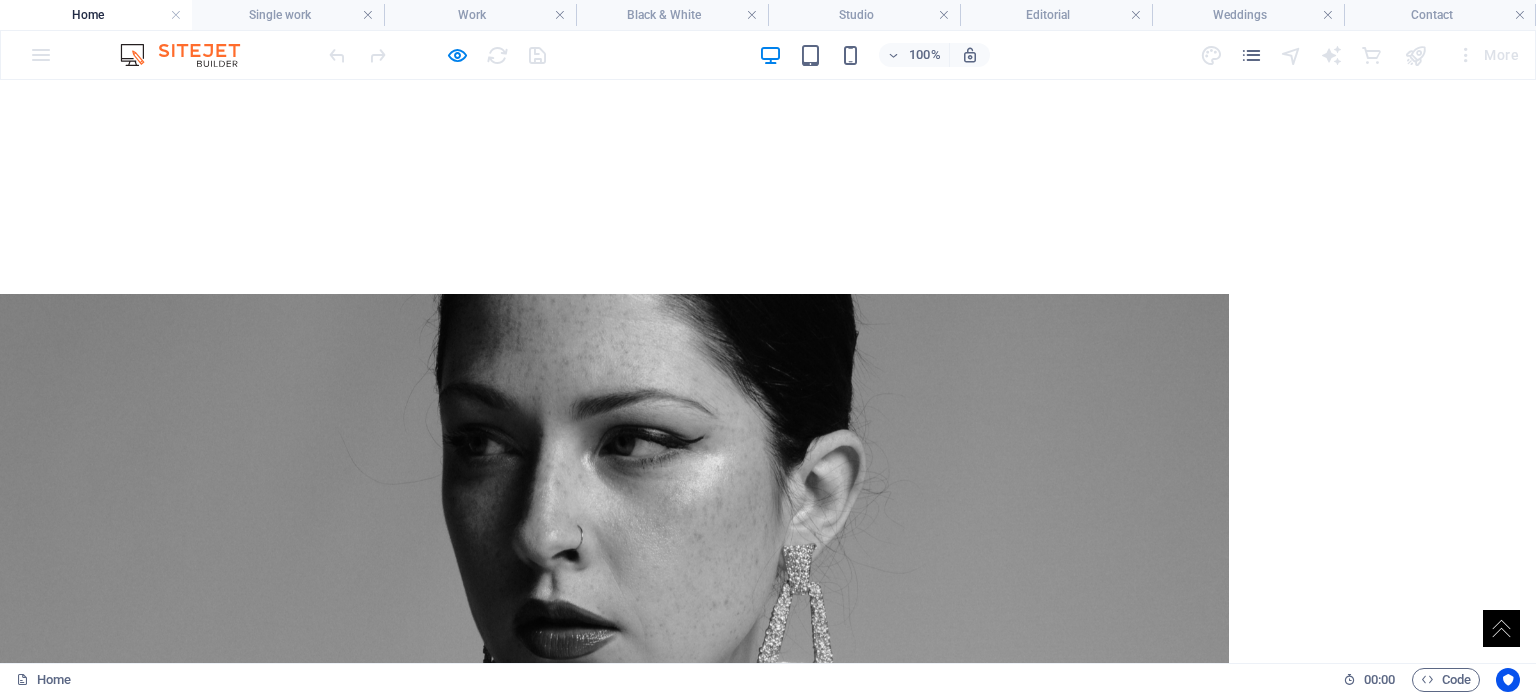 drag, startPoint x: 277, startPoint y: 275, endPoint x: 408, endPoint y: 274, distance: 131.00381 